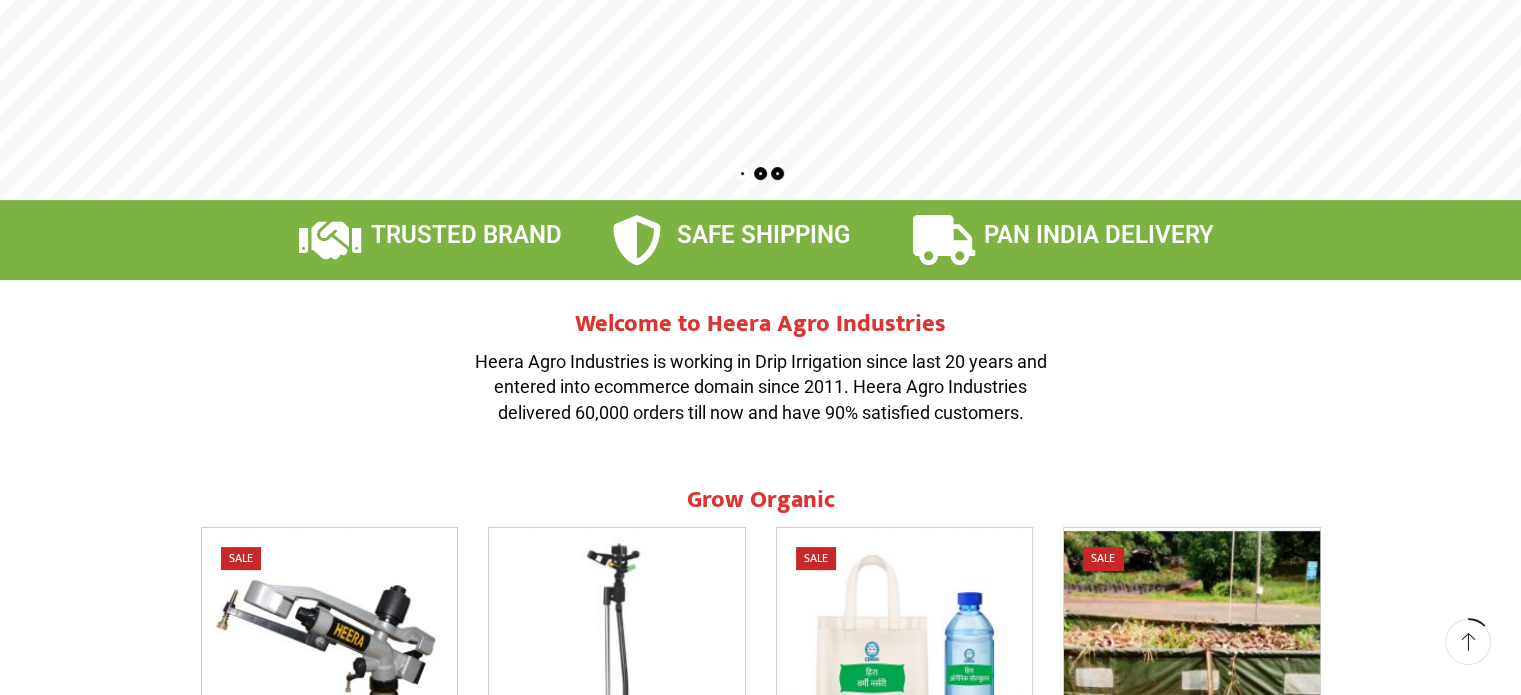 scroll, scrollTop: 0, scrollLeft: 0, axis: both 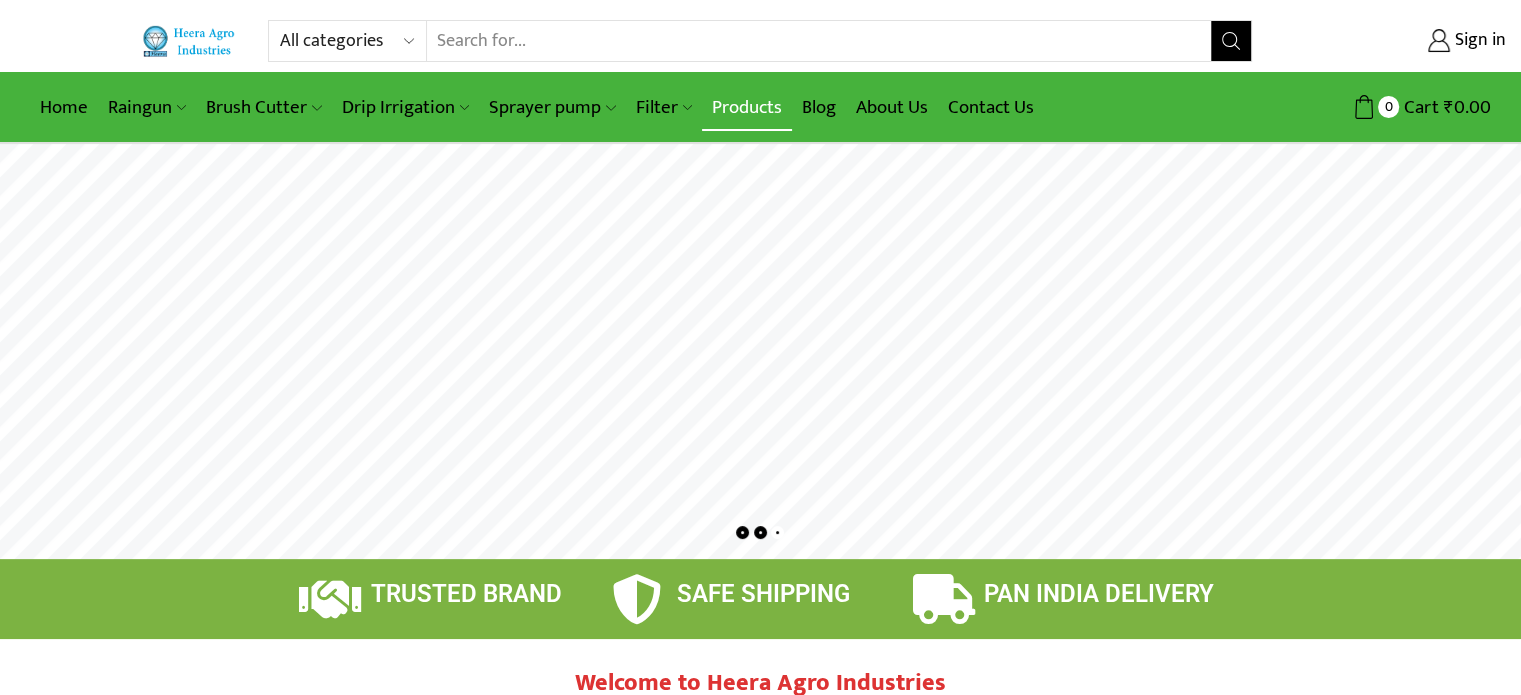 click on "Products" at bounding box center [747, 107] 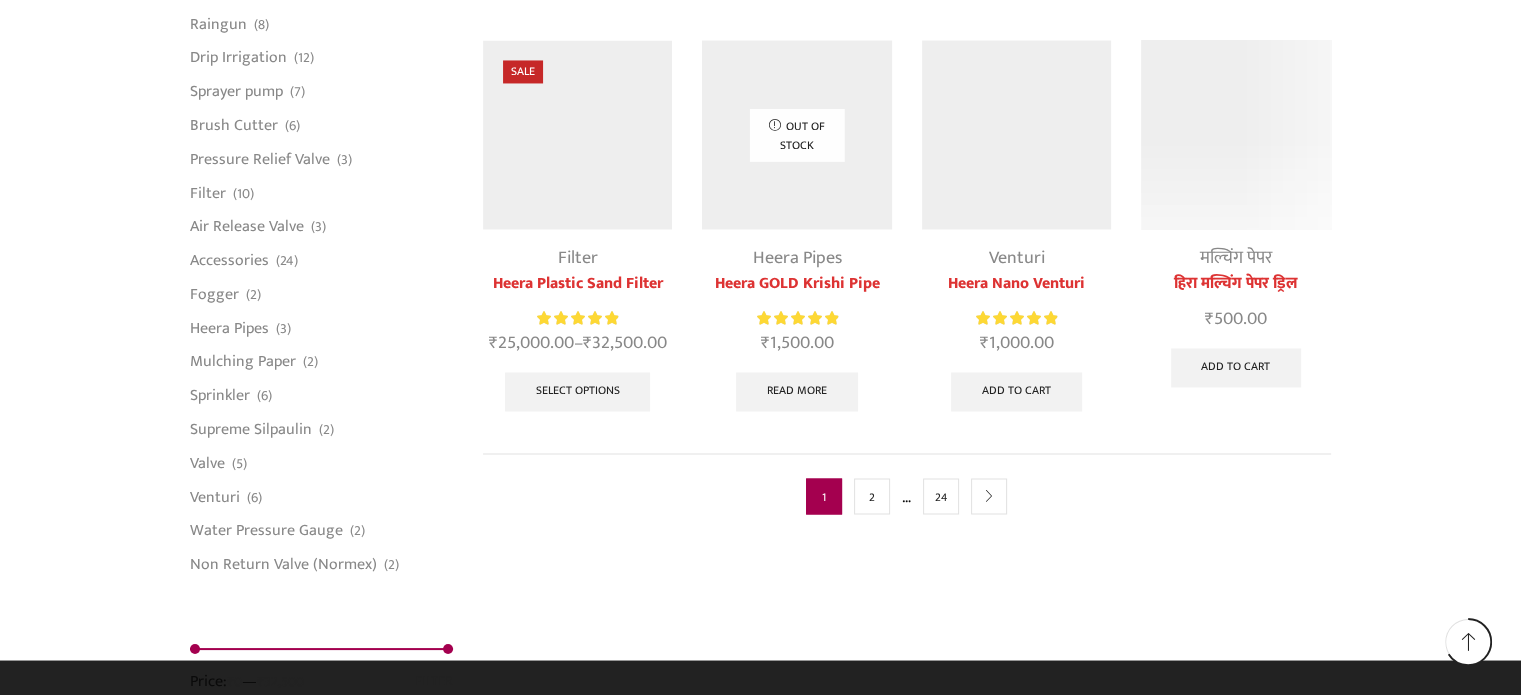 scroll, scrollTop: 3500, scrollLeft: 0, axis: vertical 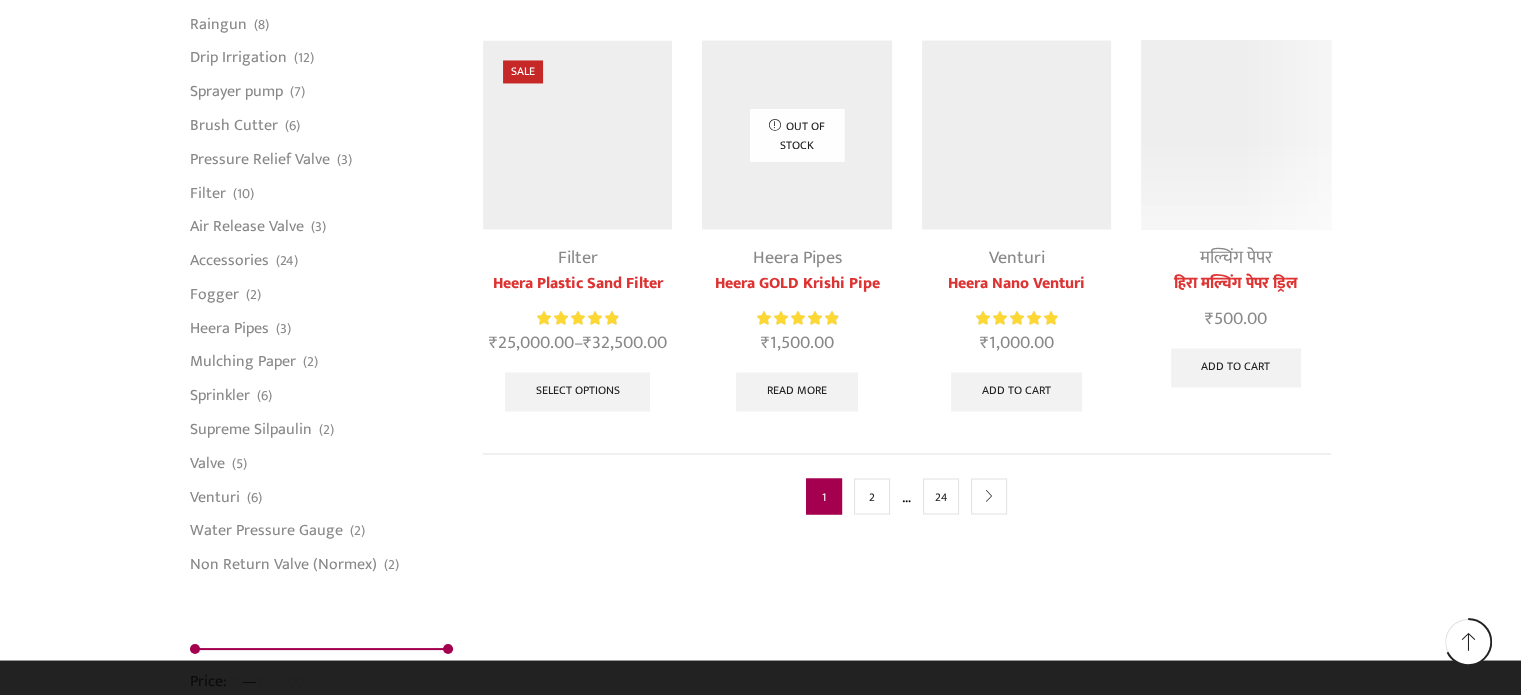 click at bounding box center (797, -1055) 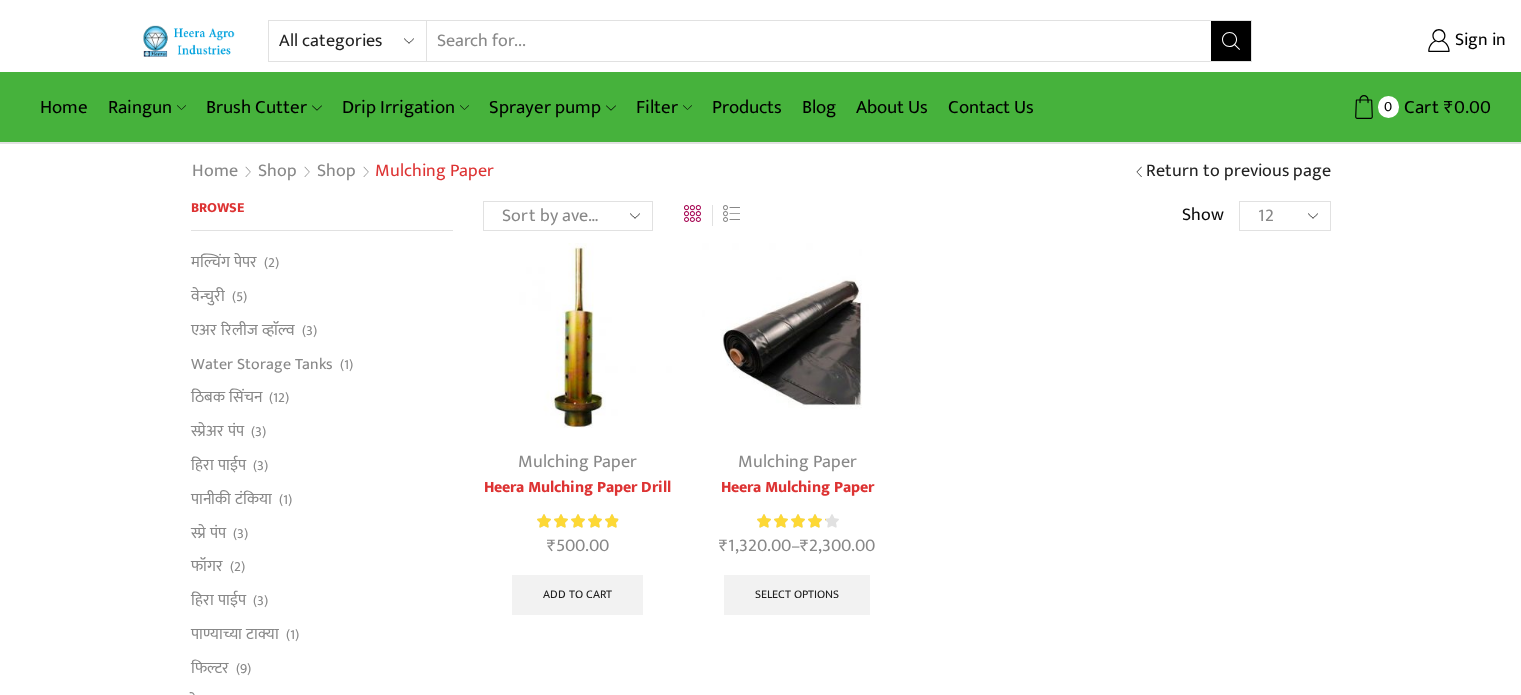 scroll, scrollTop: 0, scrollLeft: 0, axis: both 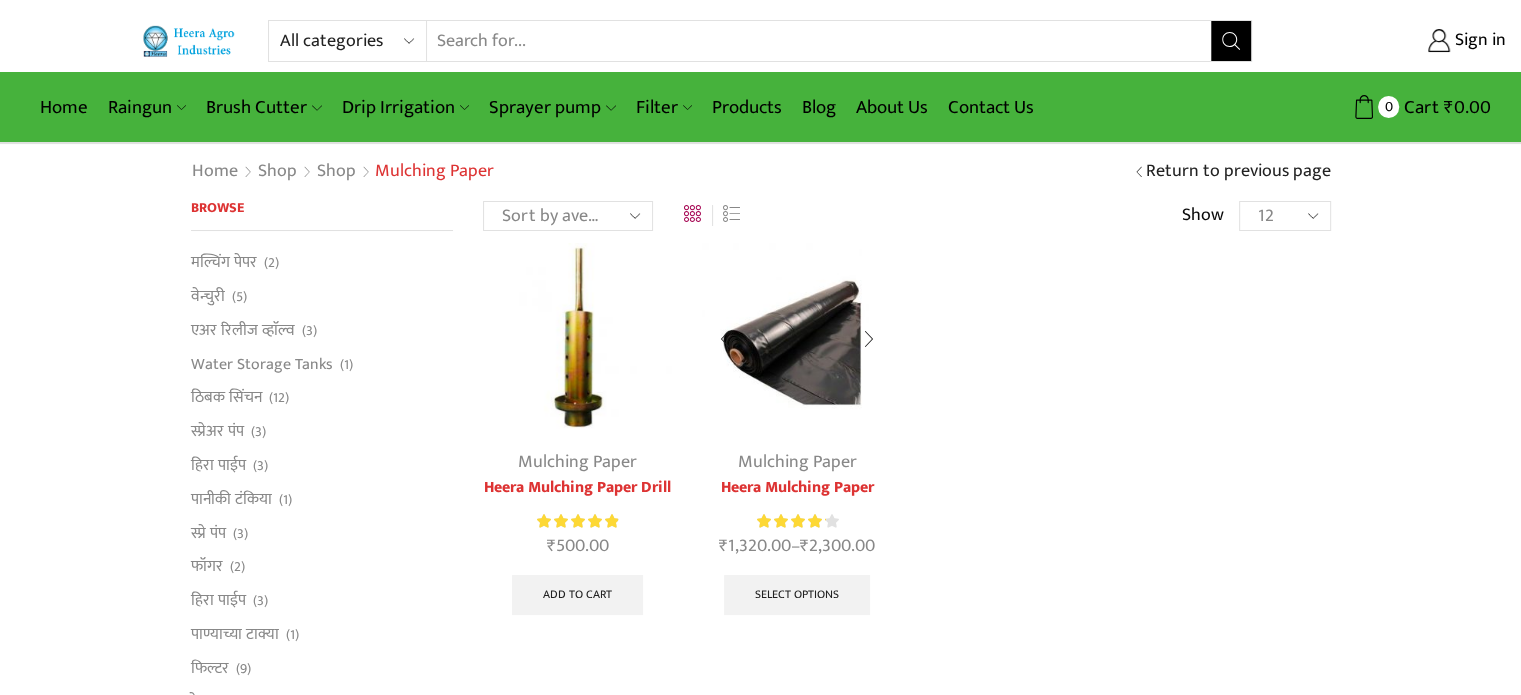 click on "Mulching Paper" at bounding box center (797, 462) 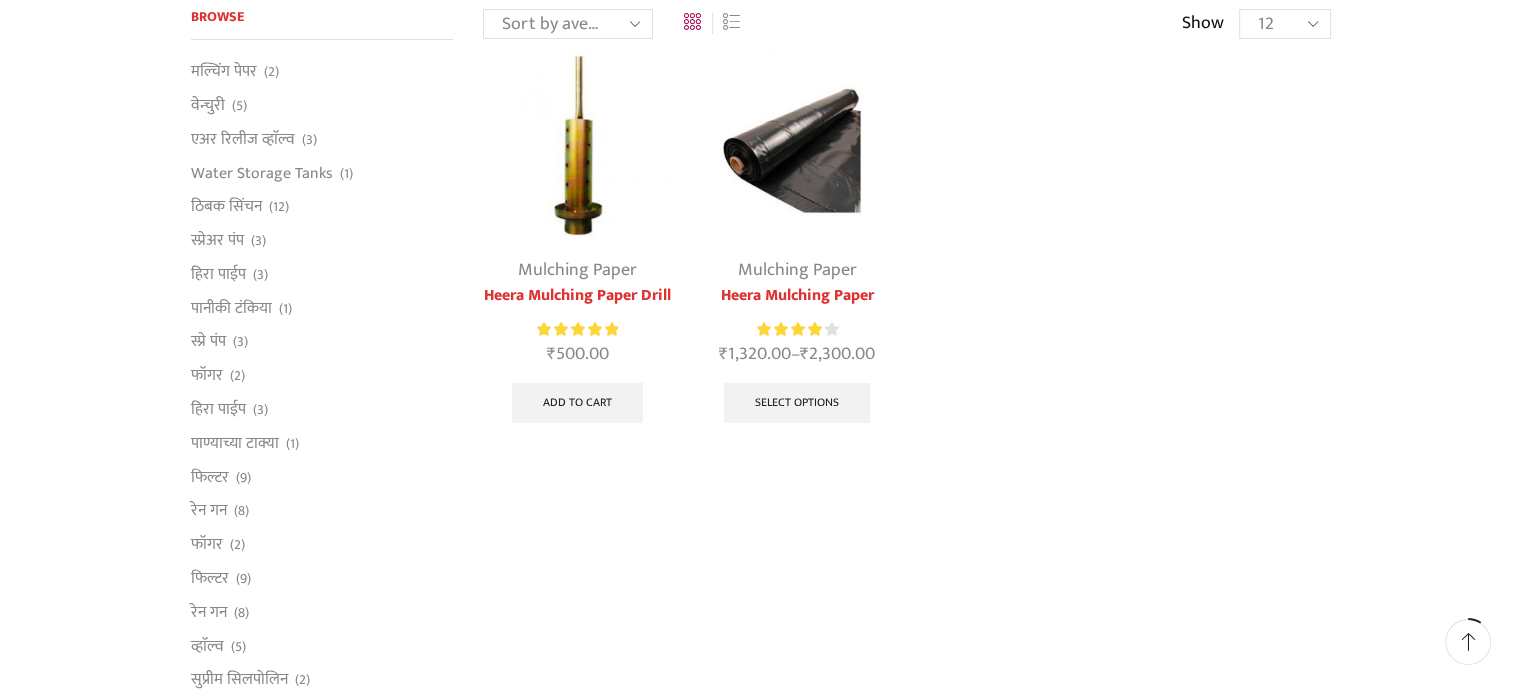 scroll, scrollTop: 200, scrollLeft: 0, axis: vertical 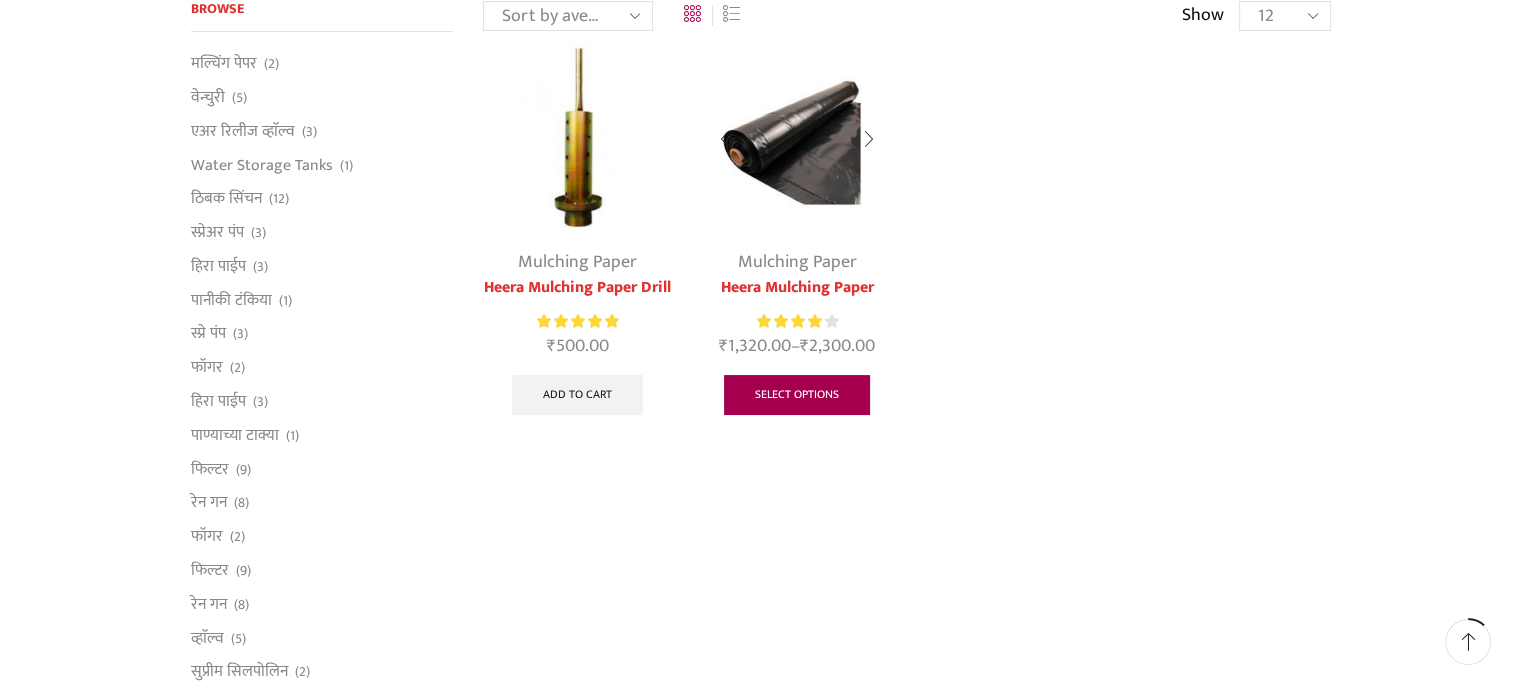 click on "Select options" at bounding box center (797, 395) 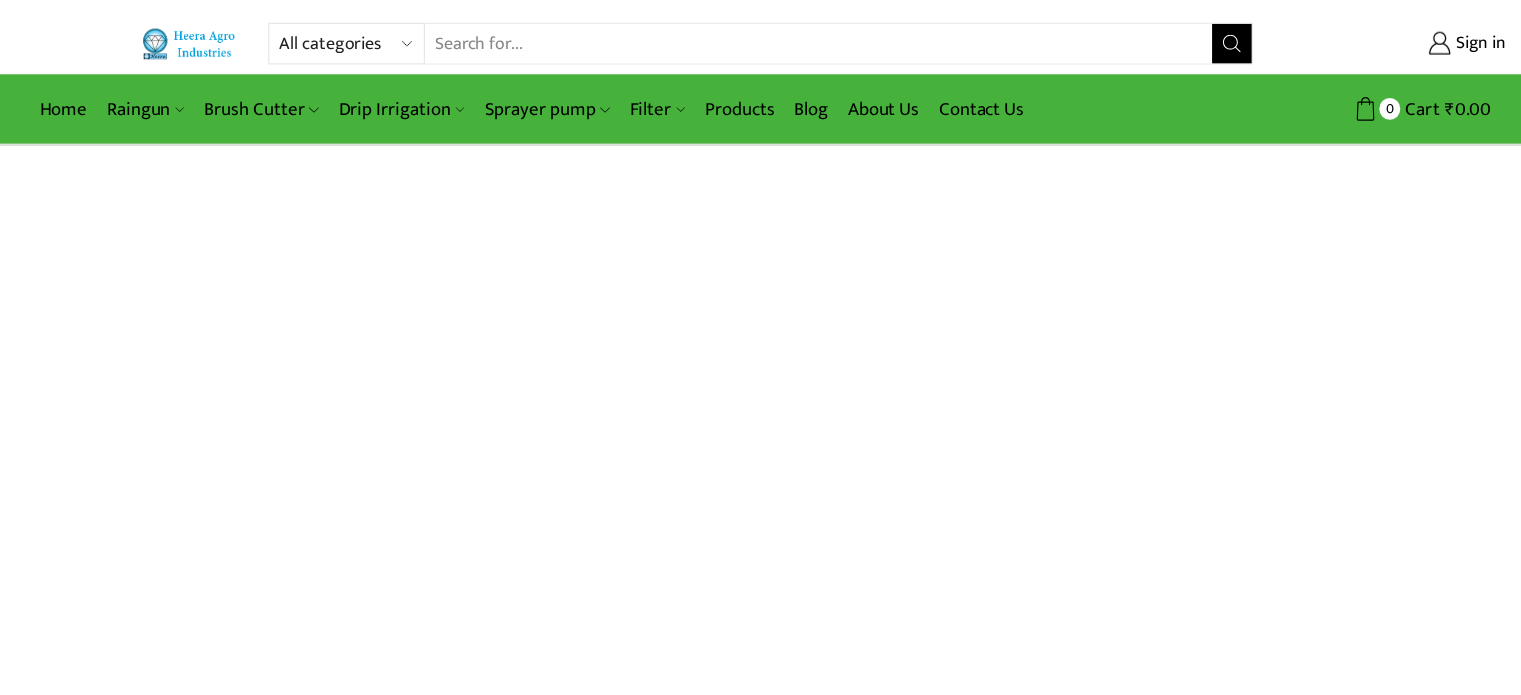 scroll, scrollTop: 0, scrollLeft: 0, axis: both 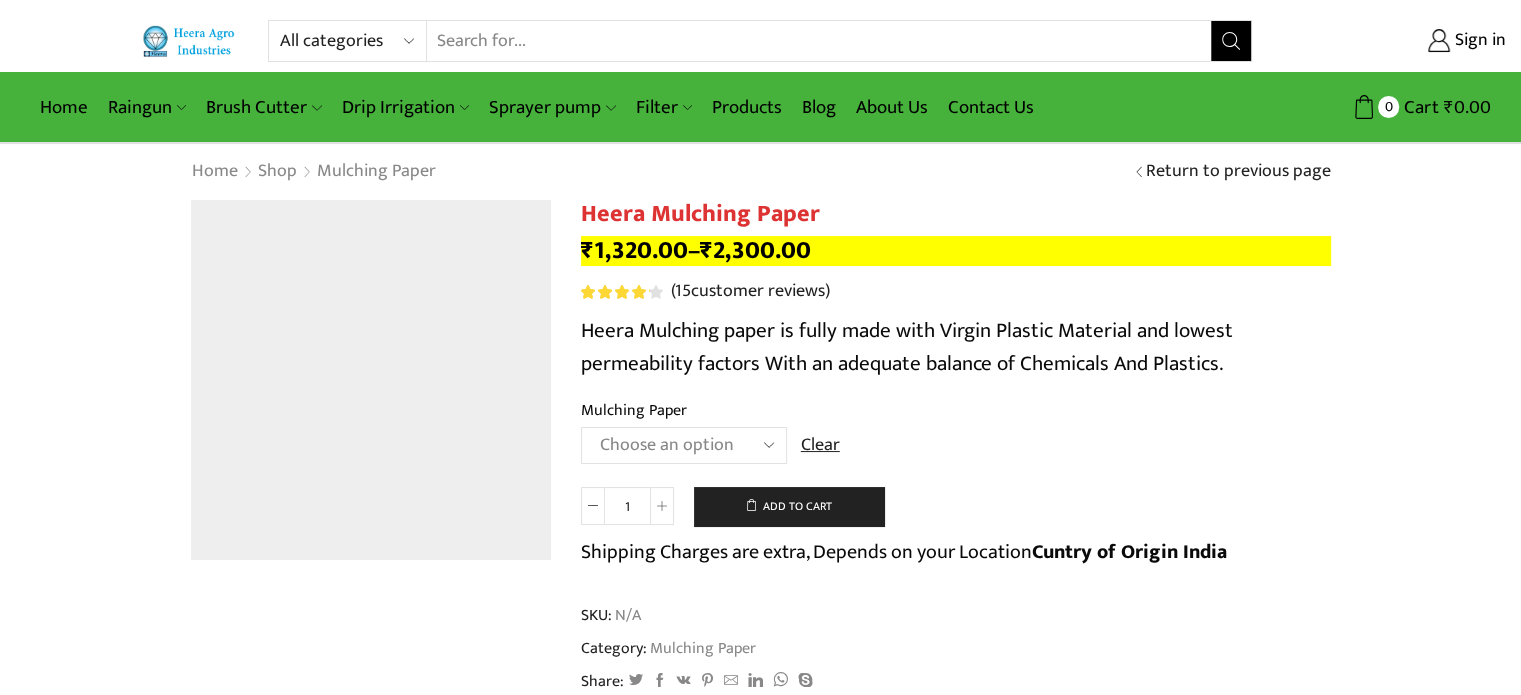 click on "Choose an option 1000 X 20 X 400 1000 X 25 X 400 1000 X 30 X 400 750 X 20 X 400 750 X 25 X 400 750 X 30 X 400 1200 X 20 X 400 1200 X 25 X 400 1200 X 30 X 400" 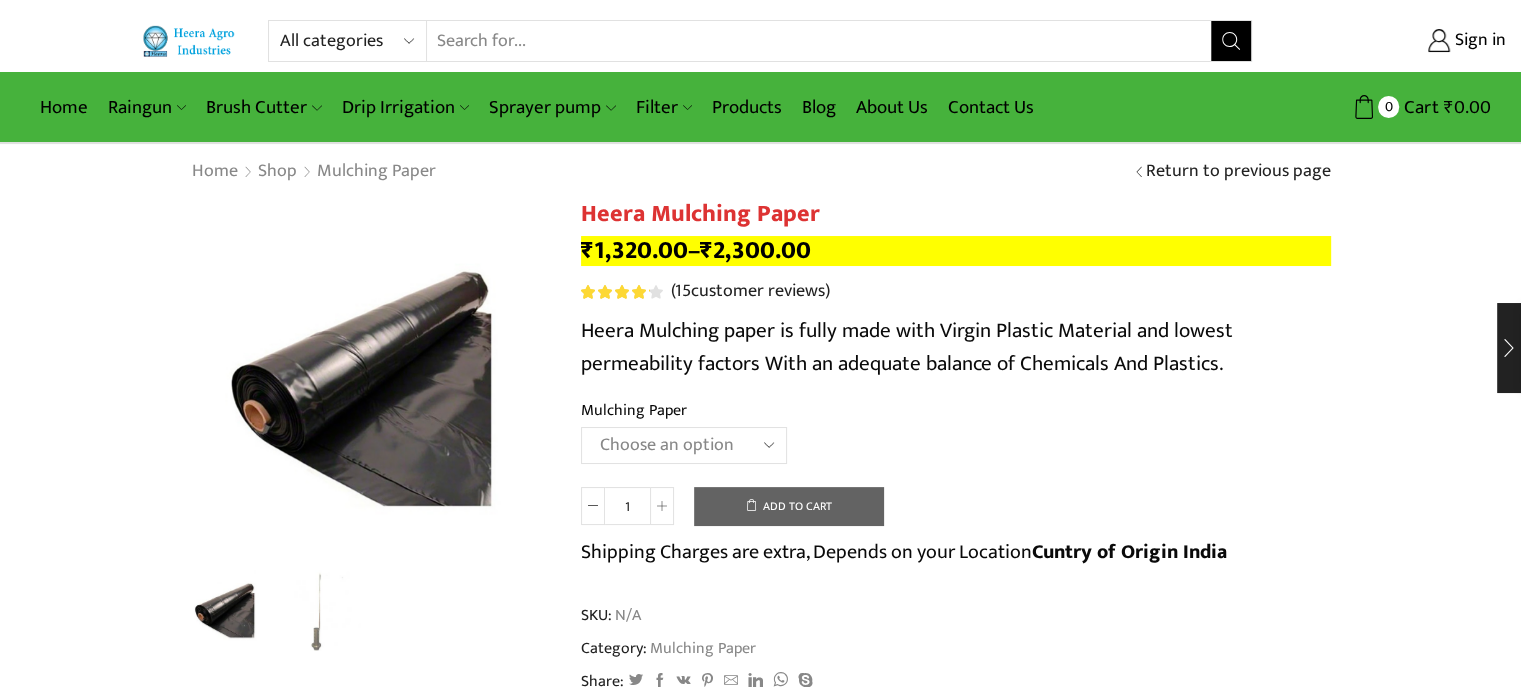 click on "Choose an option 1000 X 20 X 400 1000 X 25 X 400 1000 X 30 X 400 750 X 20 X 400 750 X 25 X 400 750 X 30 X 400 1200 X 20 X 400 1200 X 25 X 400 1200 X 30 X 400" 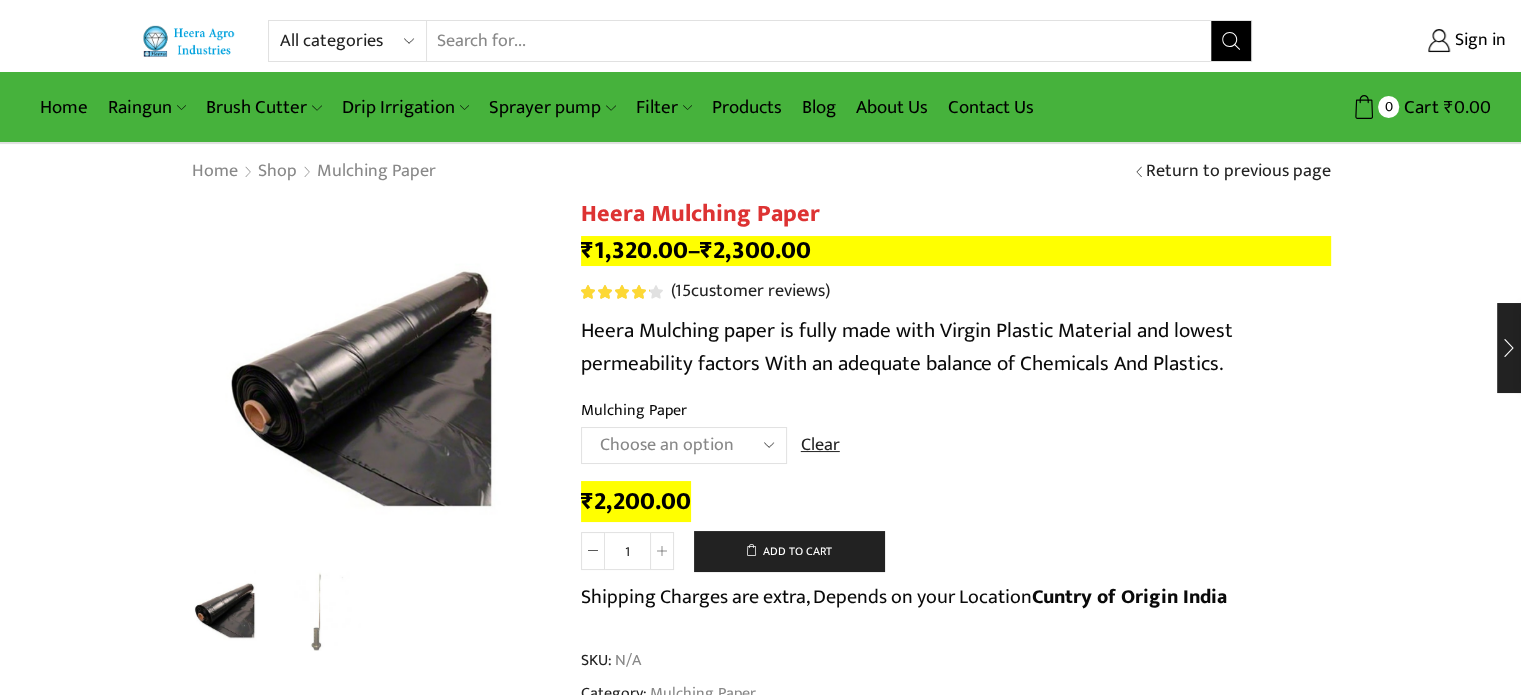 click on "Choose an option 1000 X 20 X 400 1000 X 25 X 400 1000 X 30 X 400 750 X 20 X 400 750 X 25 X 400 750 X 30 X 400 1200 X 20 X 400 1200 X 25 X 400 1200 X 30 X 400" 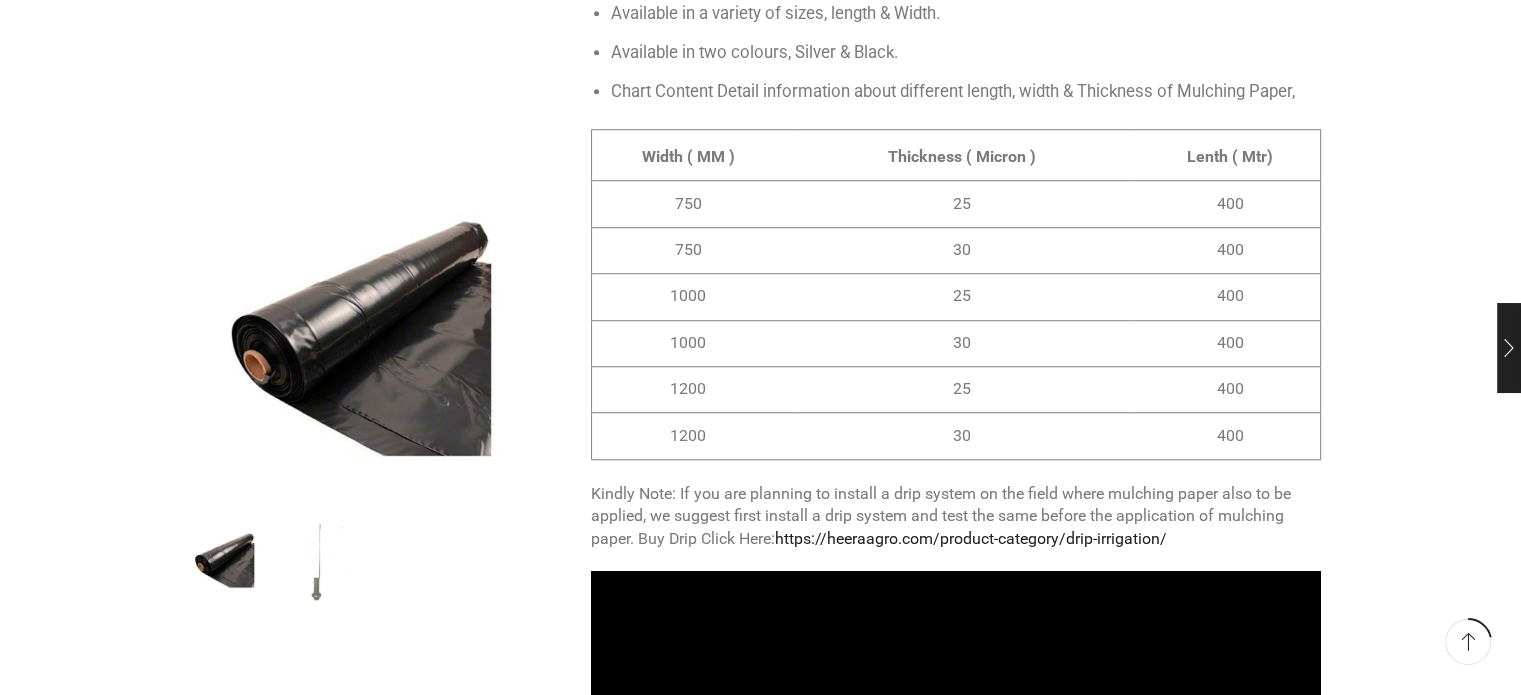 scroll, scrollTop: 1546, scrollLeft: 0, axis: vertical 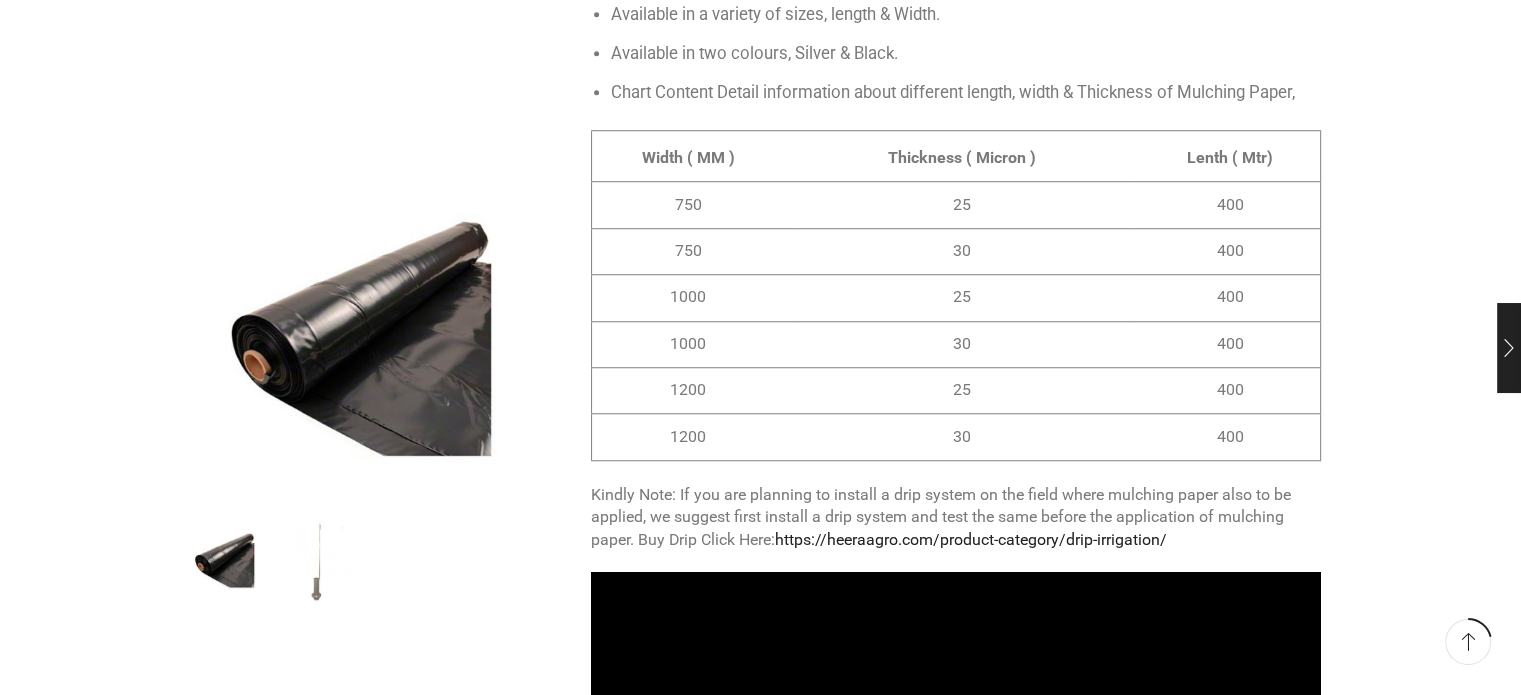 click on "30" at bounding box center [962, 344] 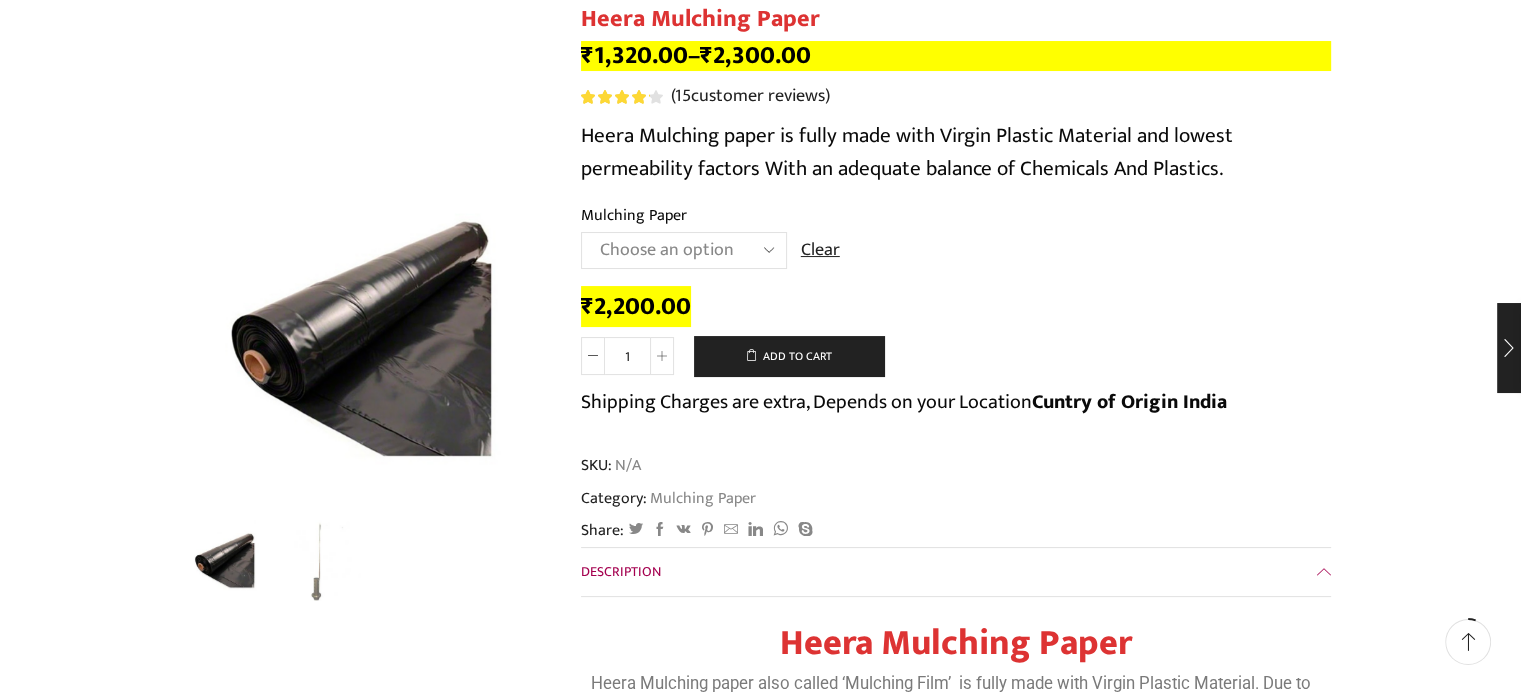 scroll, scrollTop: 0, scrollLeft: 0, axis: both 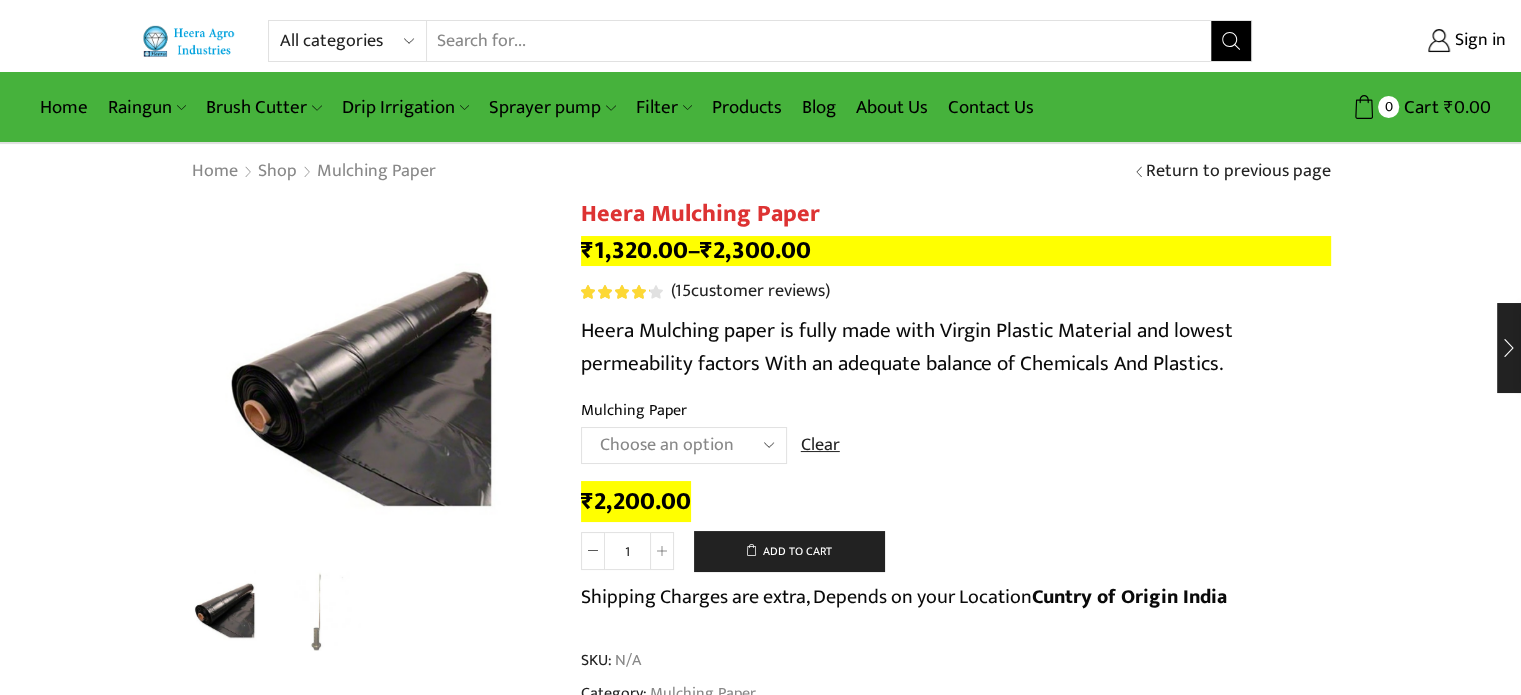 click on "Choose an option 1000 X 20 X 400 1000 X 25 X 400 1000 X 30 X 400 750 X 20 X 400 750 X 25 X 400 750 X 30 X 400 1200 X 20 X 400 1200 X 25 X 400 1200 X 30 X 400" 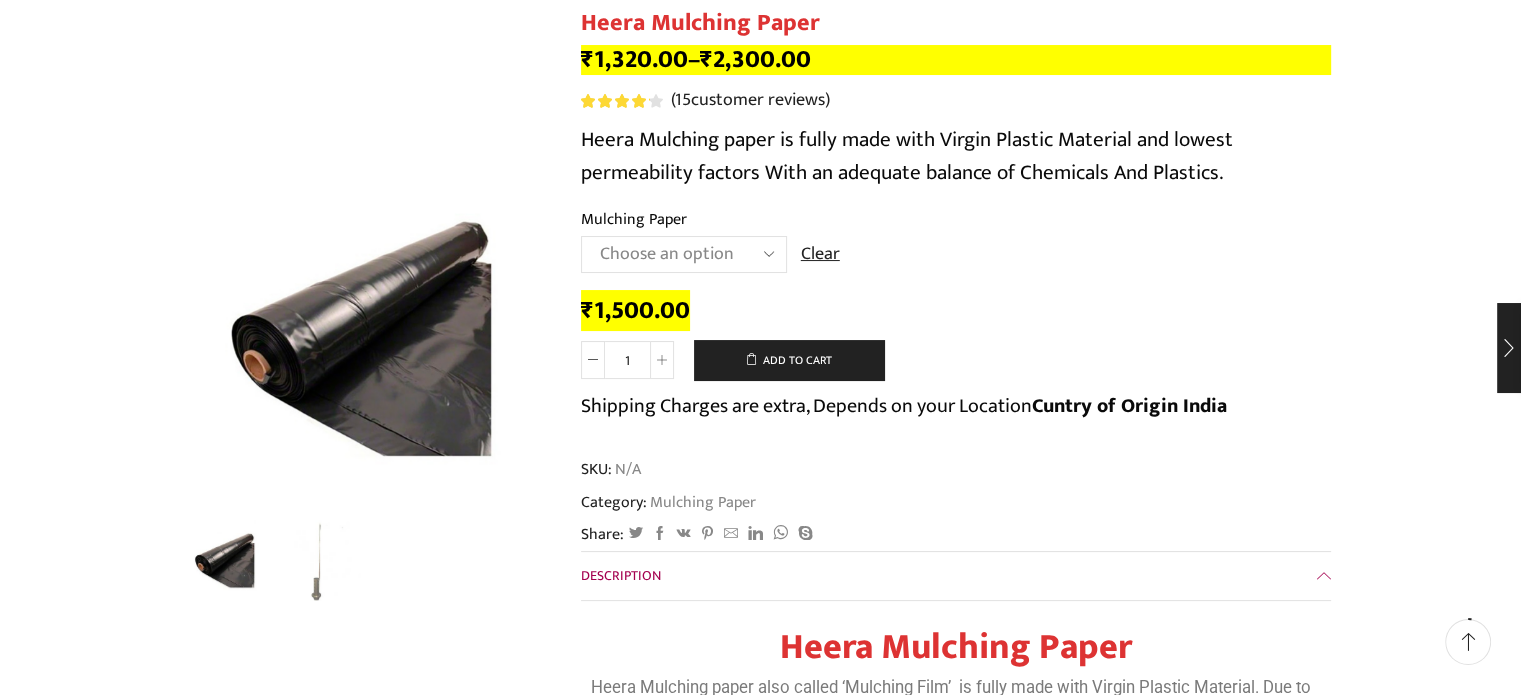 scroll, scrollTop: 0, scrollLeft: 0, axis: both 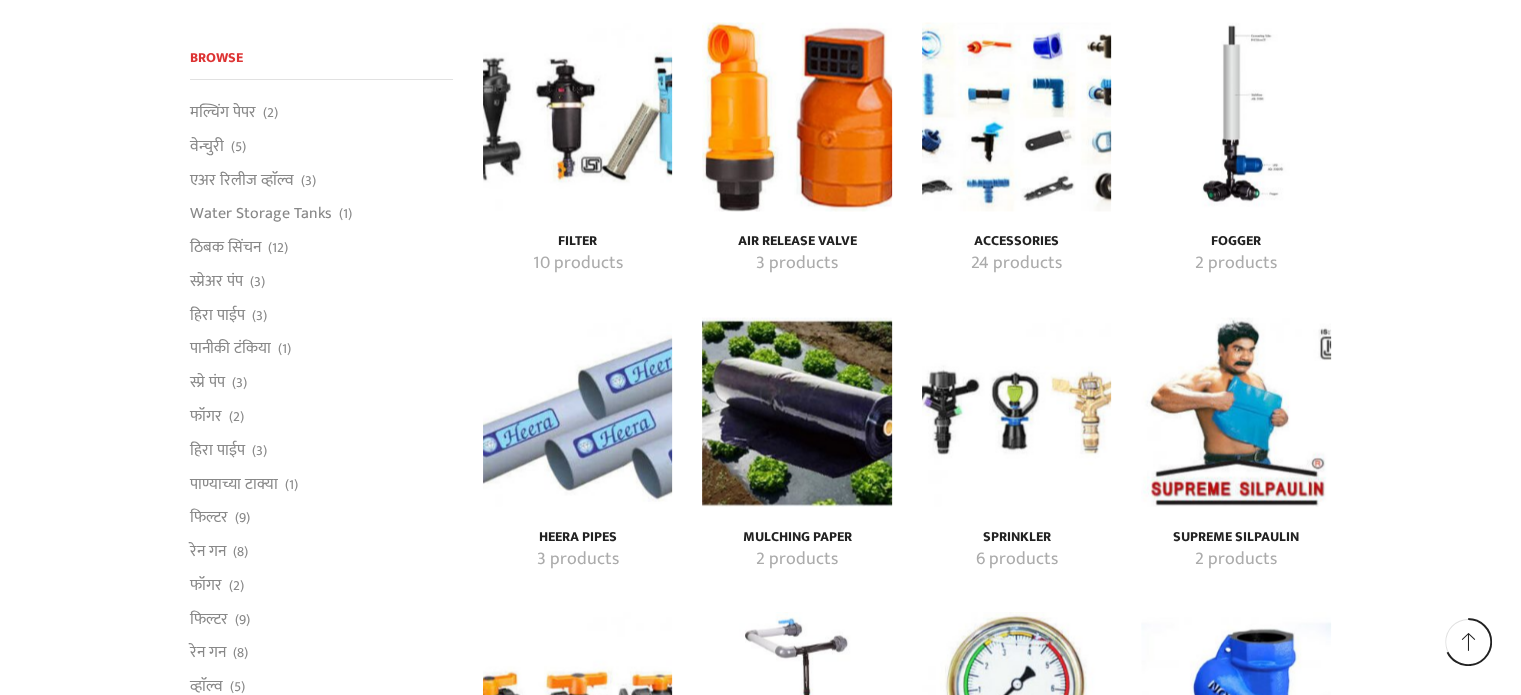 click at bounding box center [1016, 116] 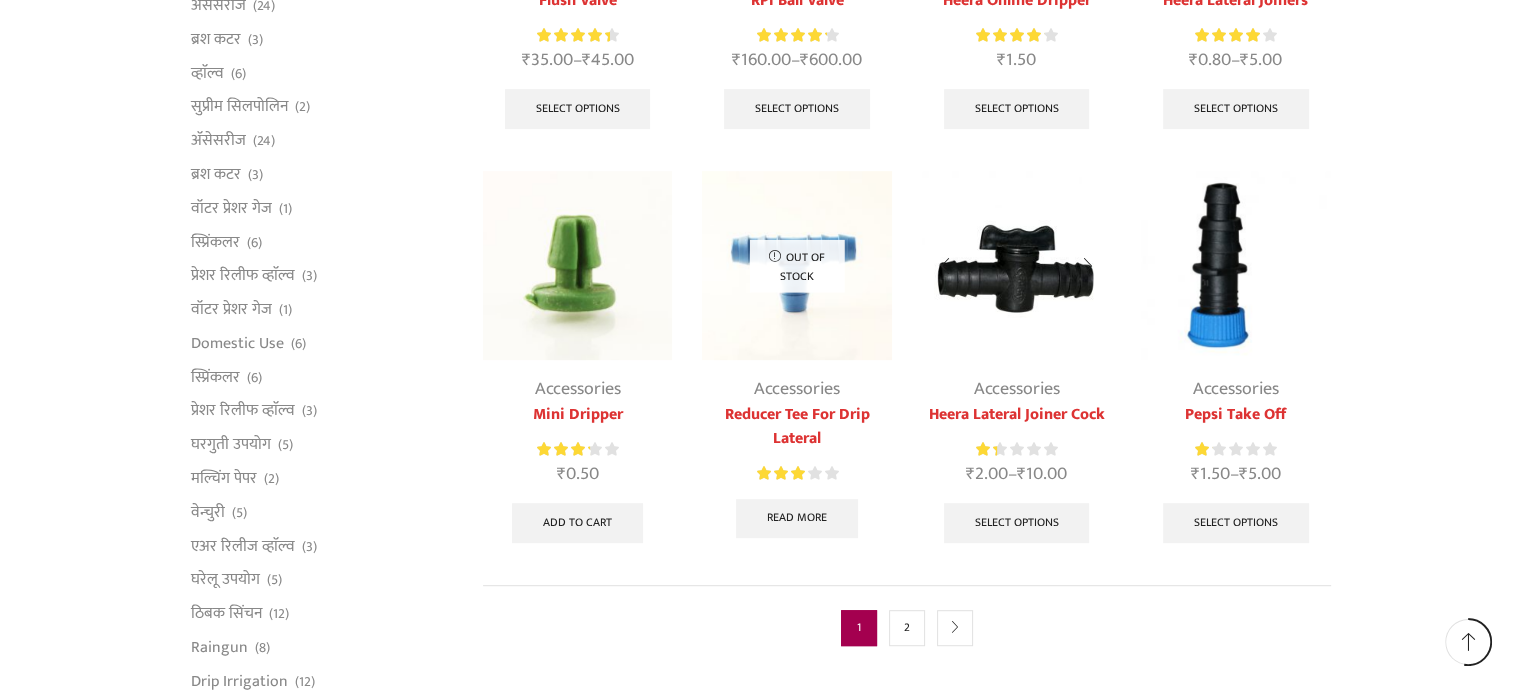 scroll, scrollTop: 870, scrollLeft: 0, axis: vertical 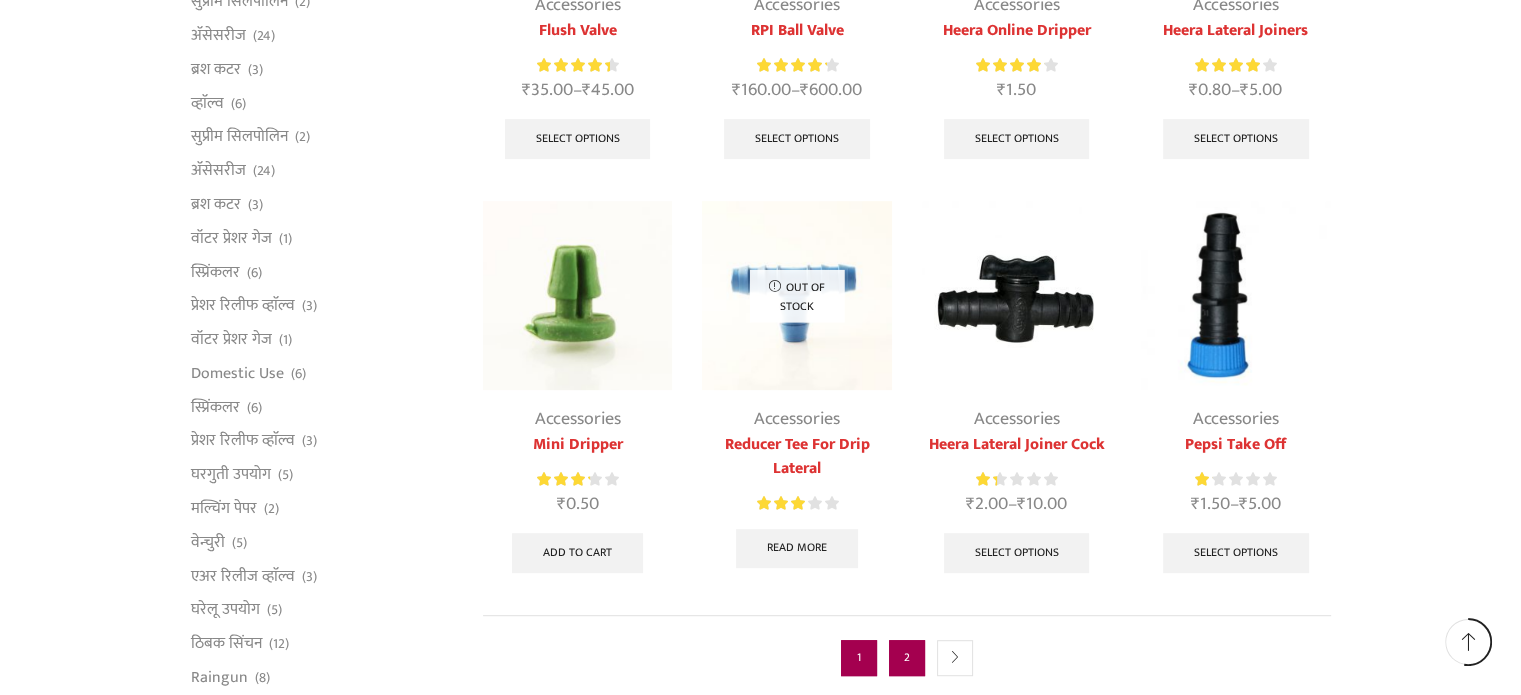 click on "2" at bounding box center [907, 658] 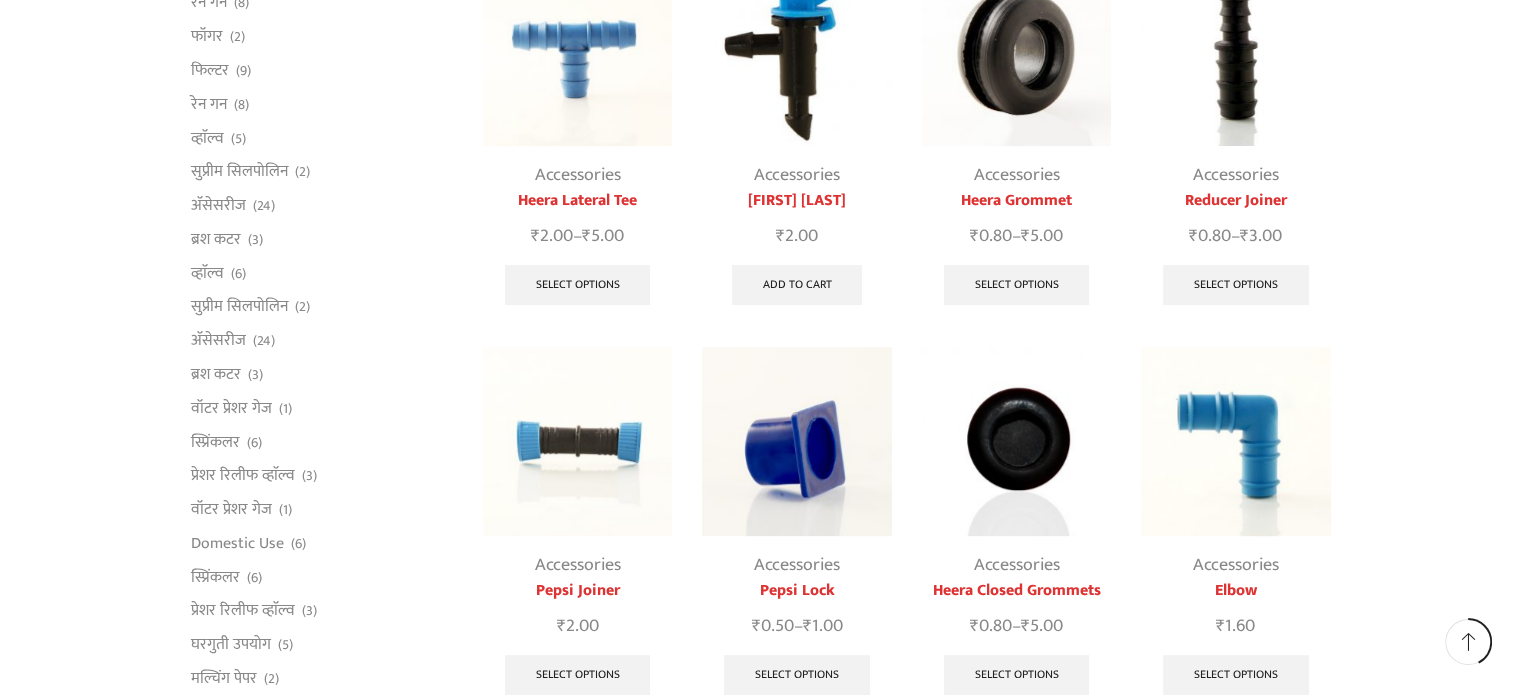 scroll, scrollTop: 600, scrollLeft: 0, axis: vertical 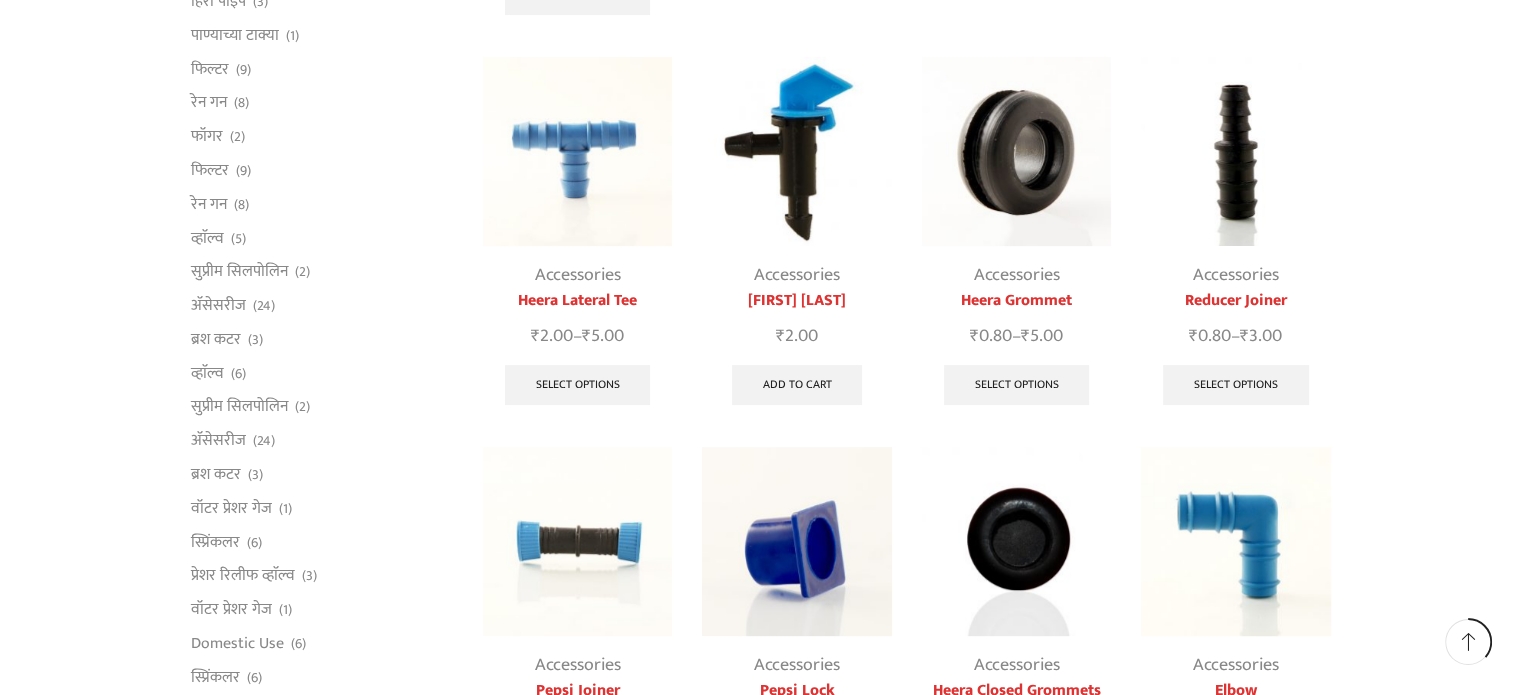 click on "Accessories" at bounding box center (1016, 275) 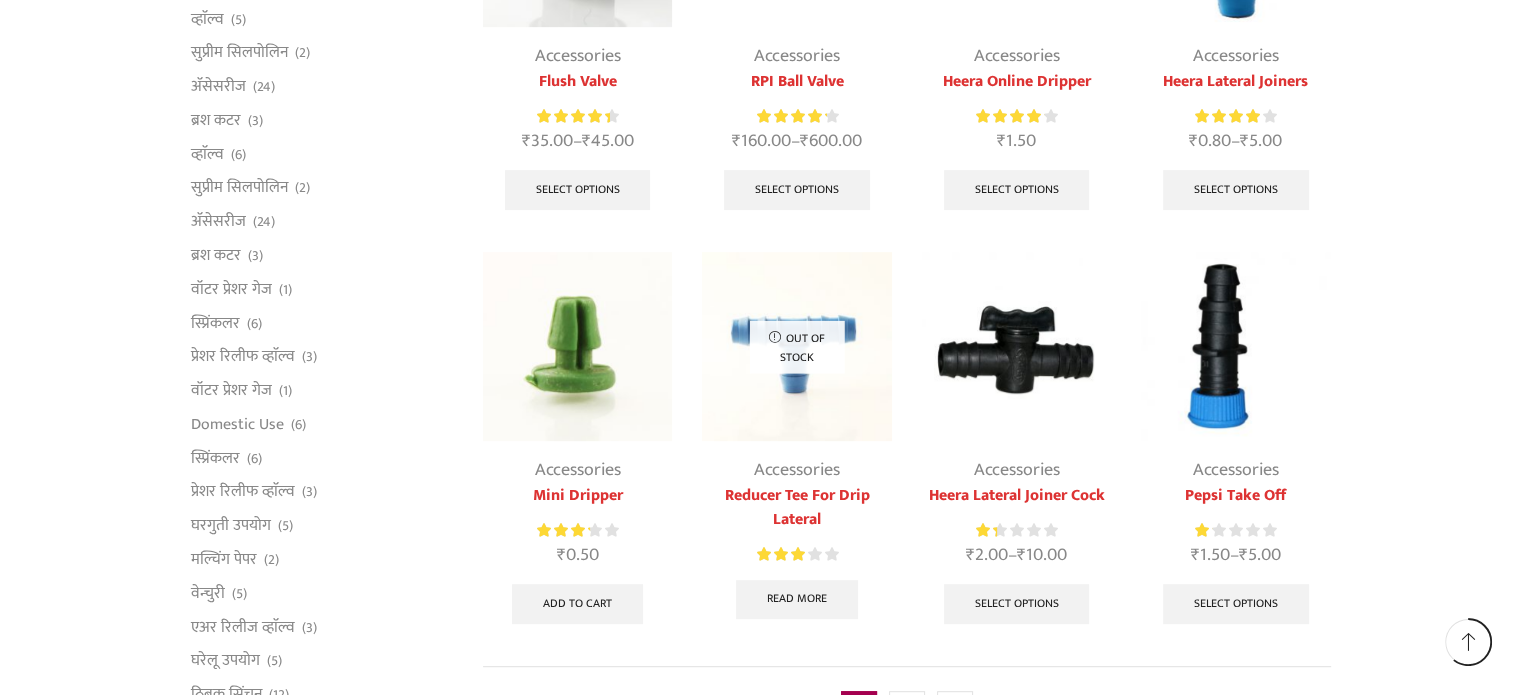 scroll, scrollTop: 1000, scrollLeft: 0, axis: vertical 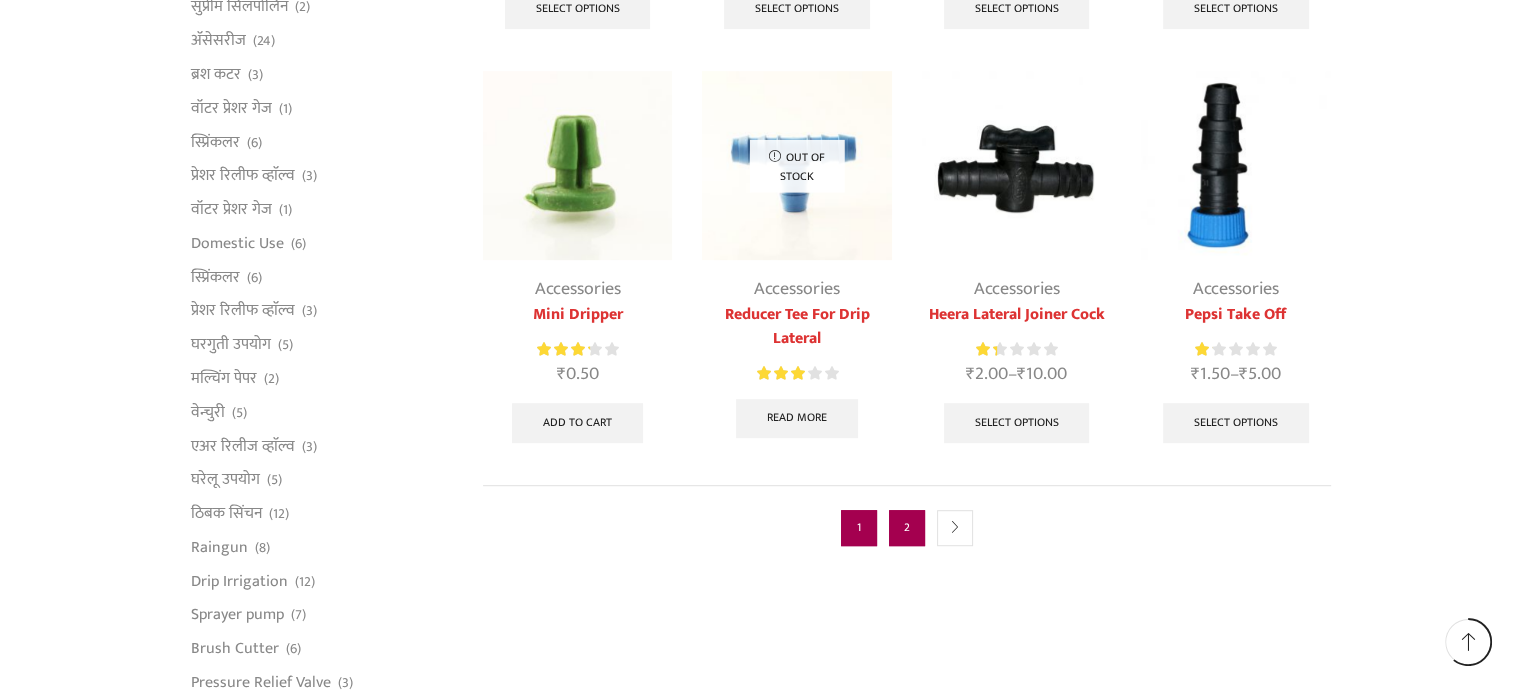 click on "2" at bounding box center (907, 528) 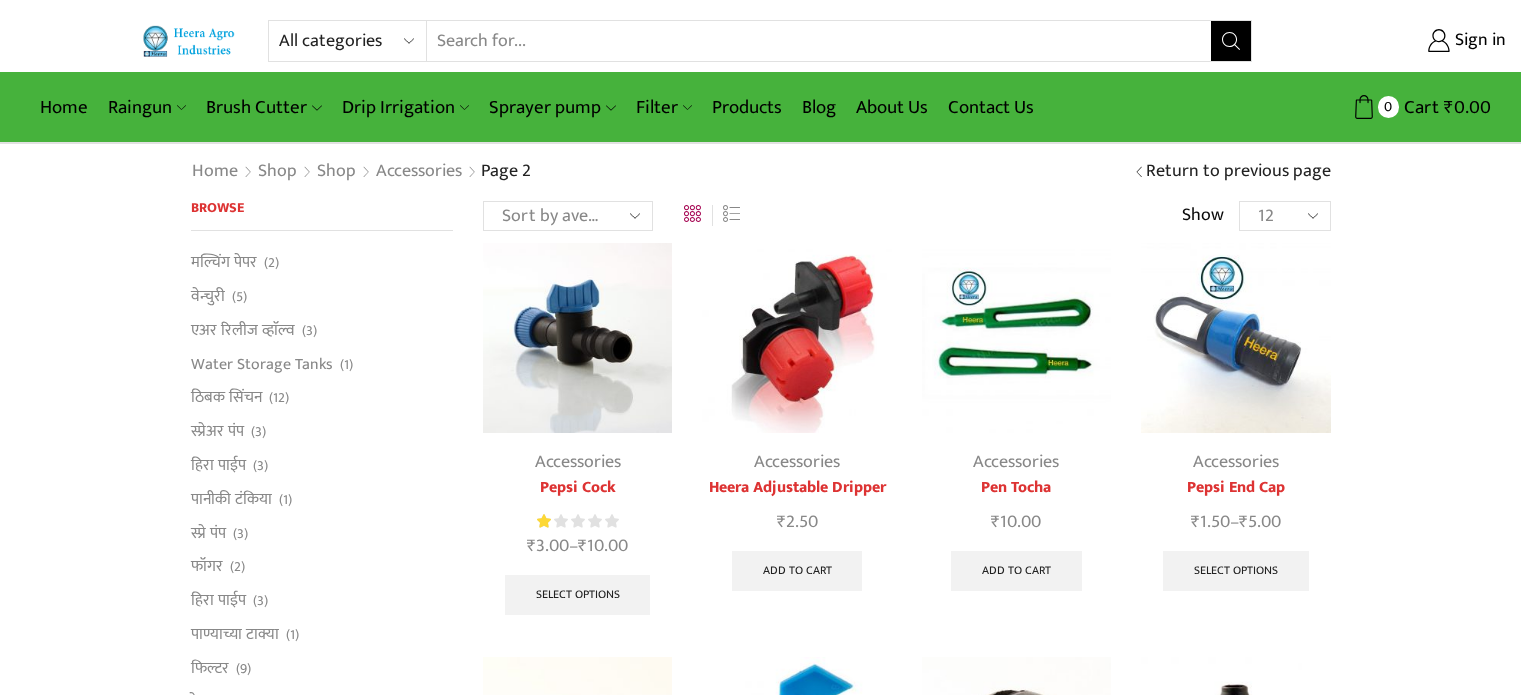 scroll, scrollTop: 0, scrollLeft: 0, axis: both 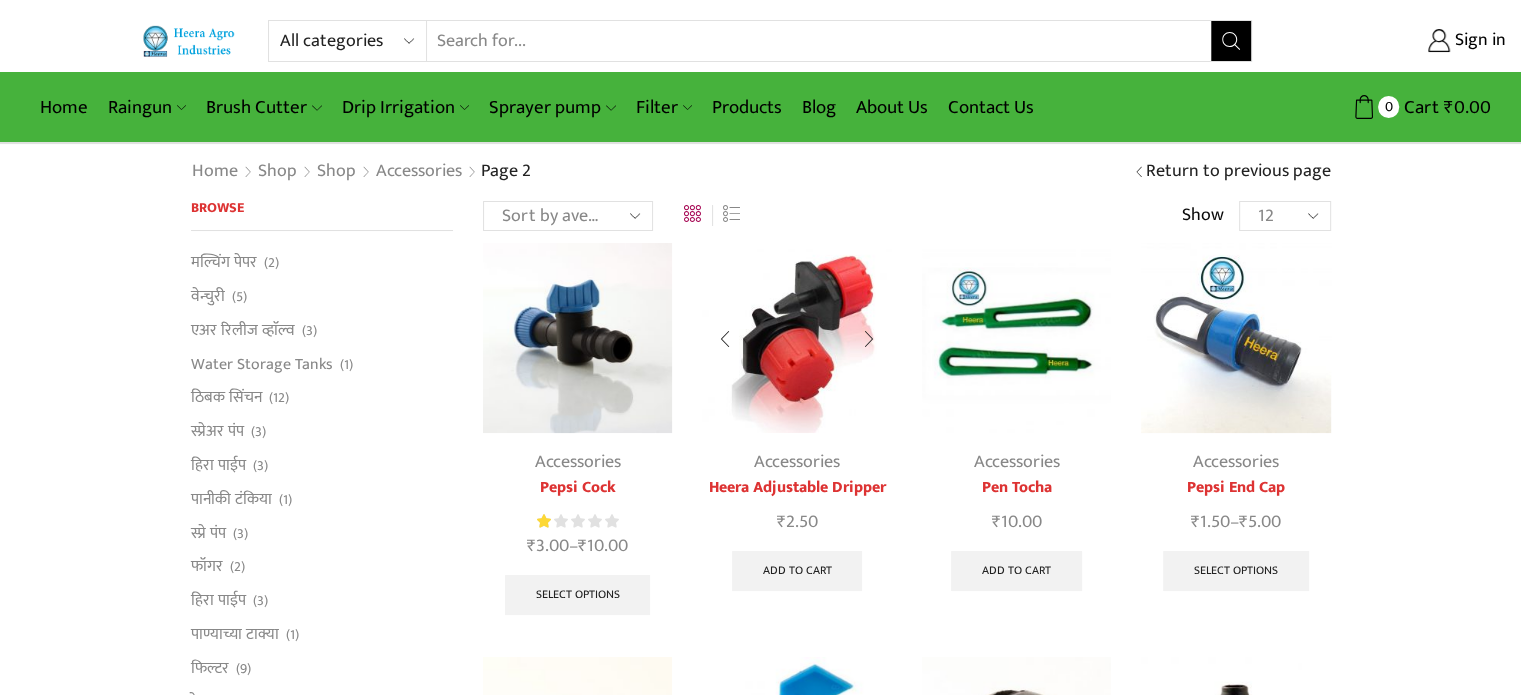 click at bounding box center [796, 337] 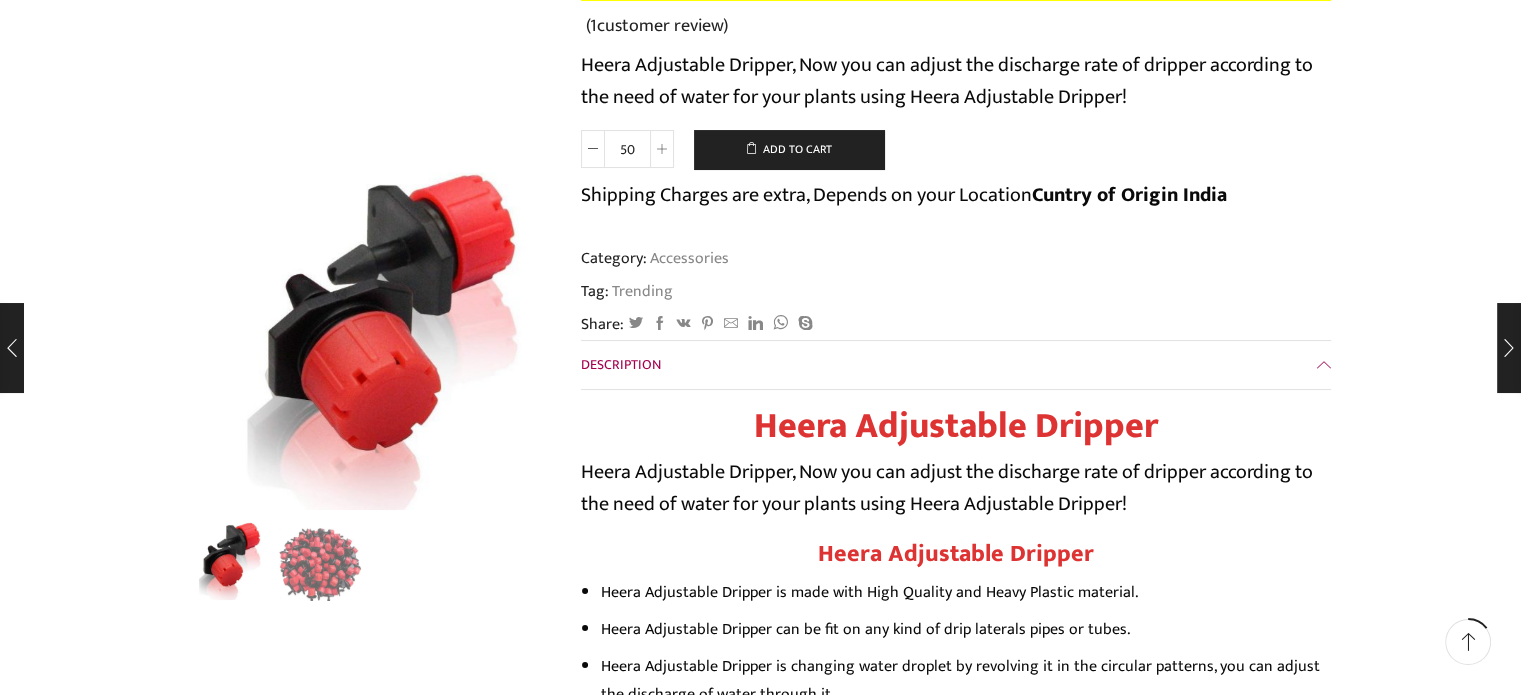 scroll, scrollTop: 400, scrollLeft: 0, axis: vertical 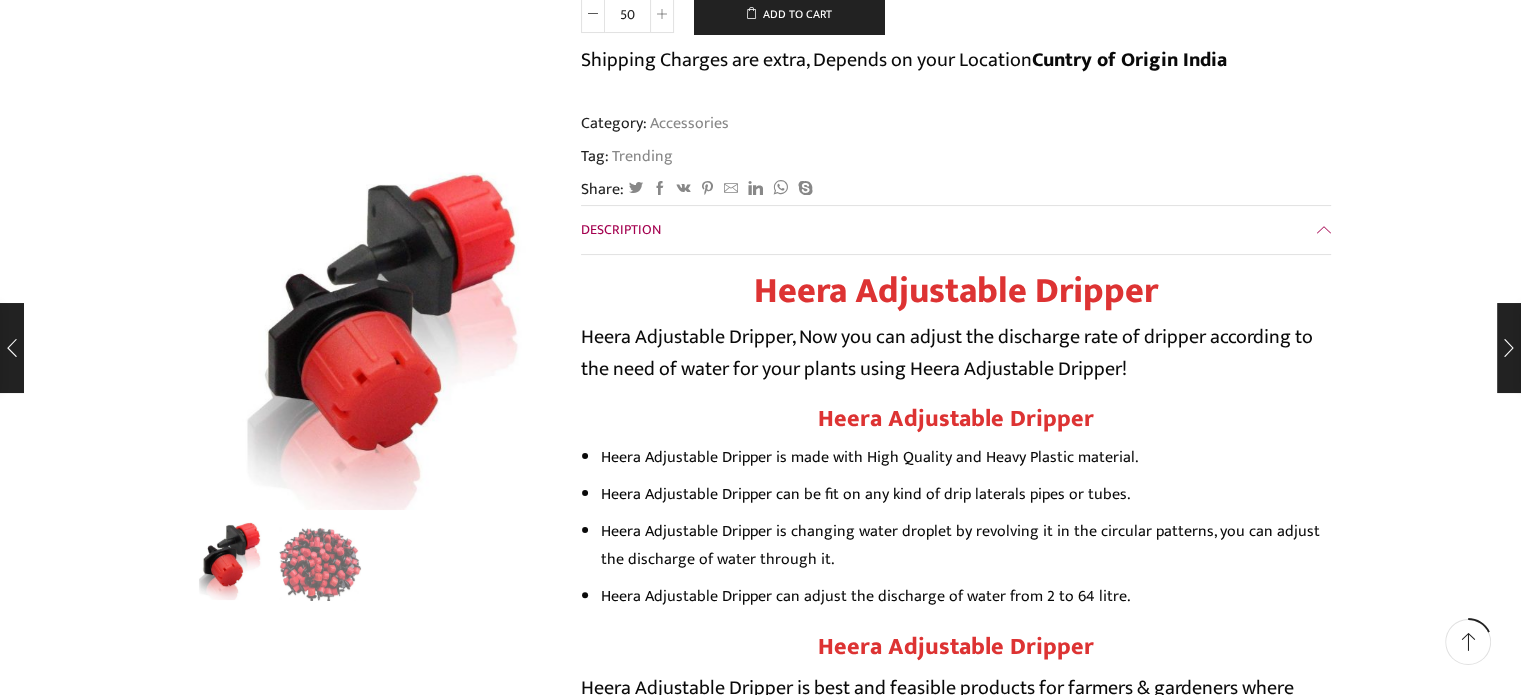 click on "Description" at bounding box center [956, 230] 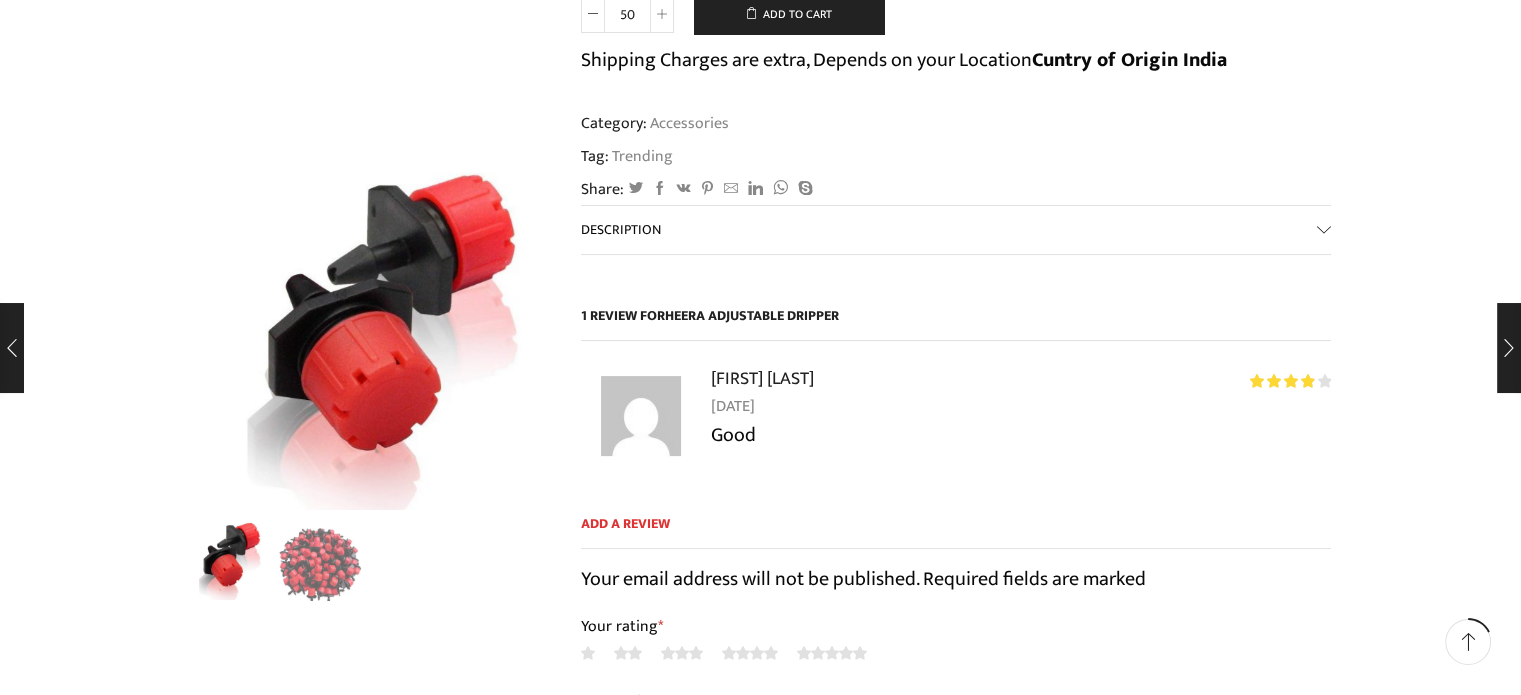 click on "Description" at bounding box center (956, 230) 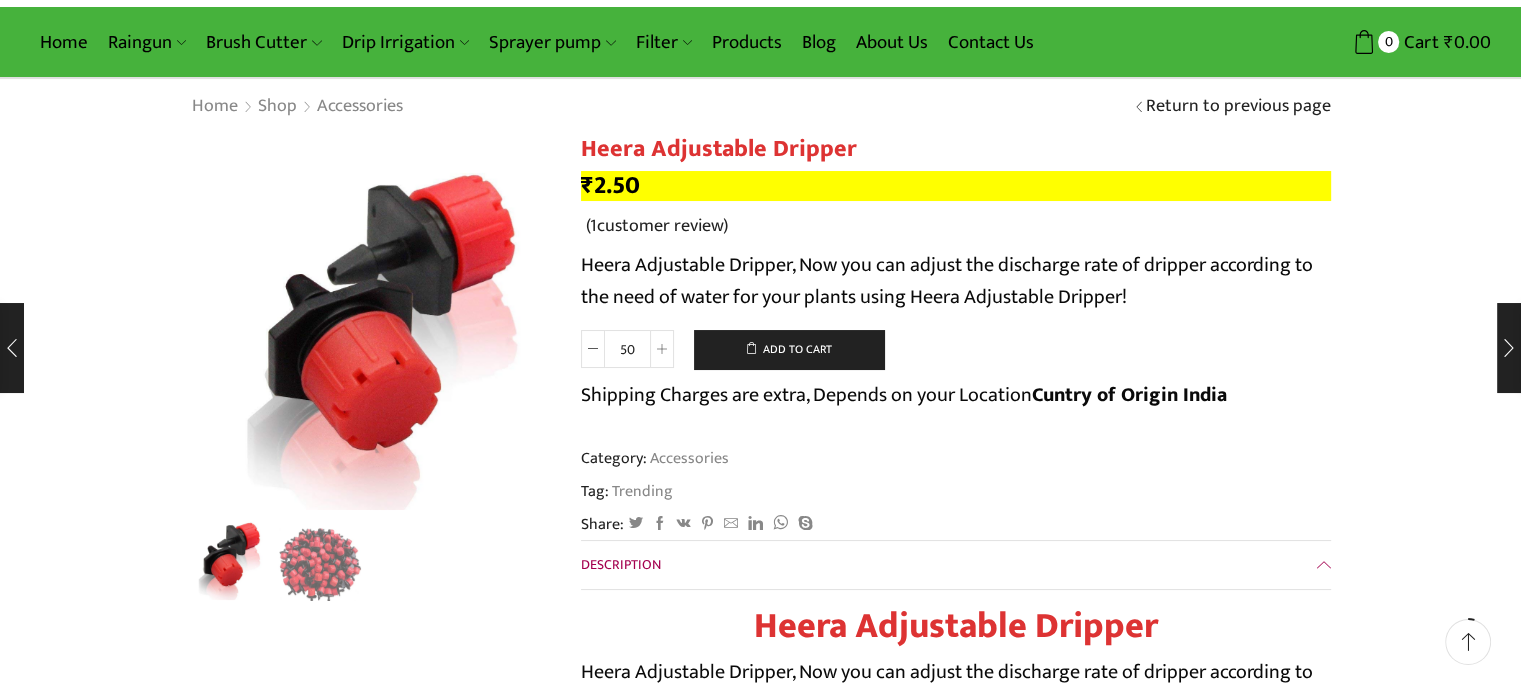 scroll, scrollTop: 100, scrollLeft: 0, axis: vertical 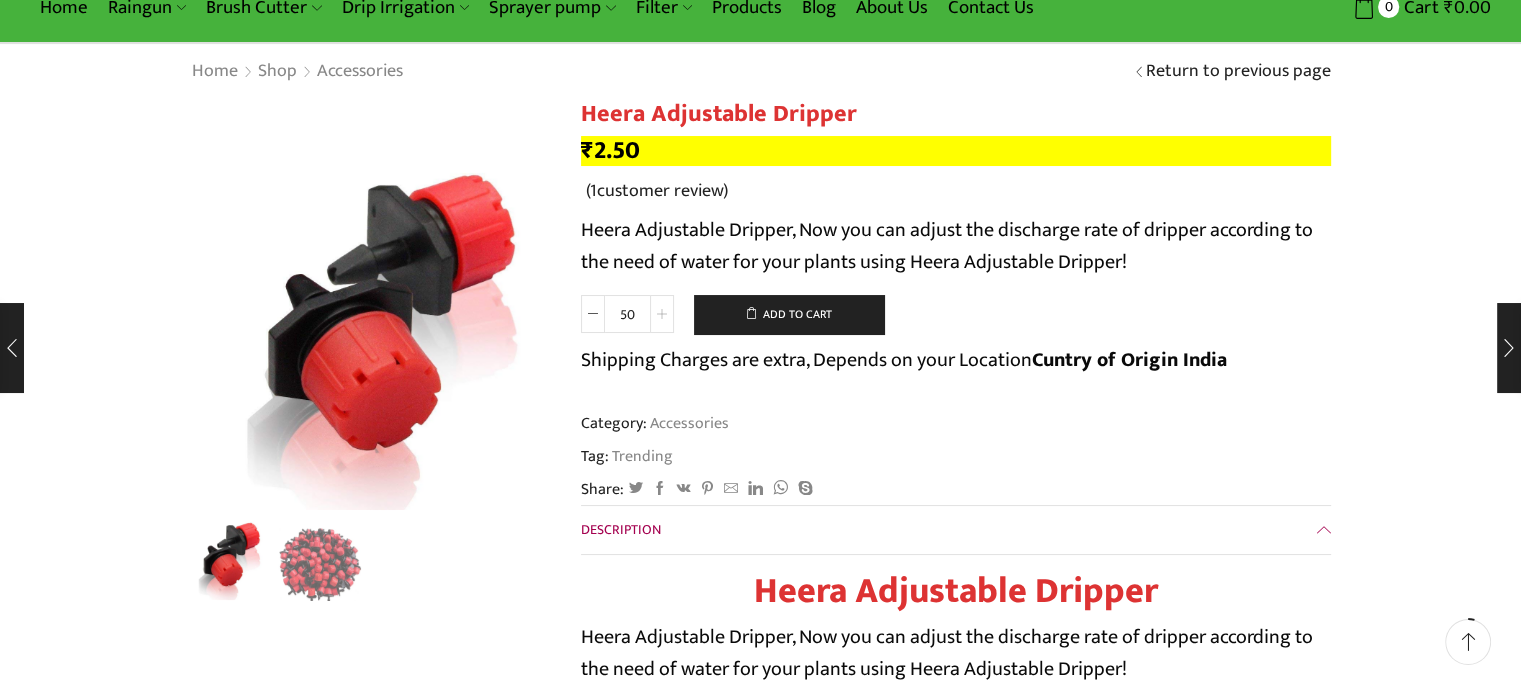 click at bounding box center (662, 314) 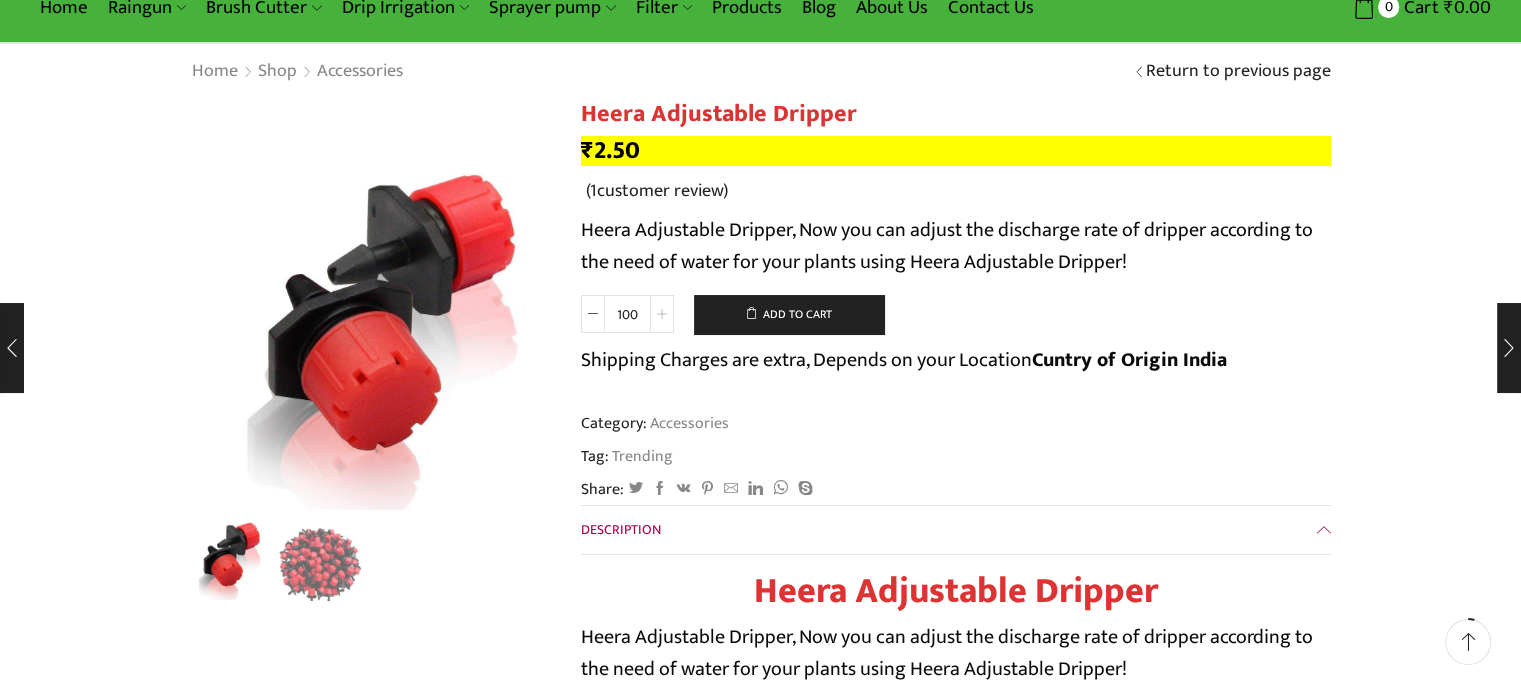 click at bounding box center [662, 314] 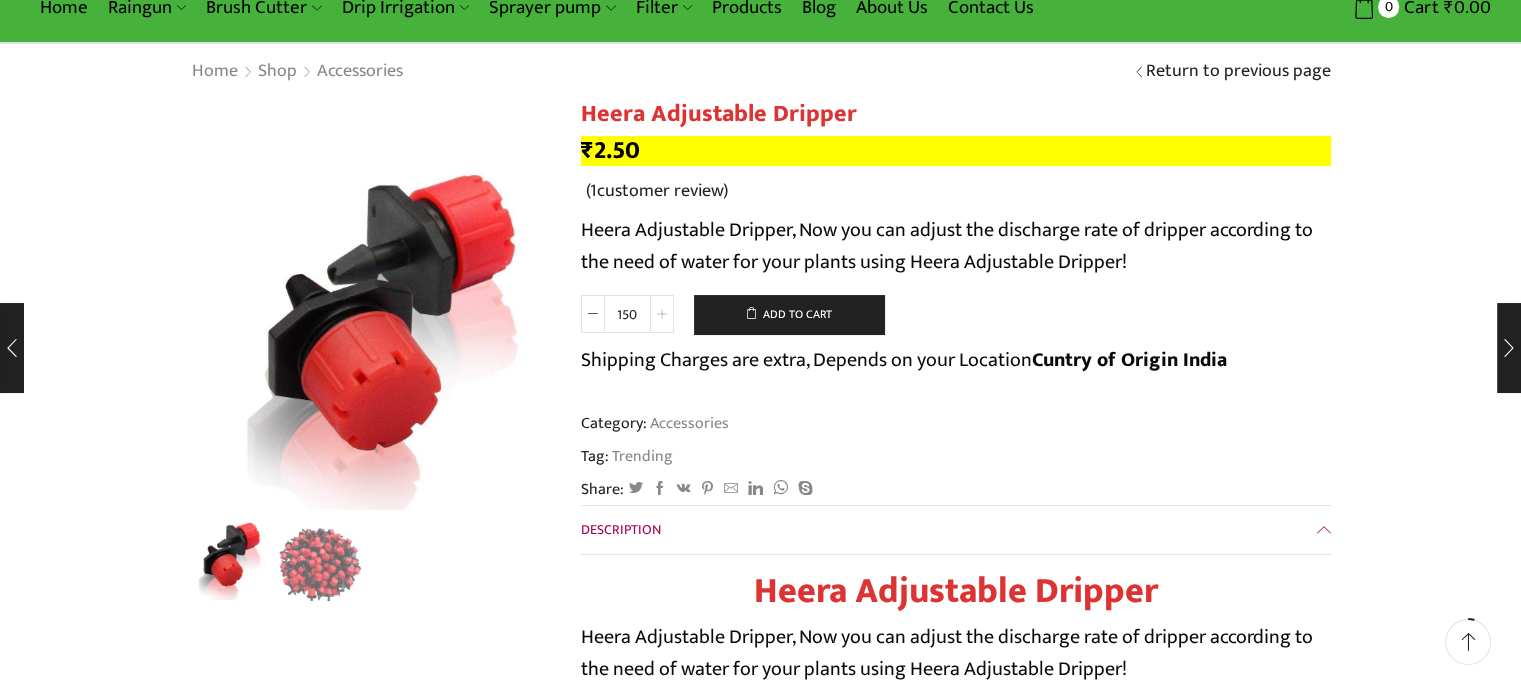 click at bounding box center (662, 314) 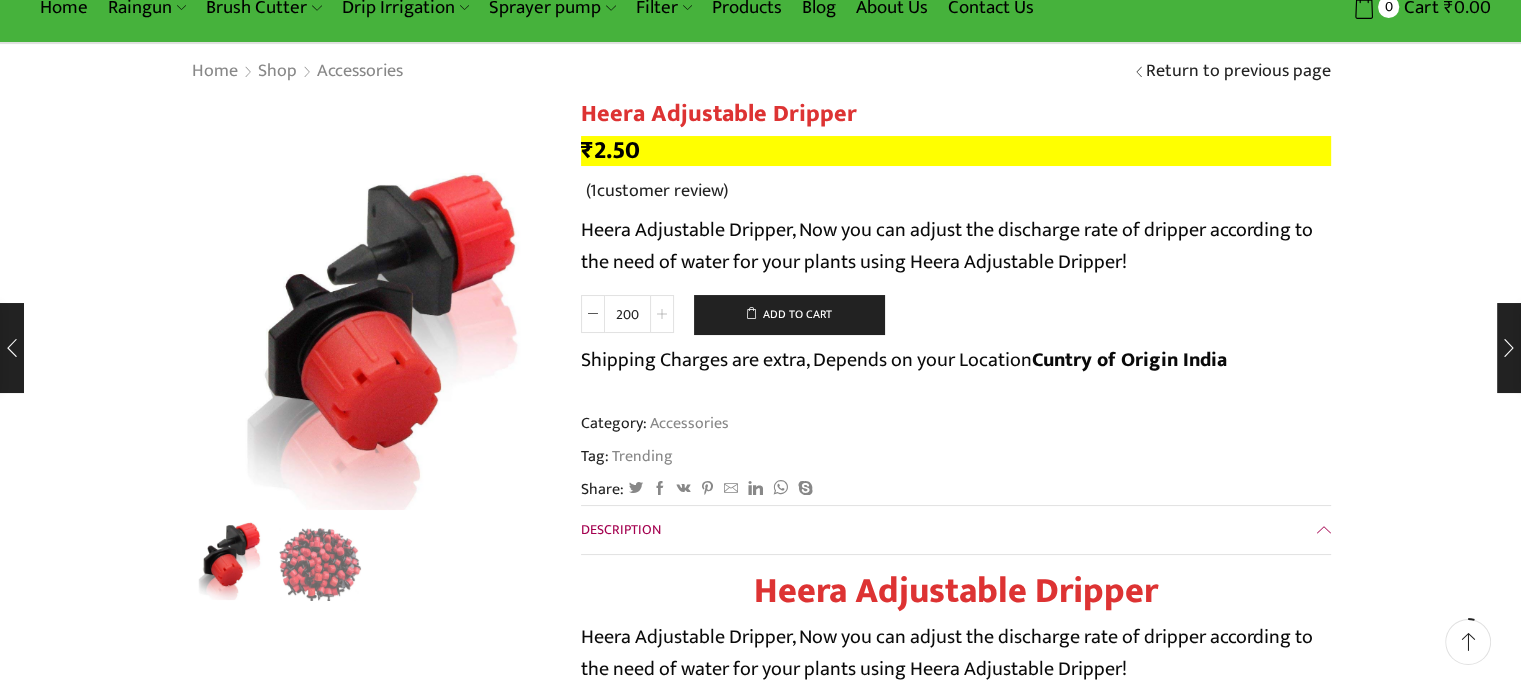 click at bounding box center (662, 314) 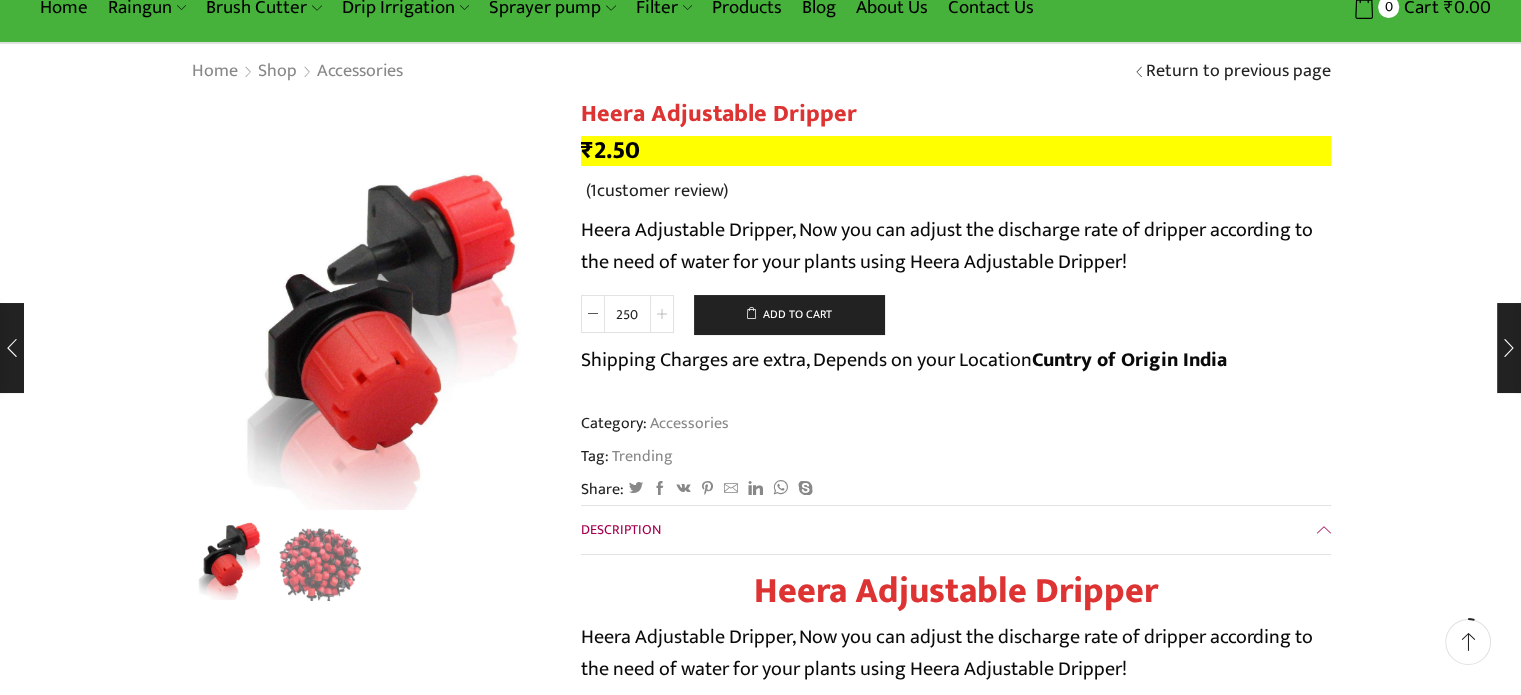 click at bounding box center (662, 314) 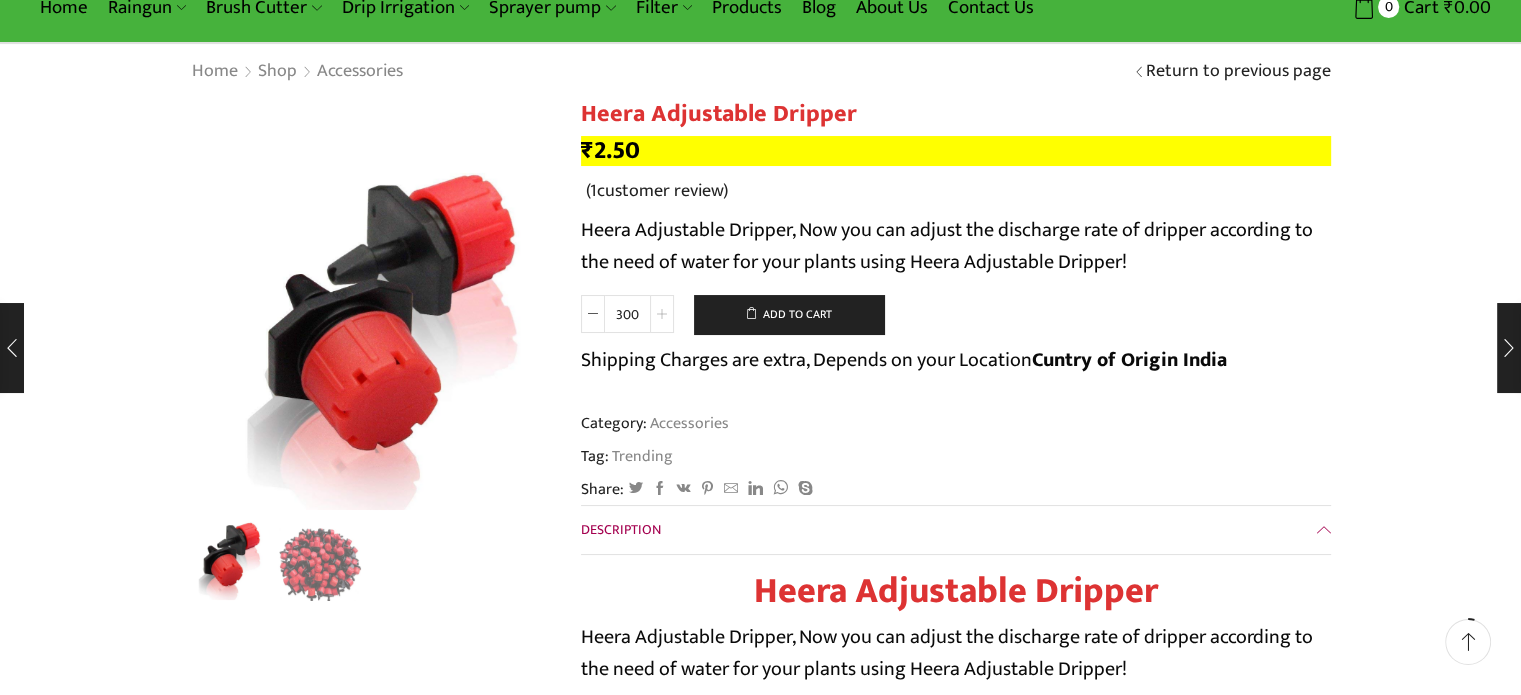 click at bounding box center [662, 314] 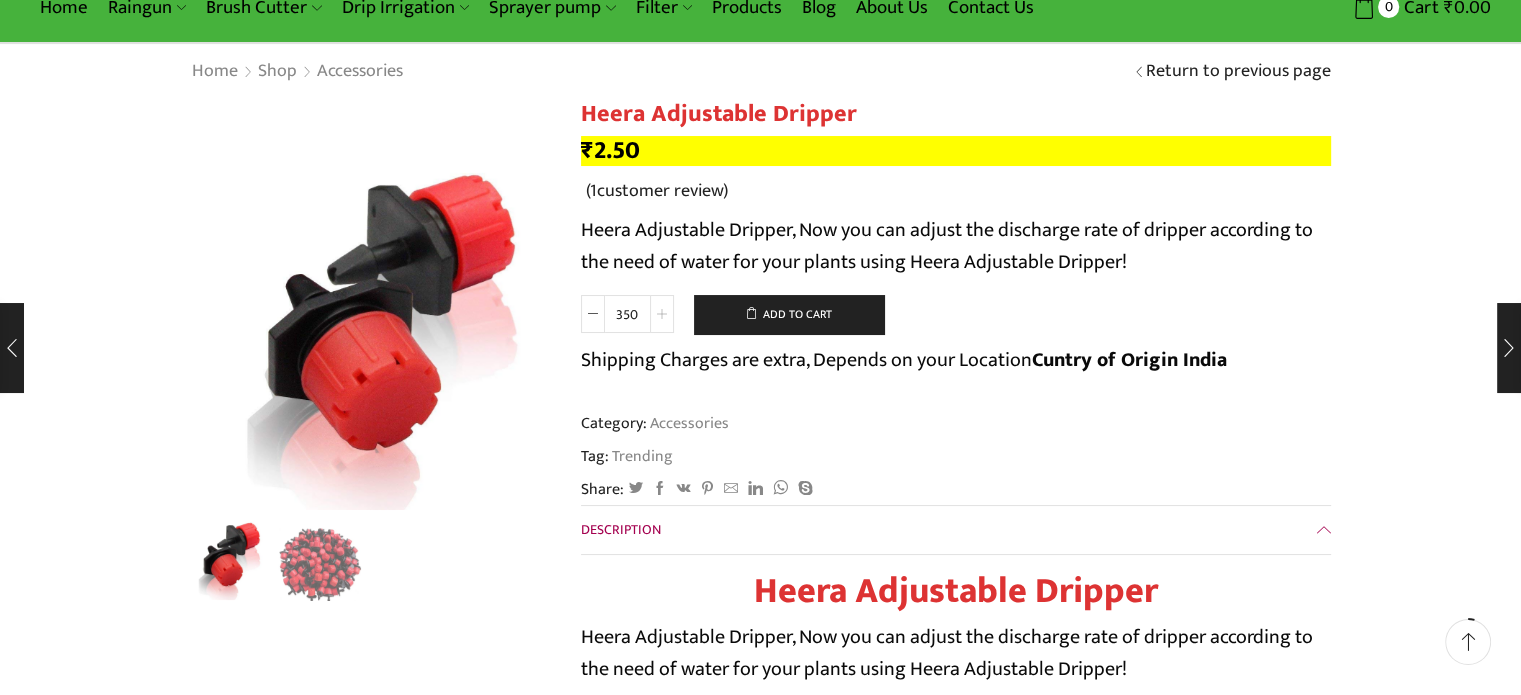 click at bounding box center [662, 314] 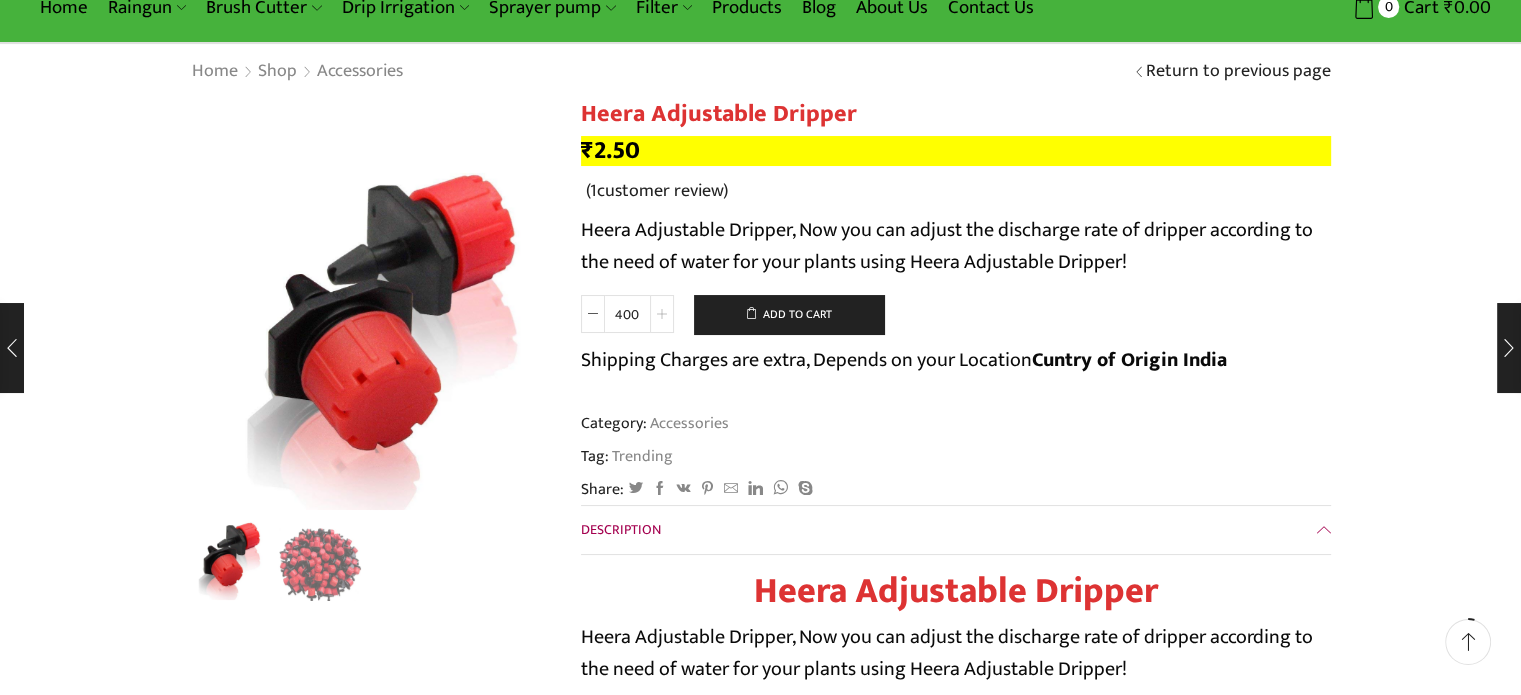 click at bounding box center (662, 314) 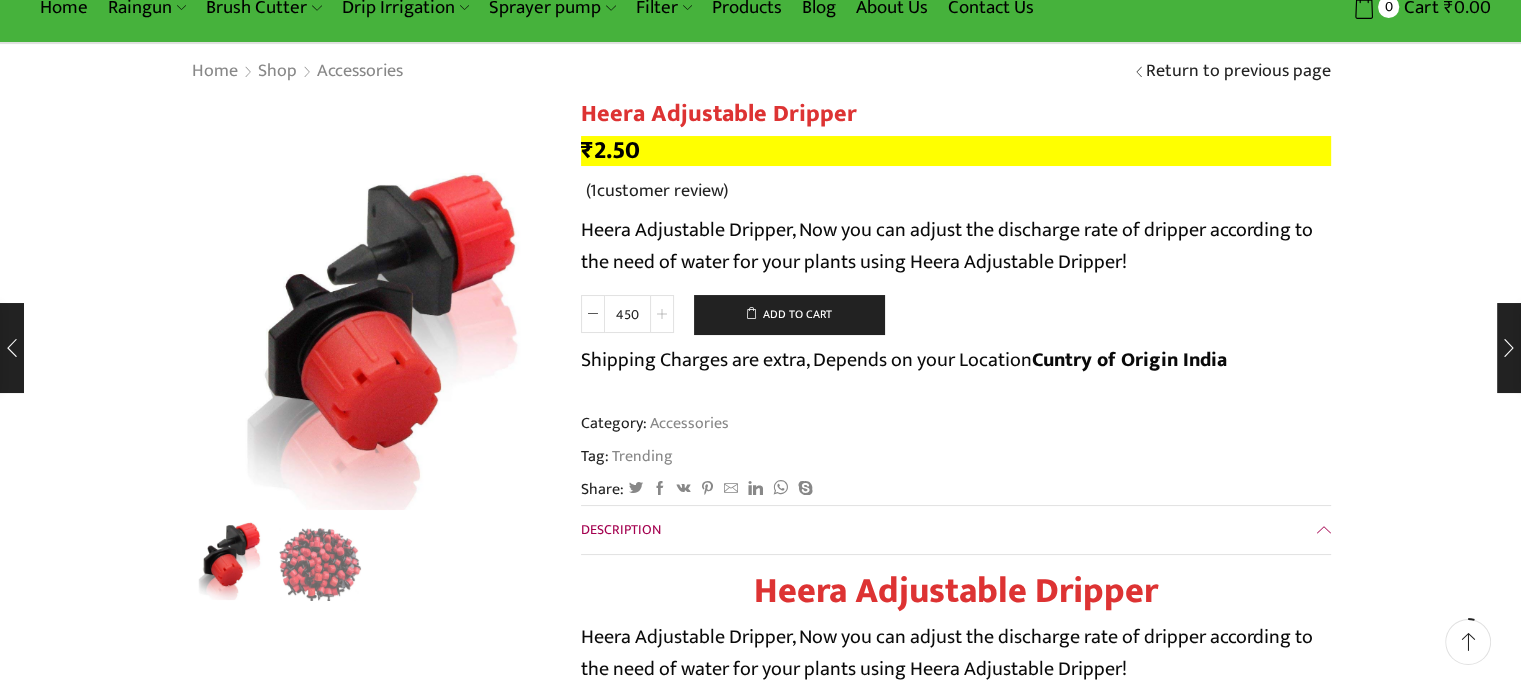 click at bounding box center [662, 314] 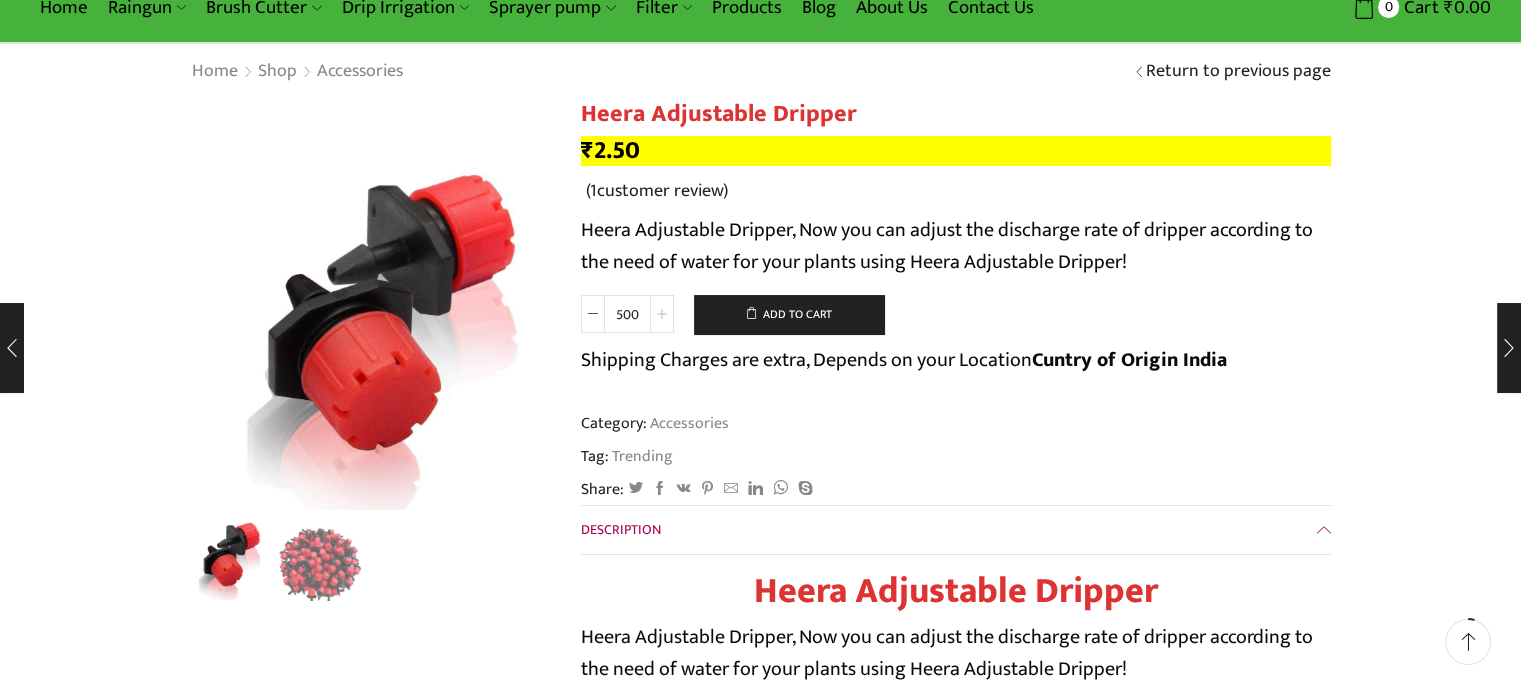 click at bounding box center (662, 314) 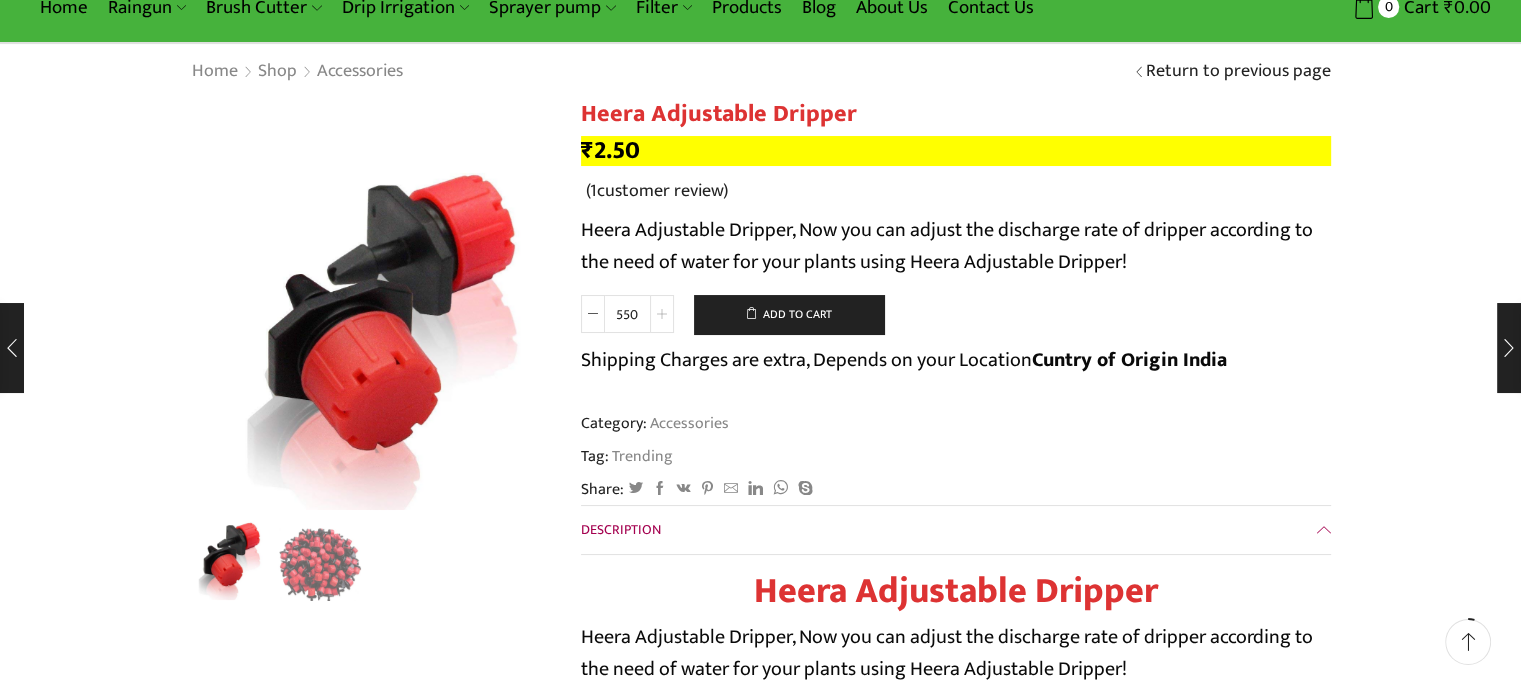 click at bounding box center (662, 314) 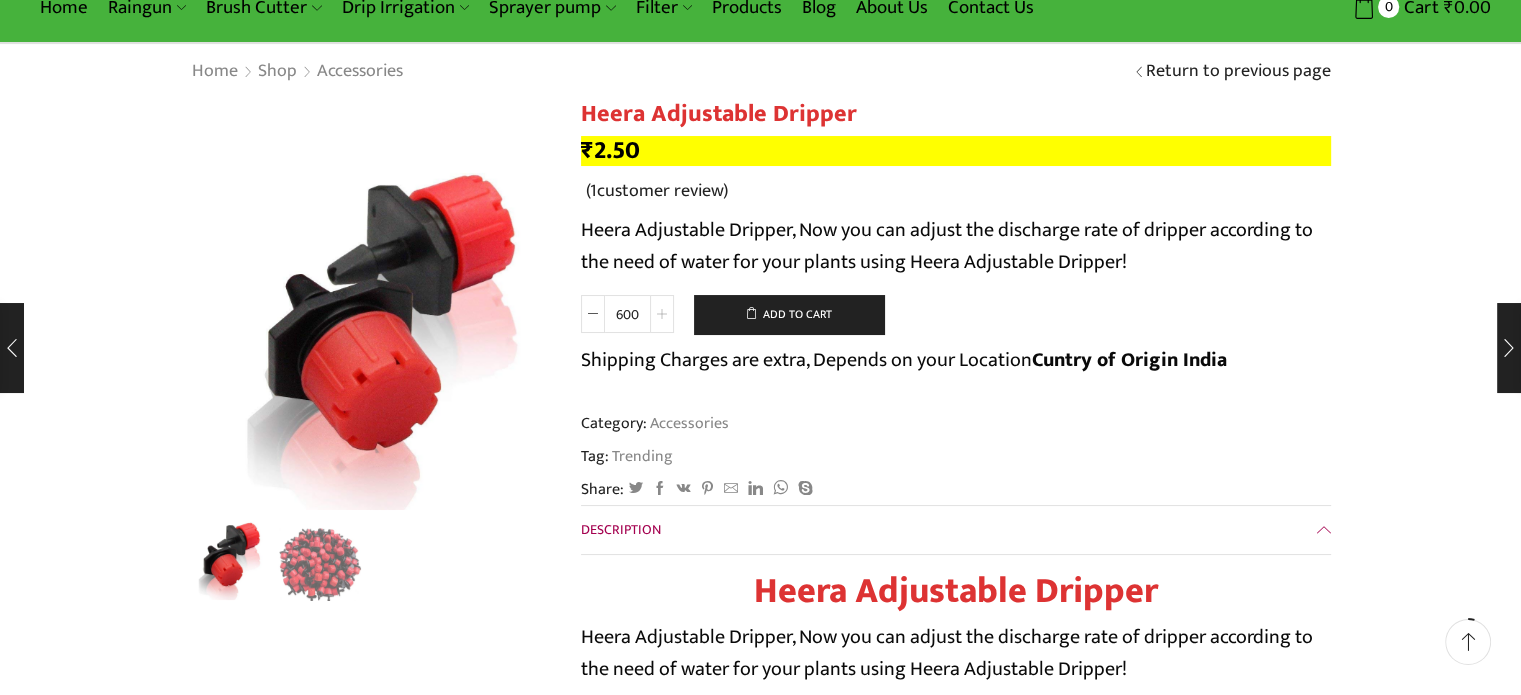 click at bounding box center [662, 314] 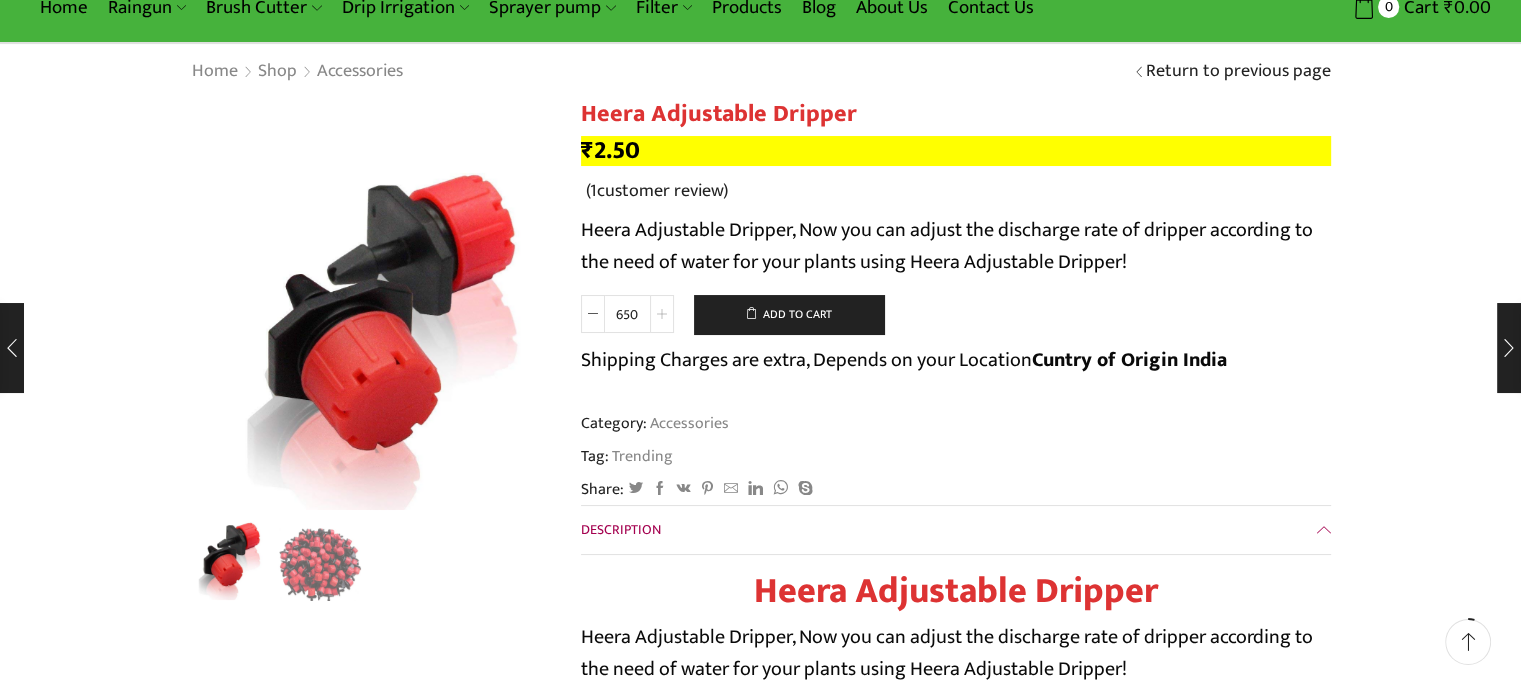 click at bounding box center (662, 314) 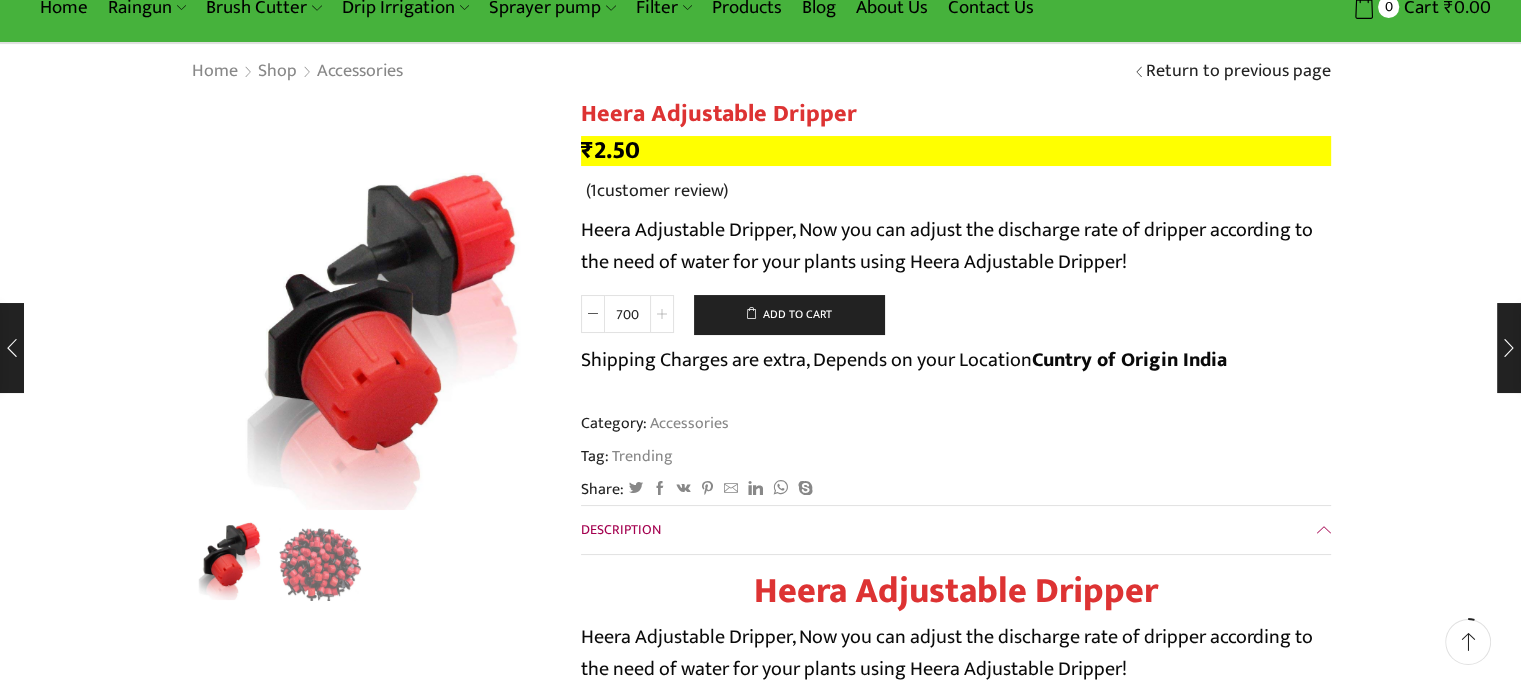 click at bounding box center [662, 314] 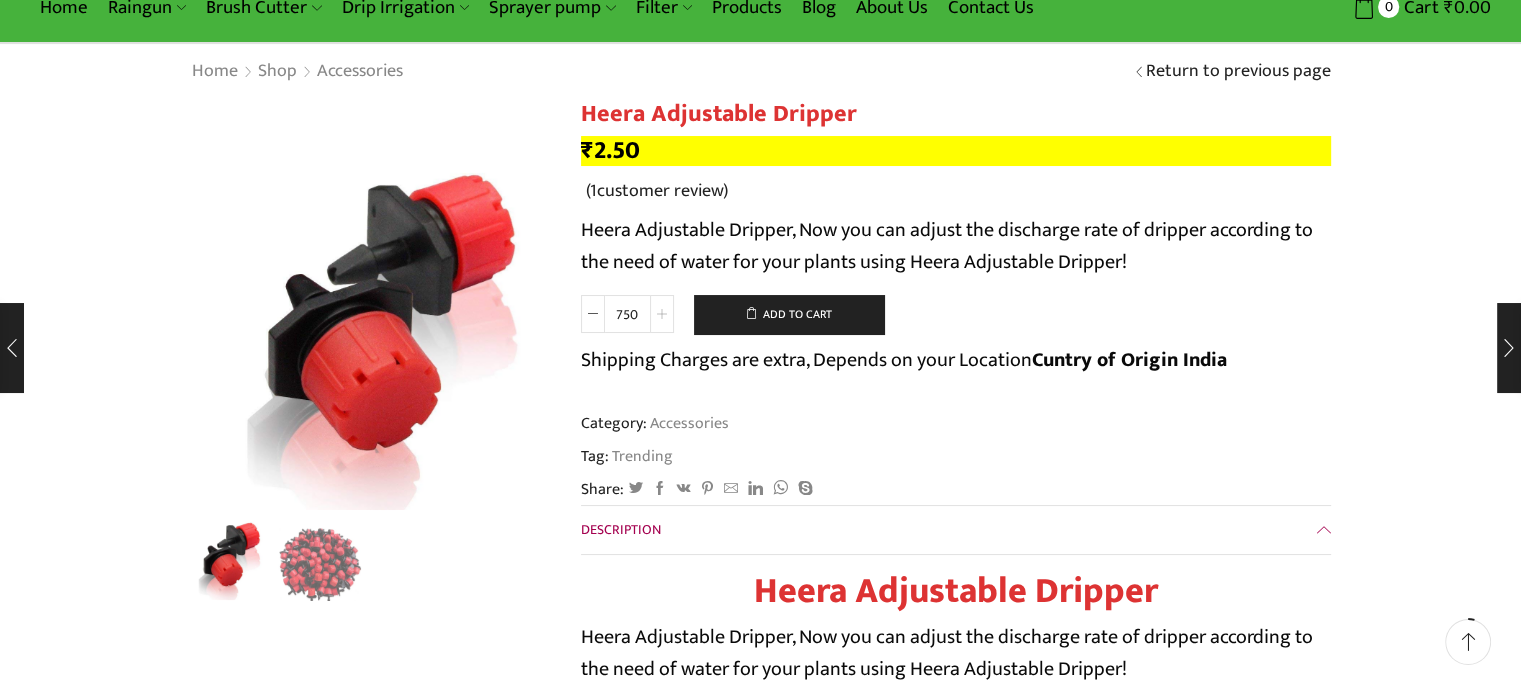 click at bounding box center [662, 314] 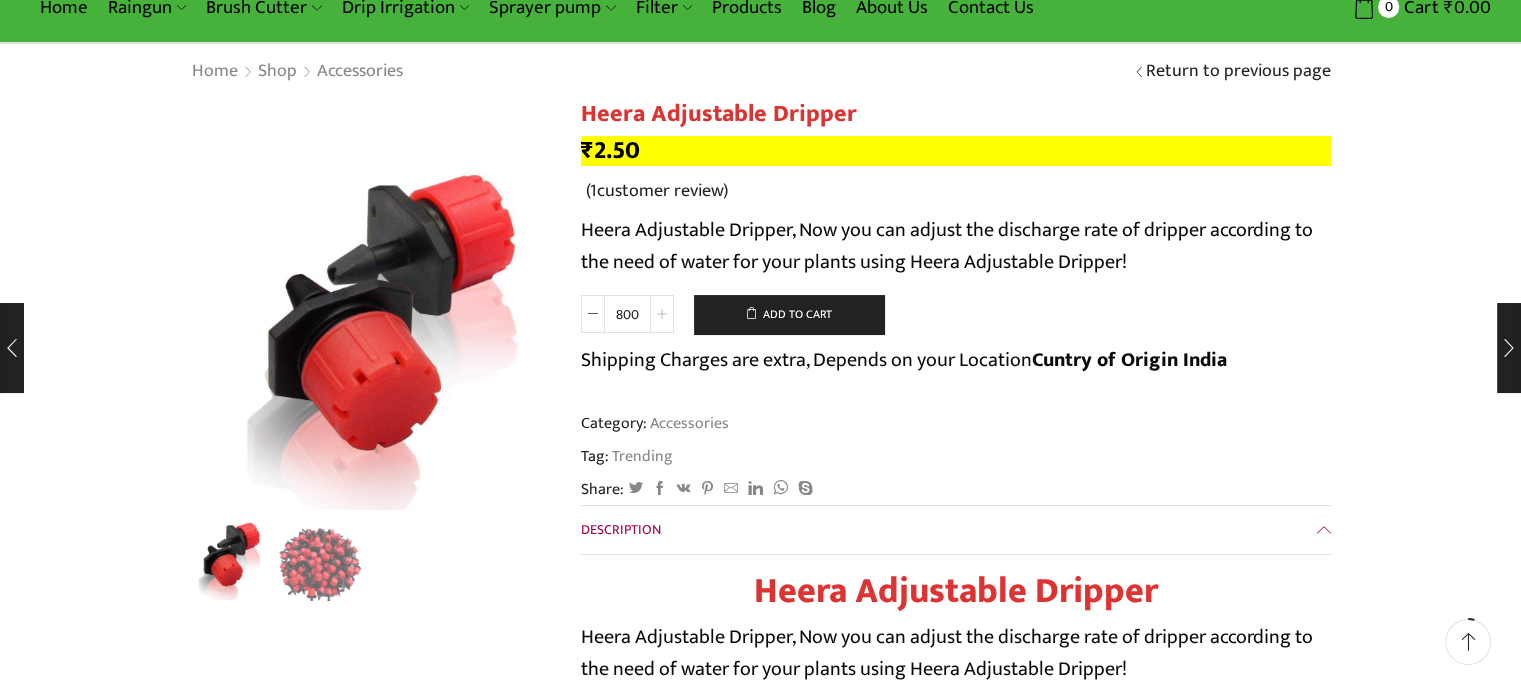 click at bounding box center (662, 314) 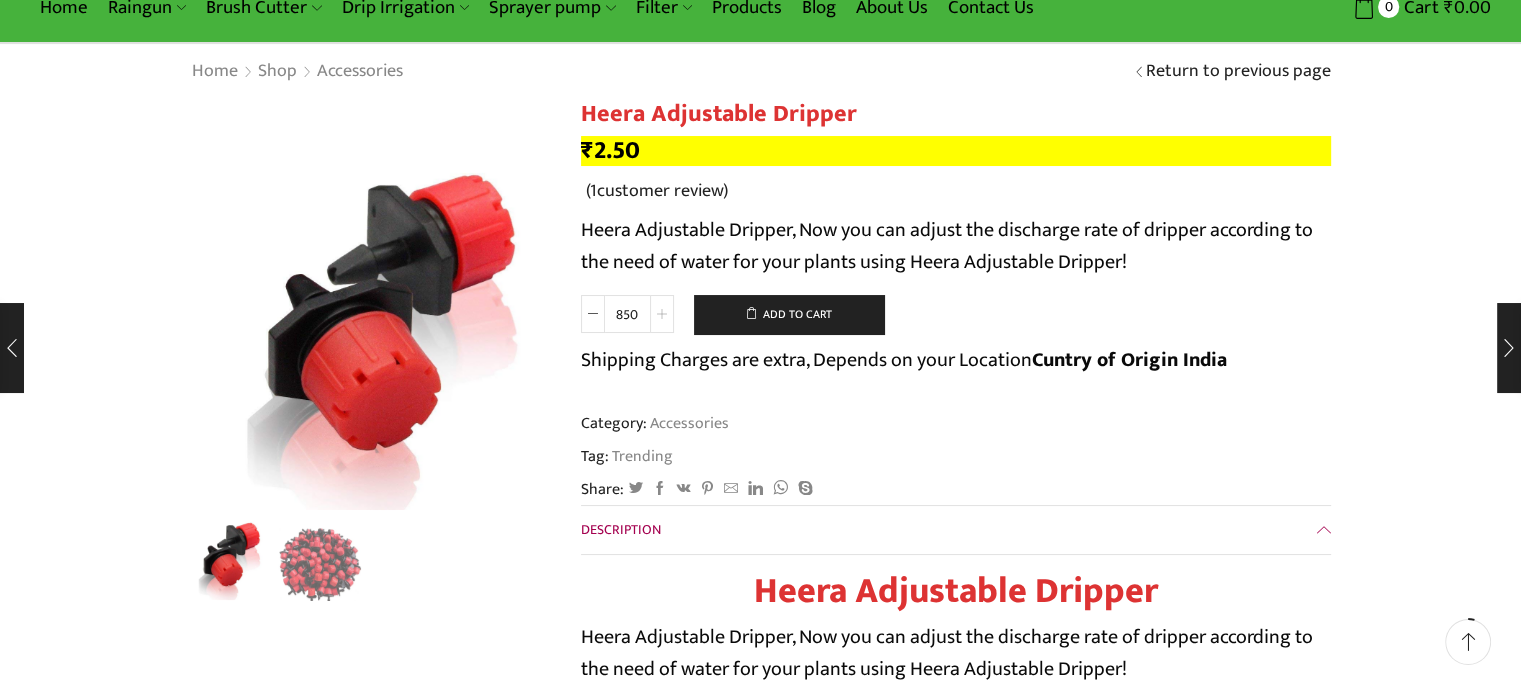 click at bounding box center [662, 314] 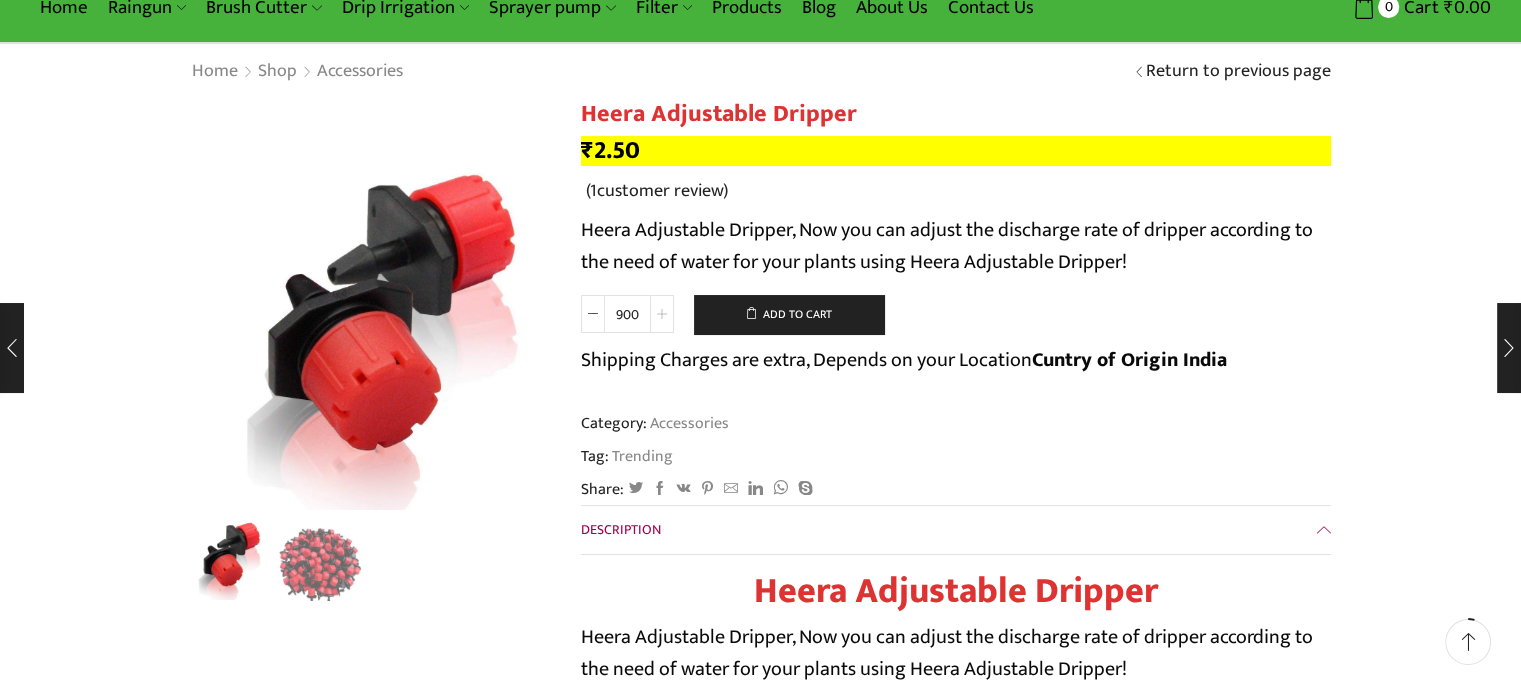 click at bounding box center [662, 314] 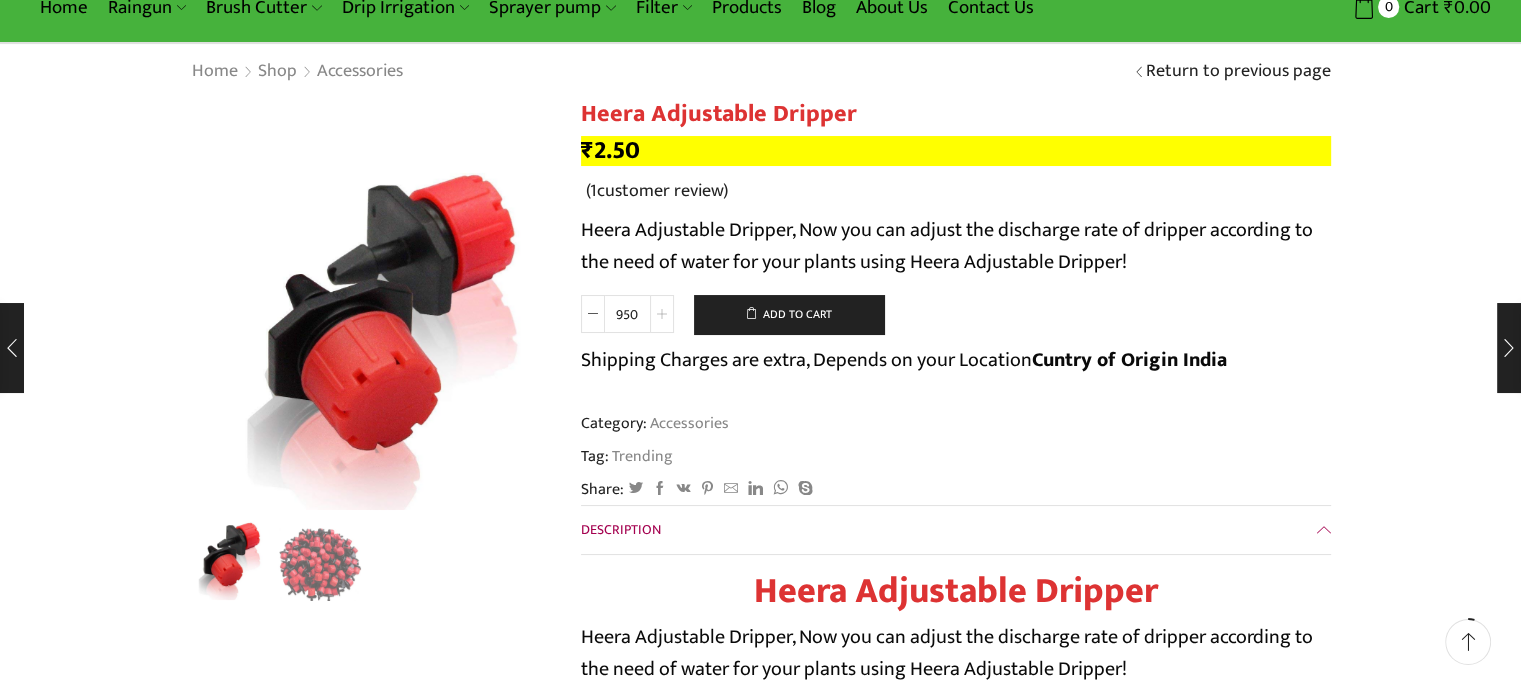 click at bounding box center [662, 314] 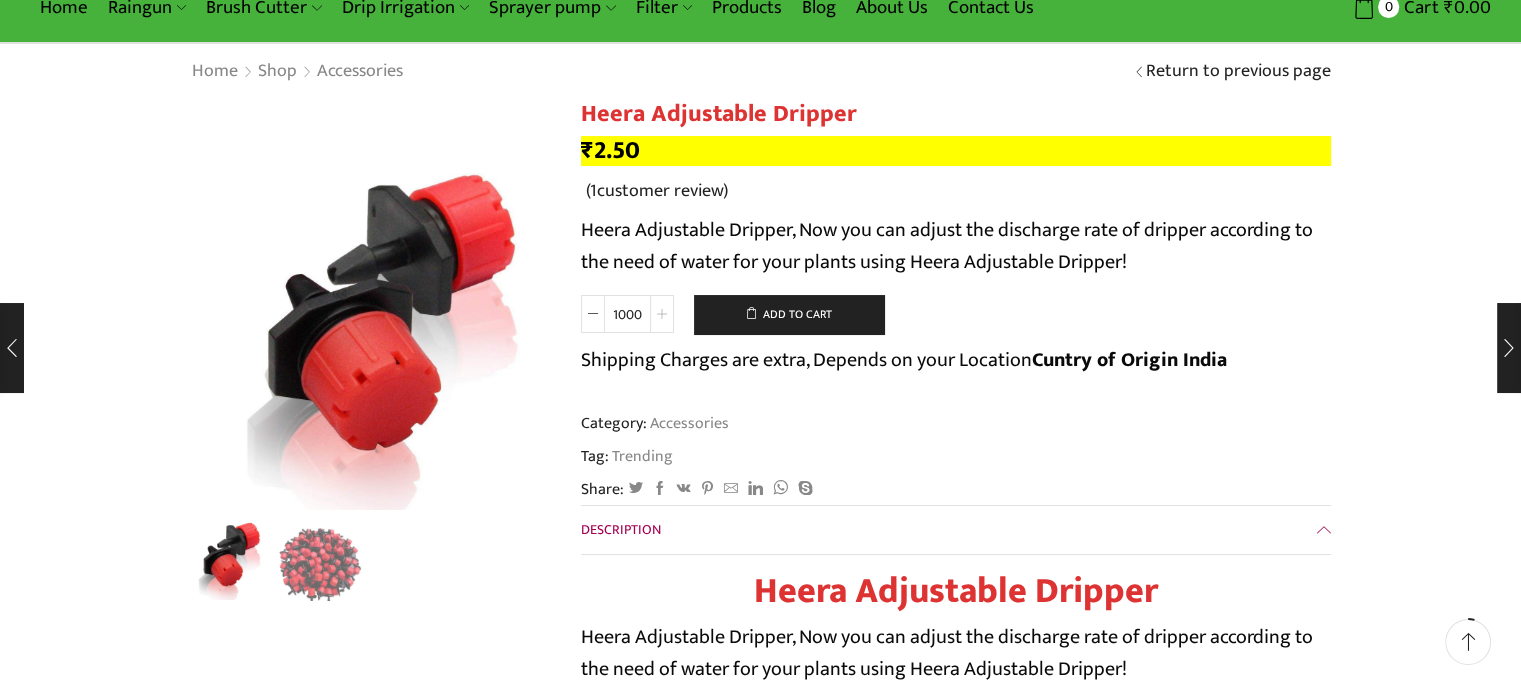 click at bounding box center (662, 314) 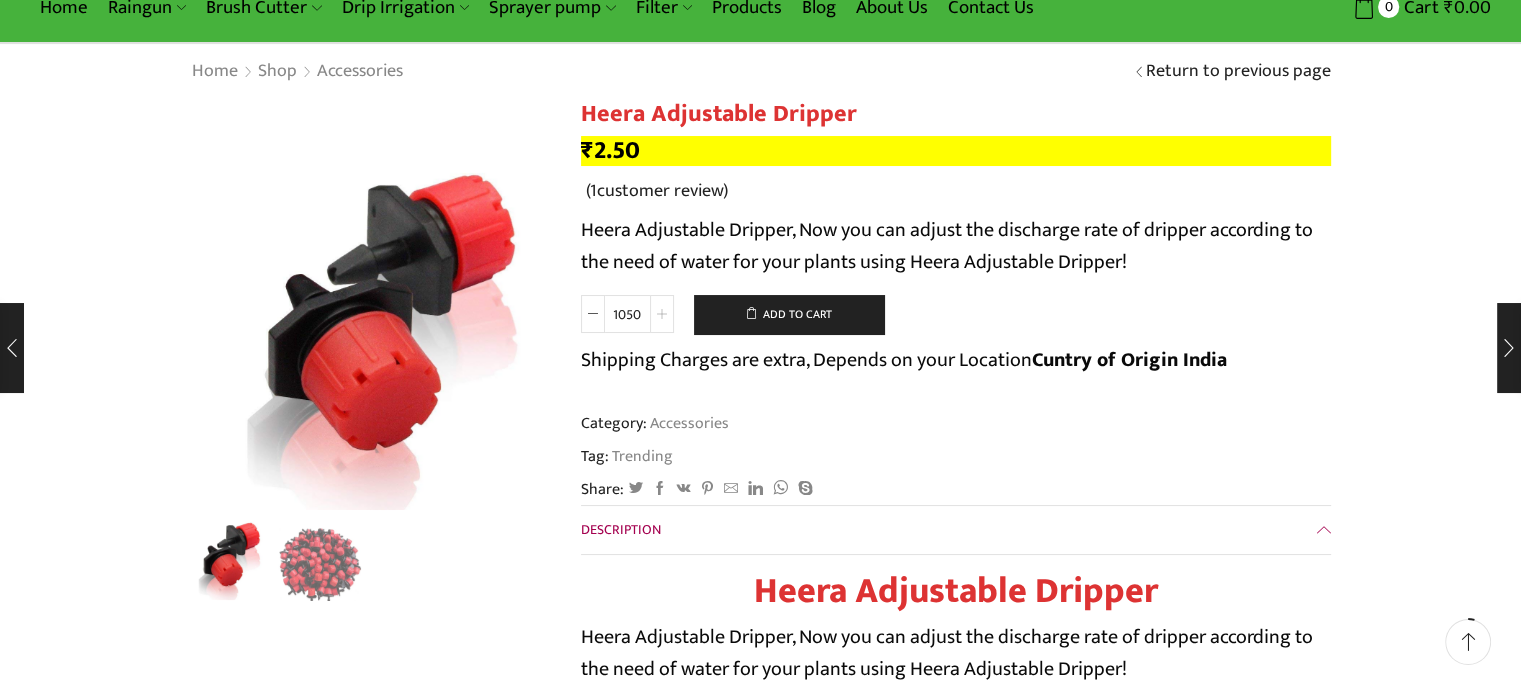 click at bounding box center [662, 314] 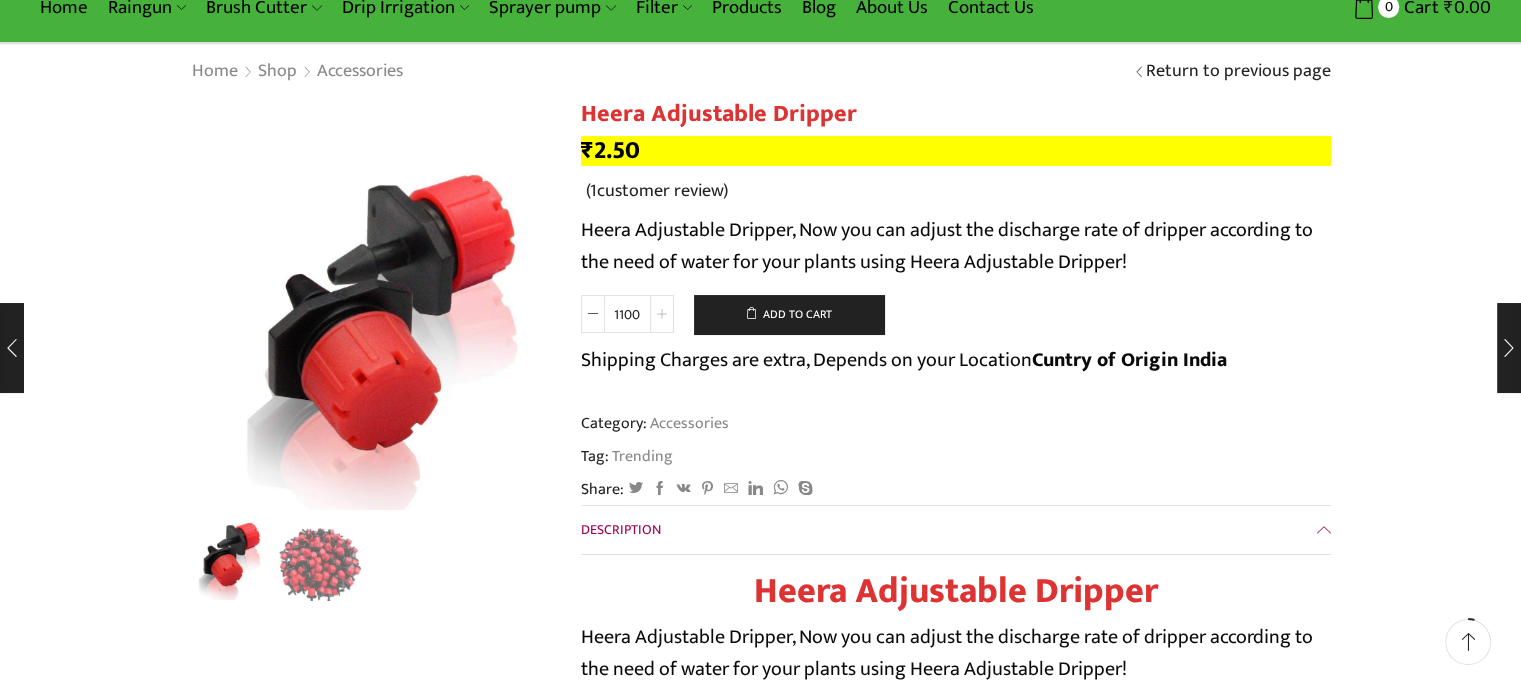 click at bounding box center (662, 314) 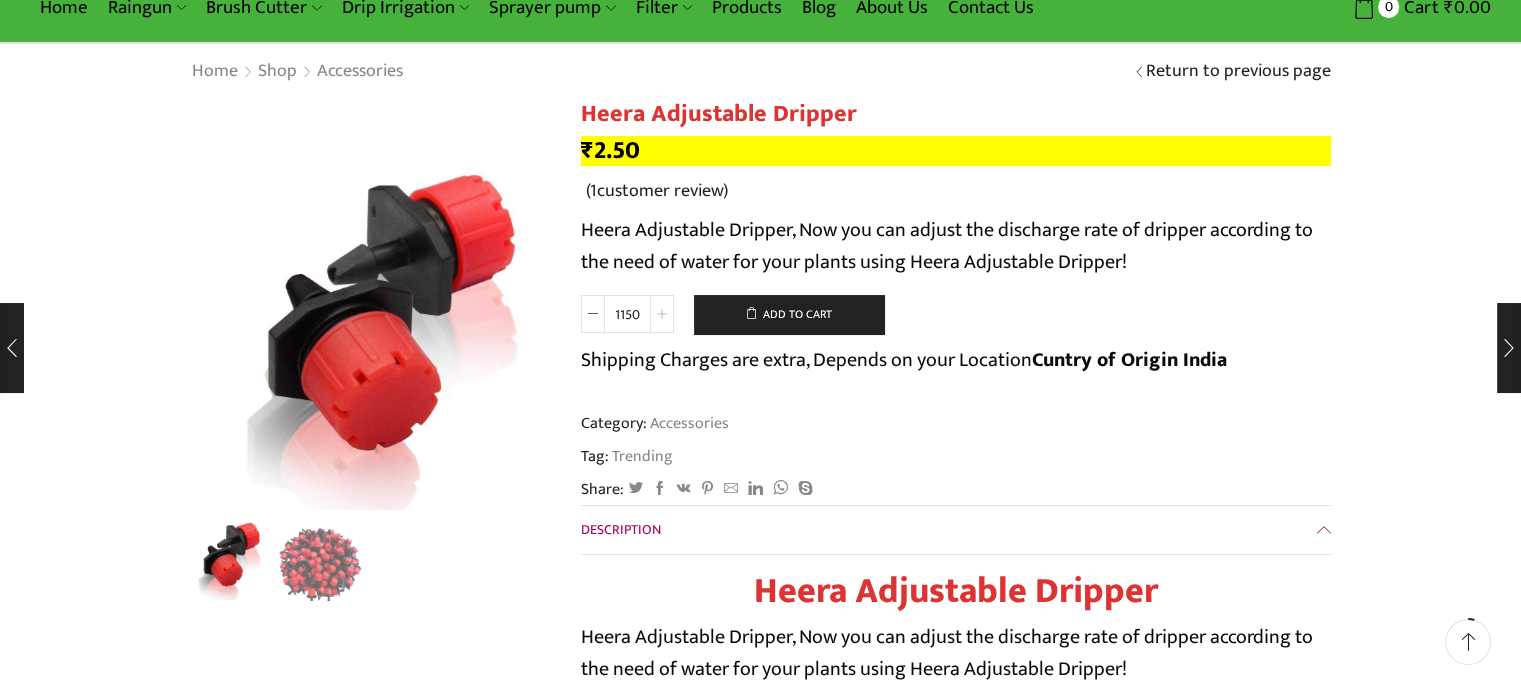 click at bounding box center (662, 314) 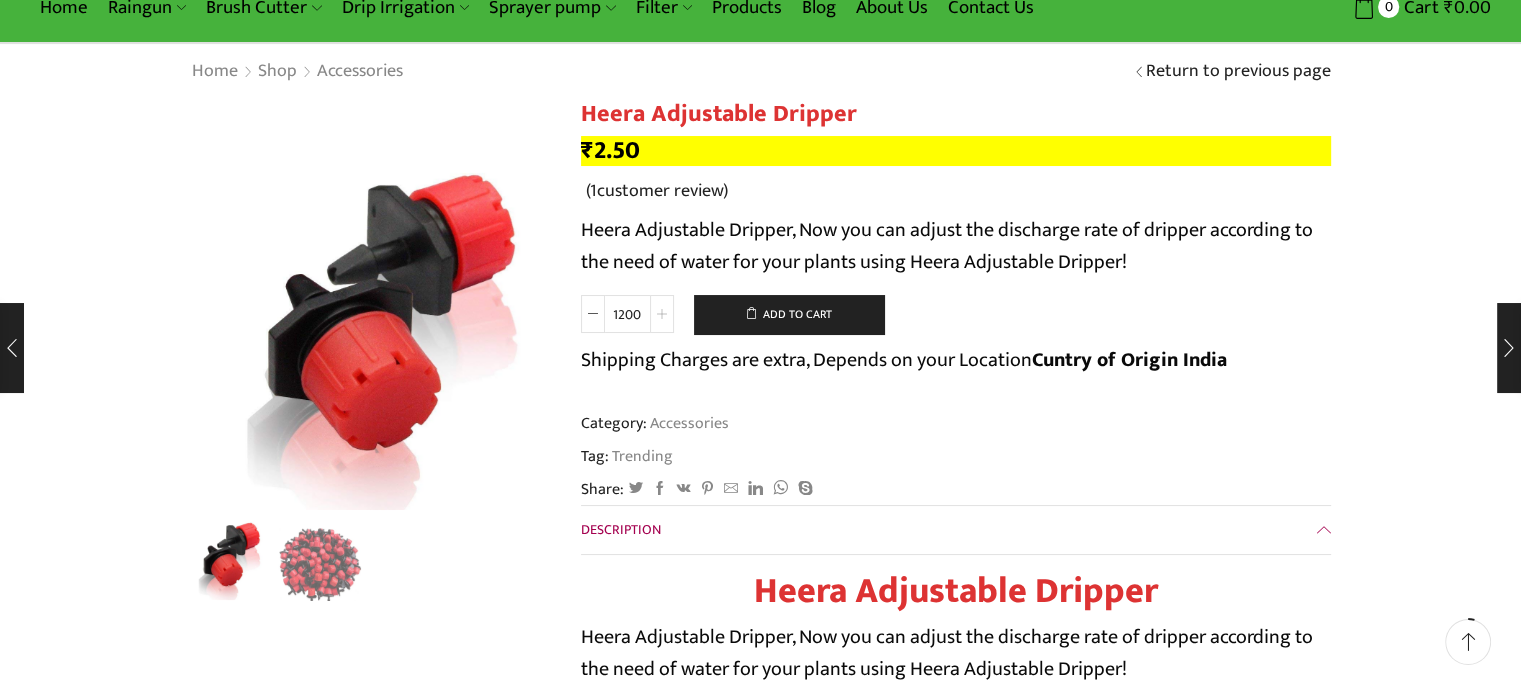 click at bounding box center [662, 314] 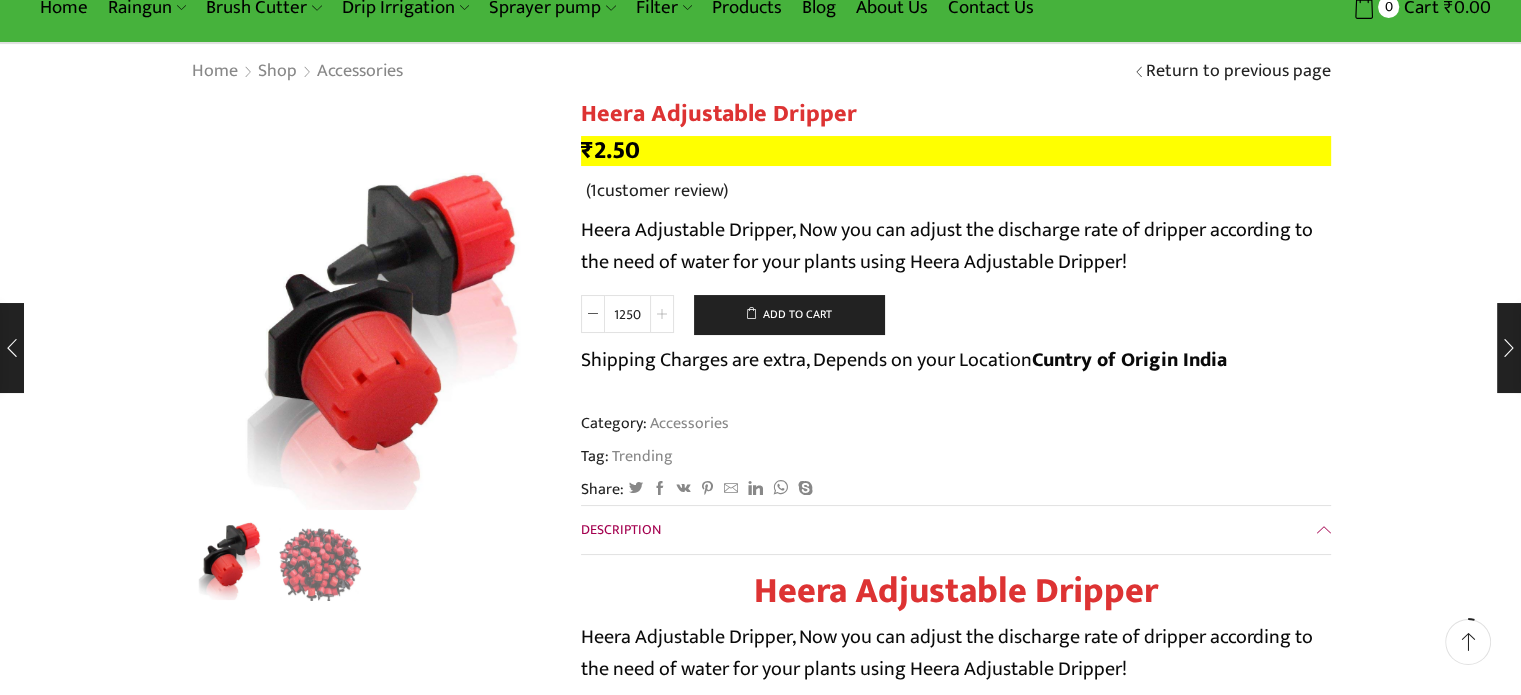 click at bounding box center (662, 314) 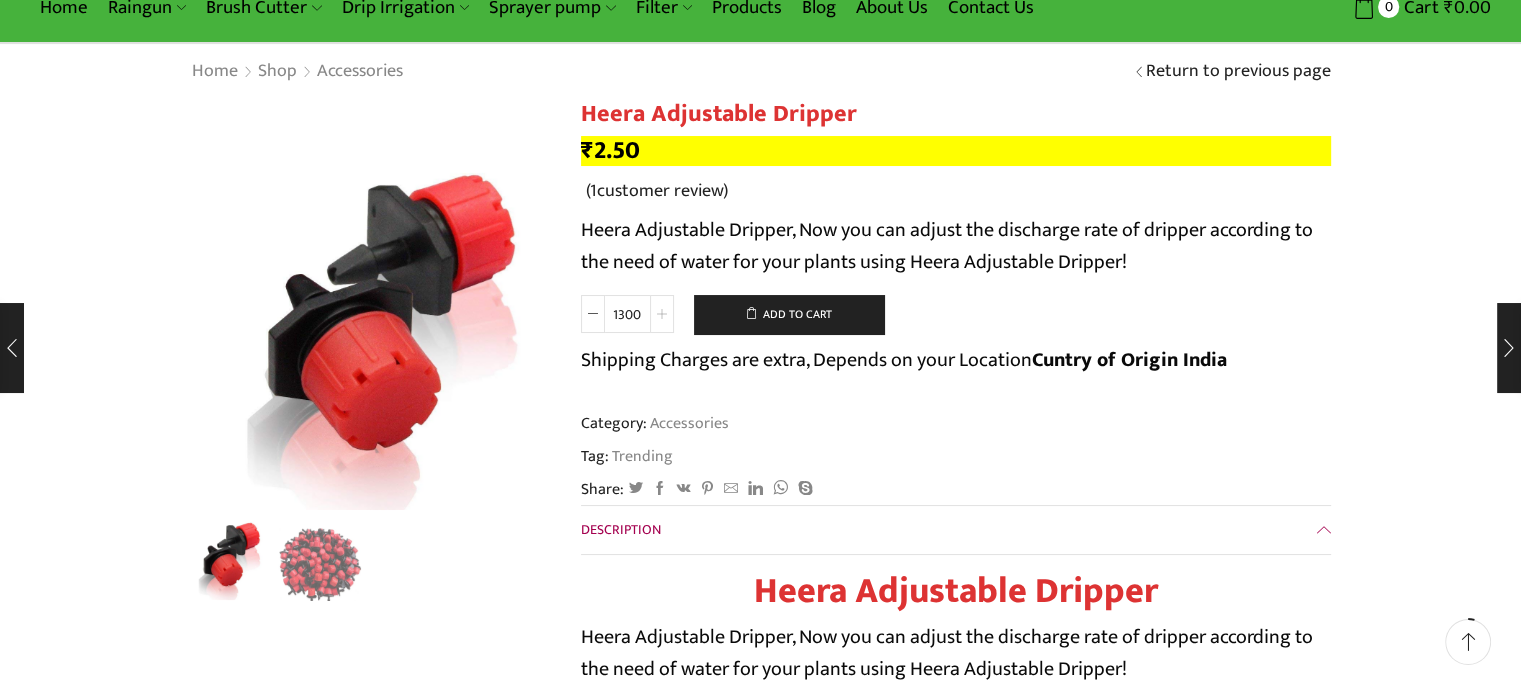 click at bounding box center (662, 314) 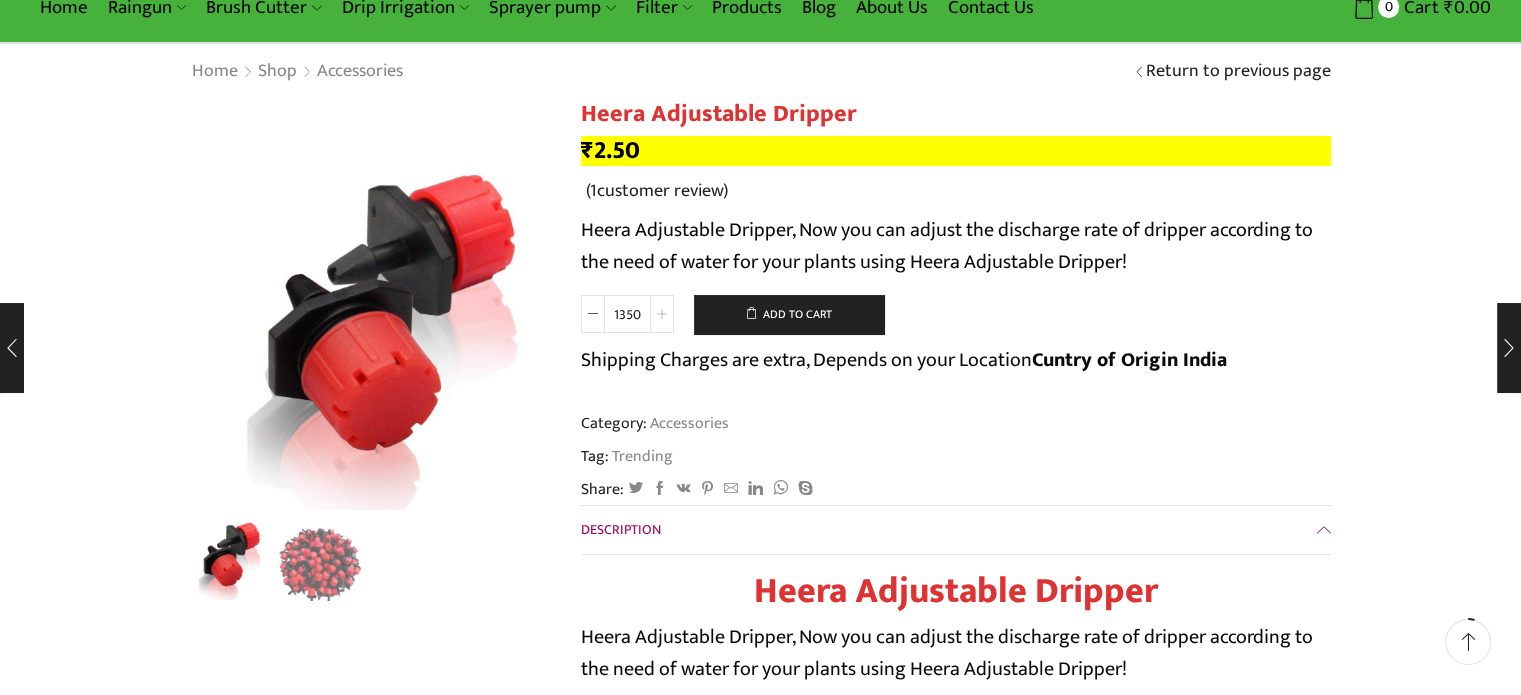 click at bounding box center [662, 314] 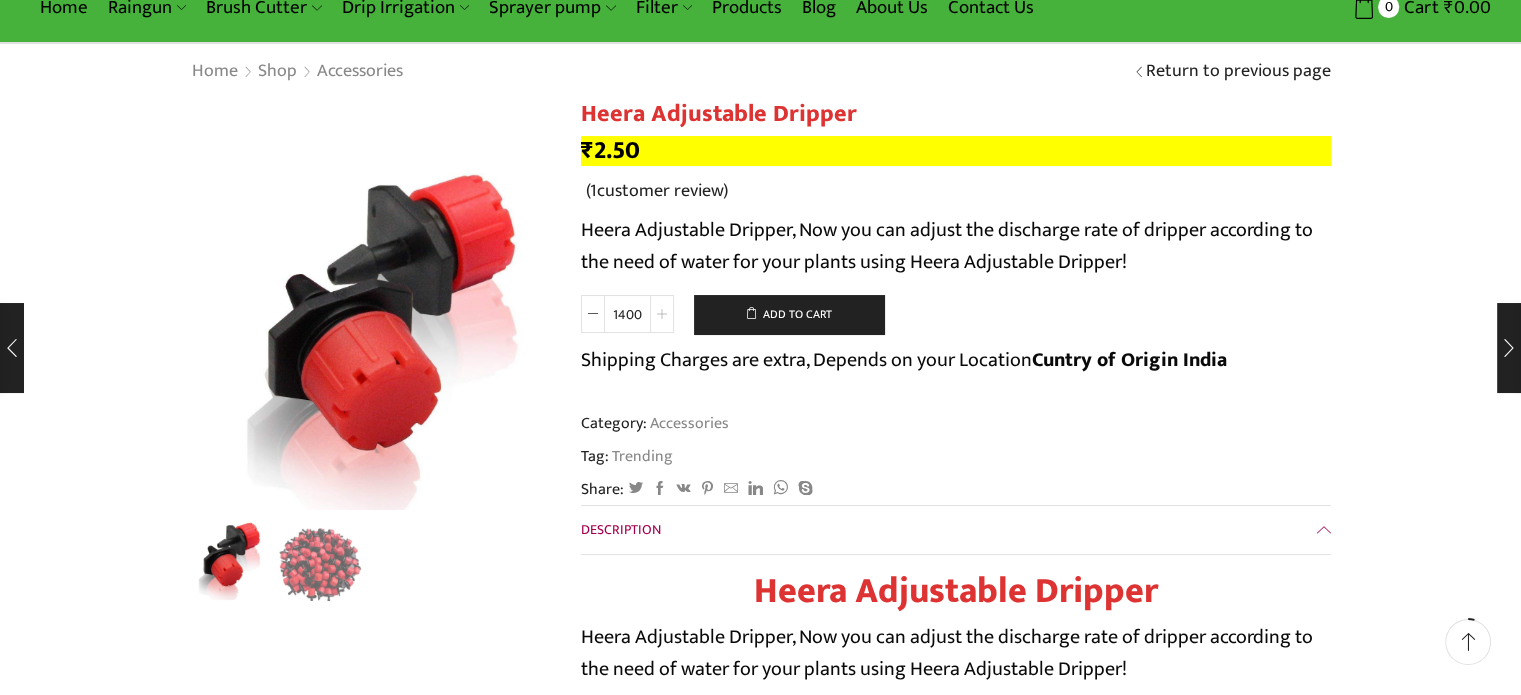 click at bounding box center [662, 314] 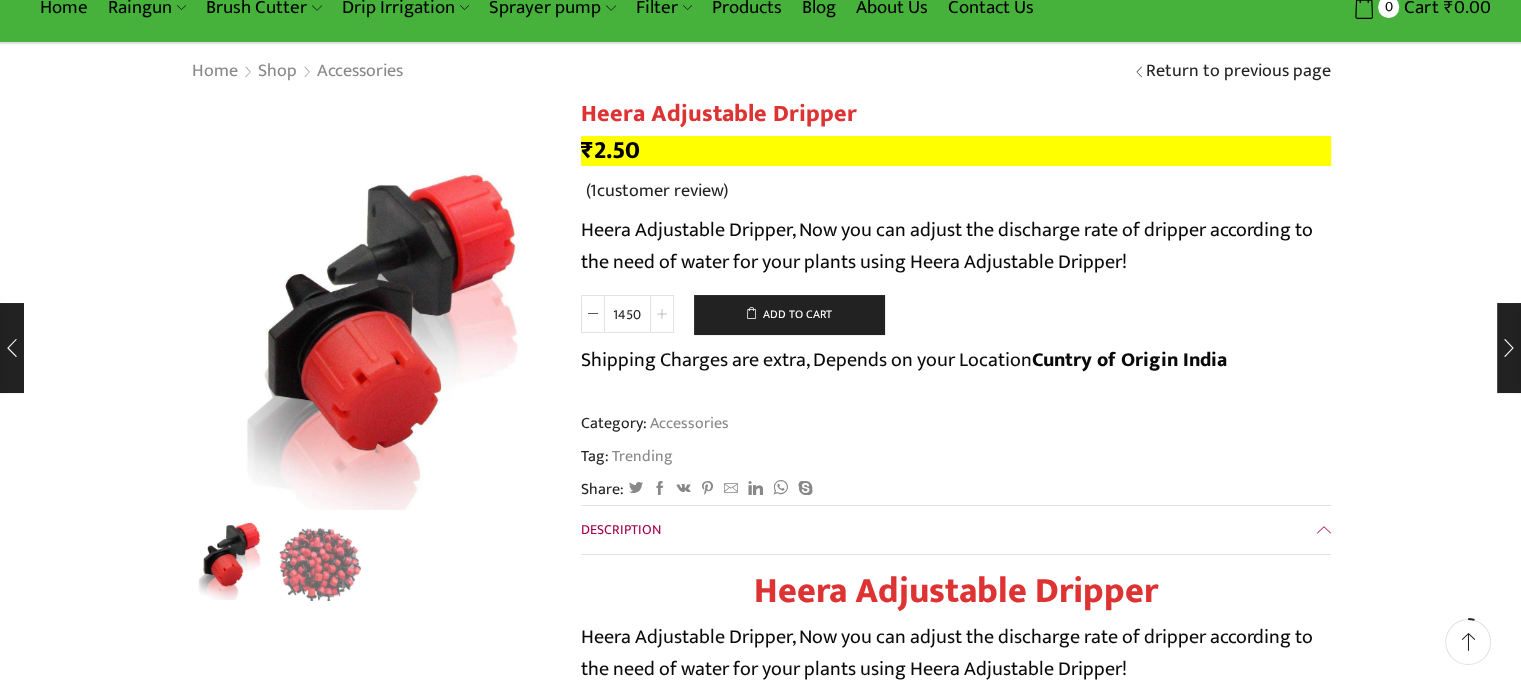 click at bounding box center [662, 314] 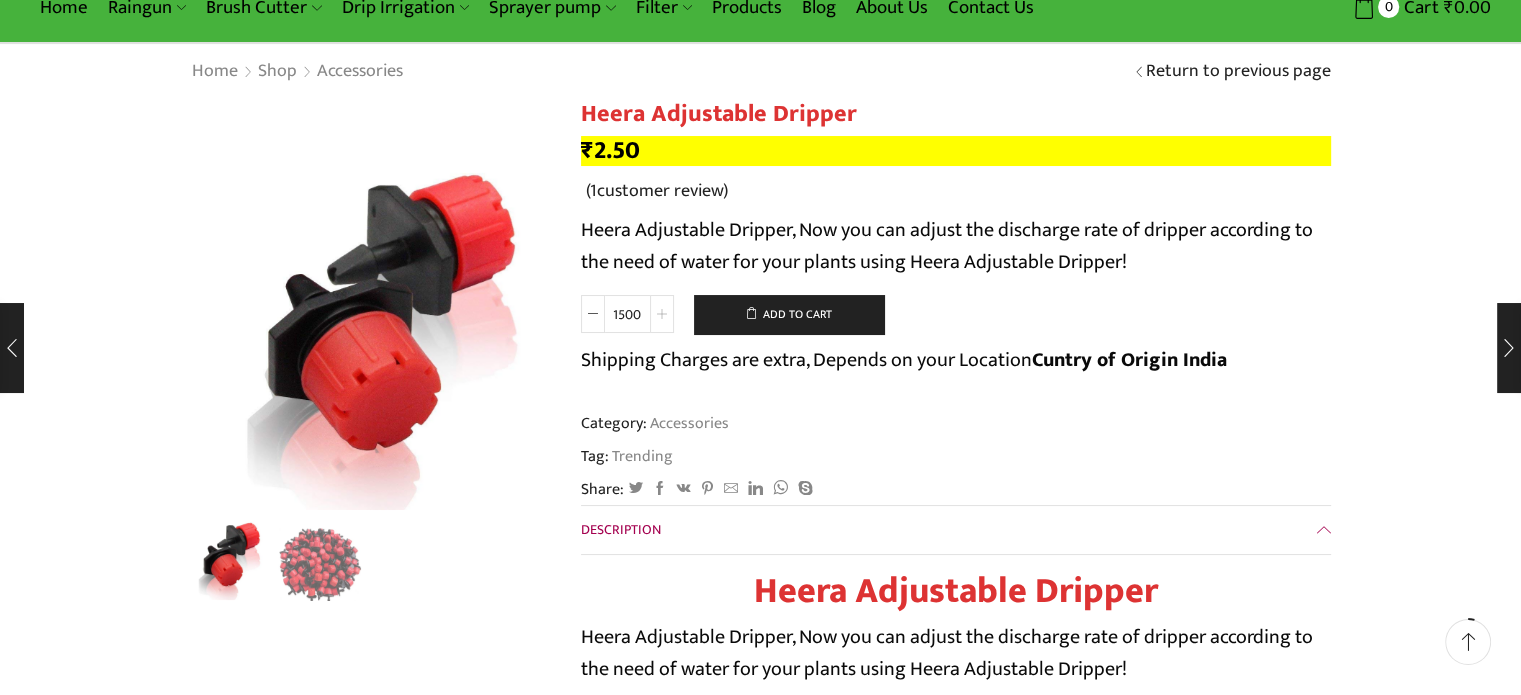 click at bounding box center [662, 314] 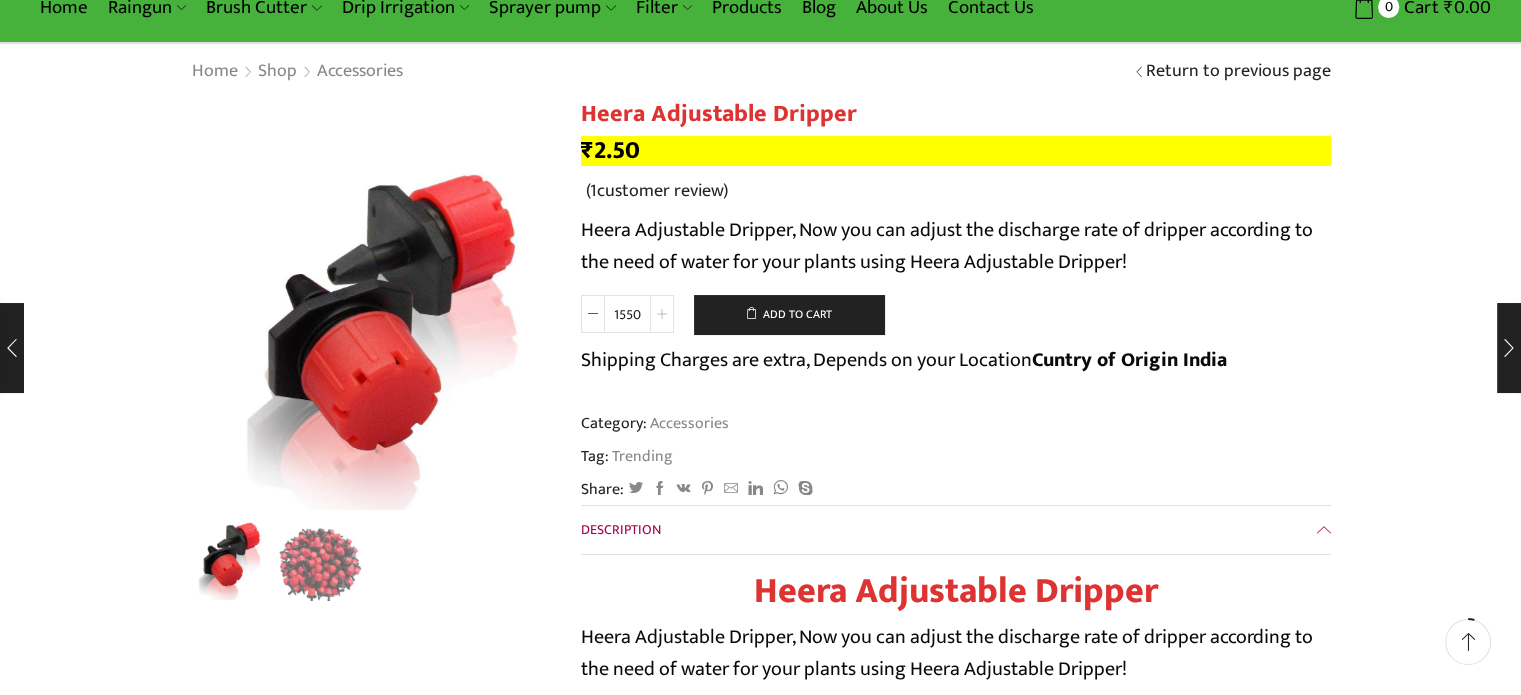 click at bounding box center [662, 314] 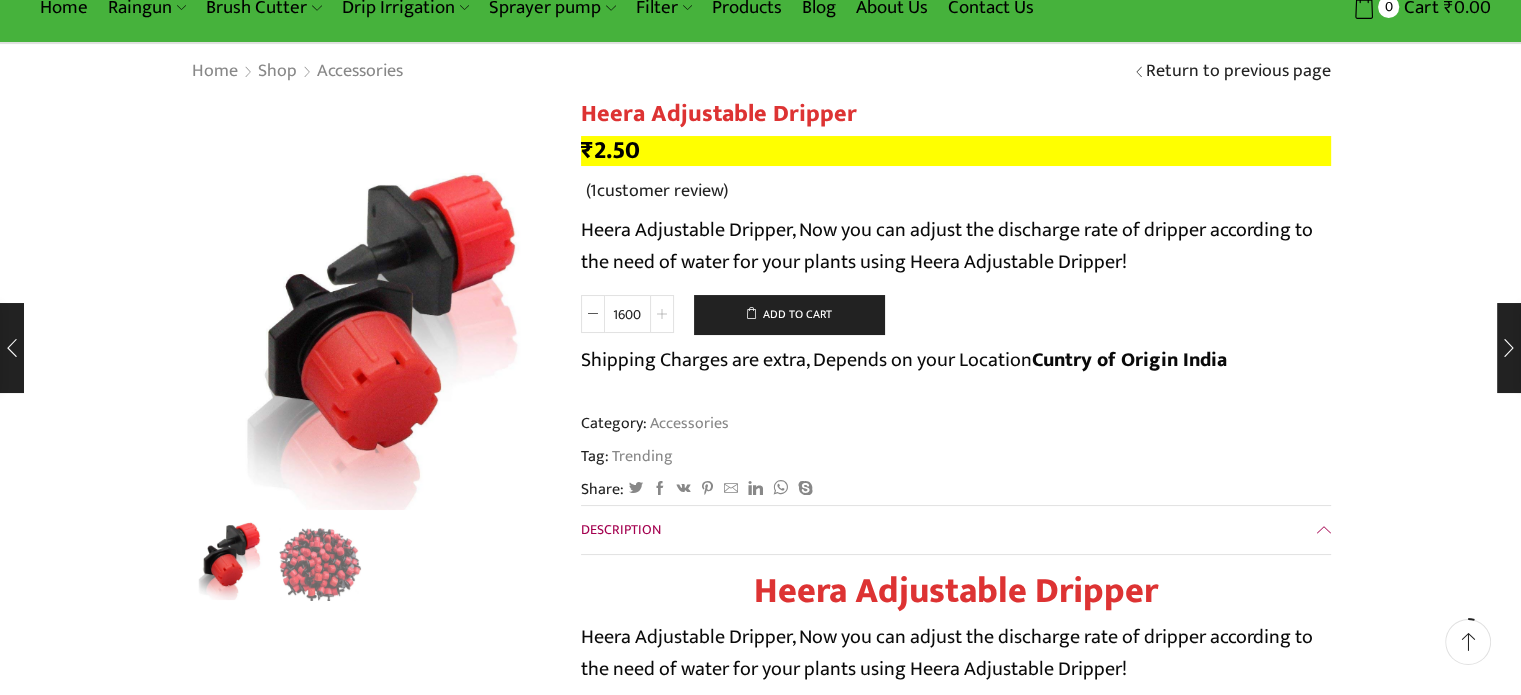 click at bounding box center (662, 314) 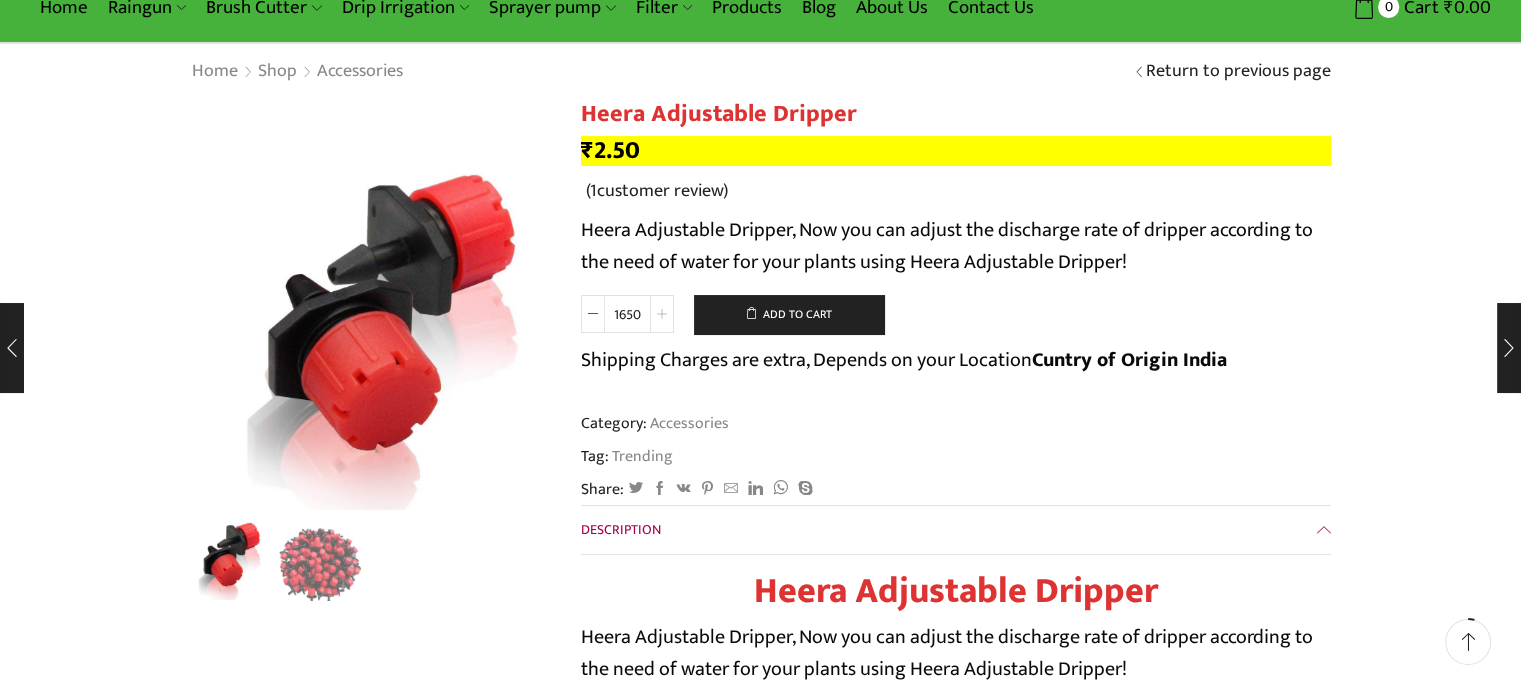 click at bounding box center [662, 314] 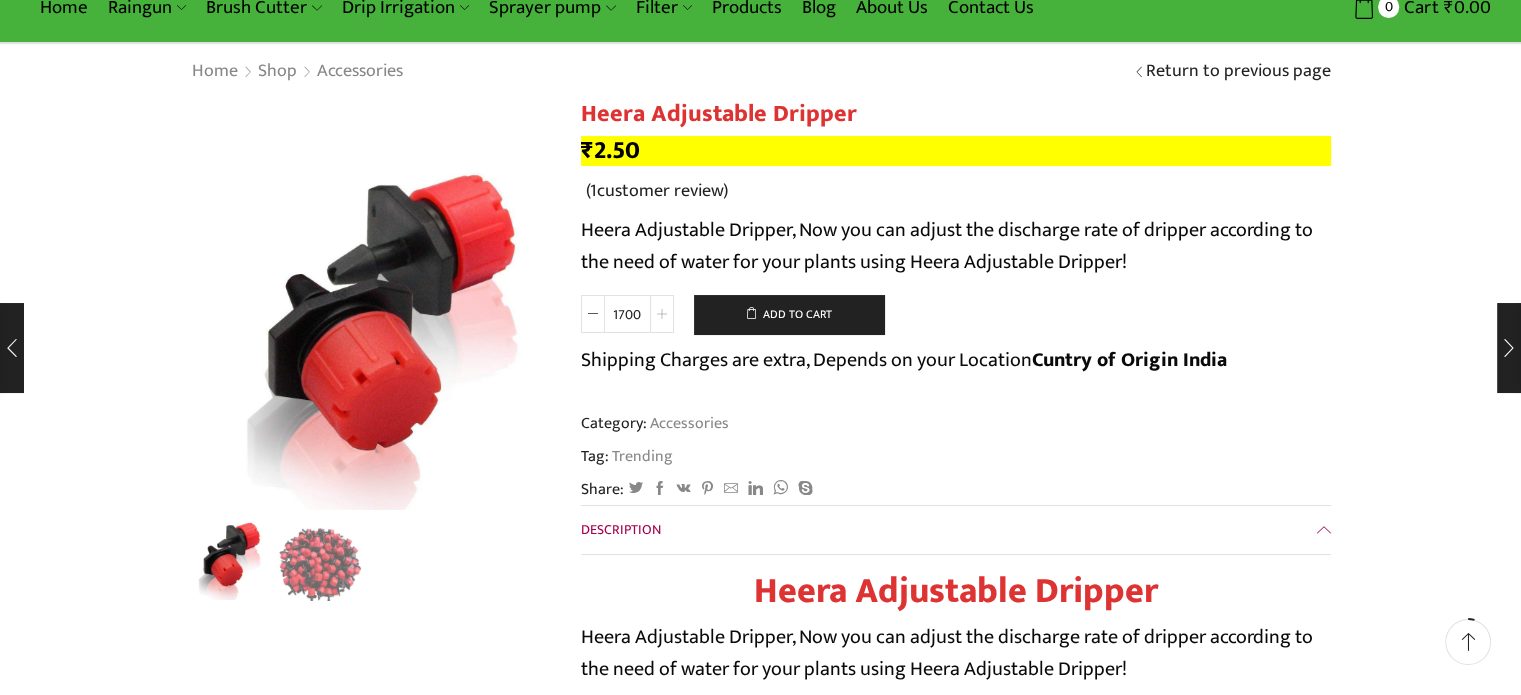 click at bounding box center [662, 314] 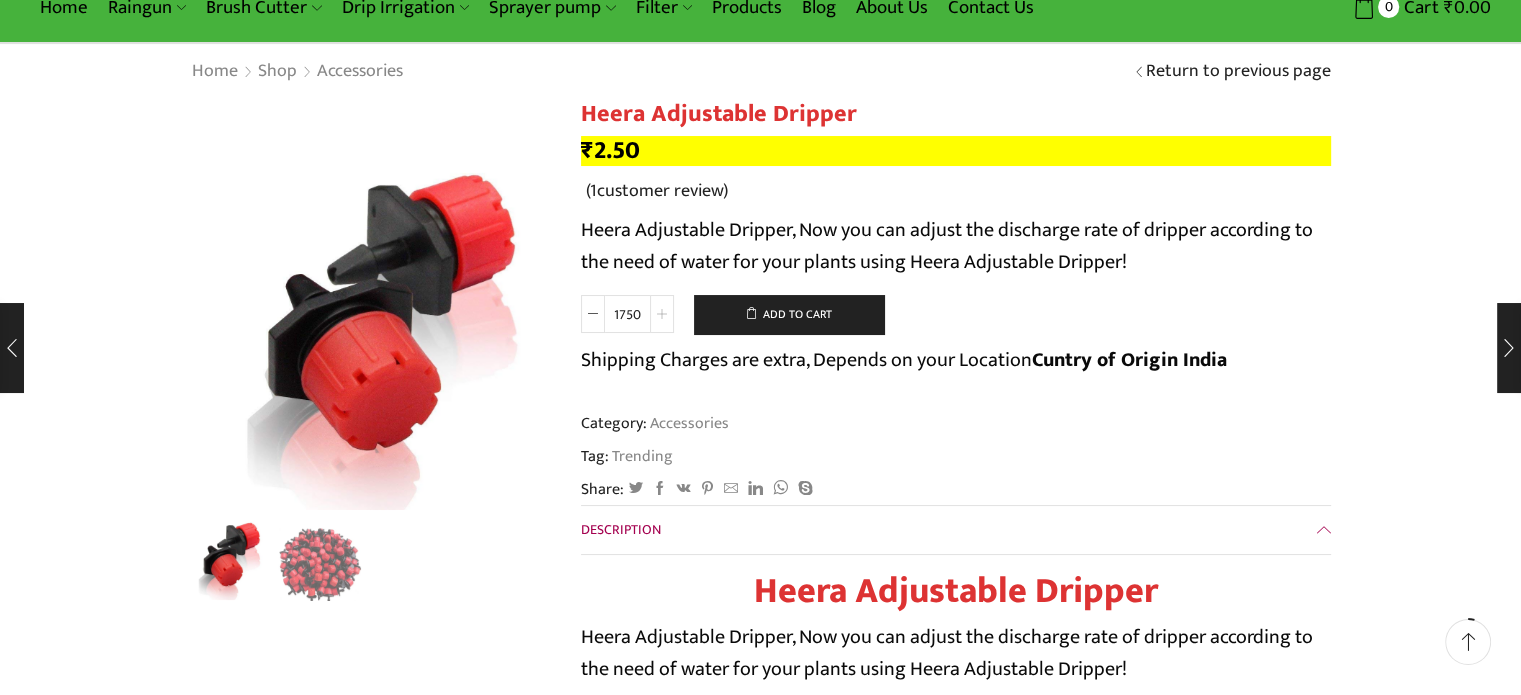 click at bounding box center (662, 314) 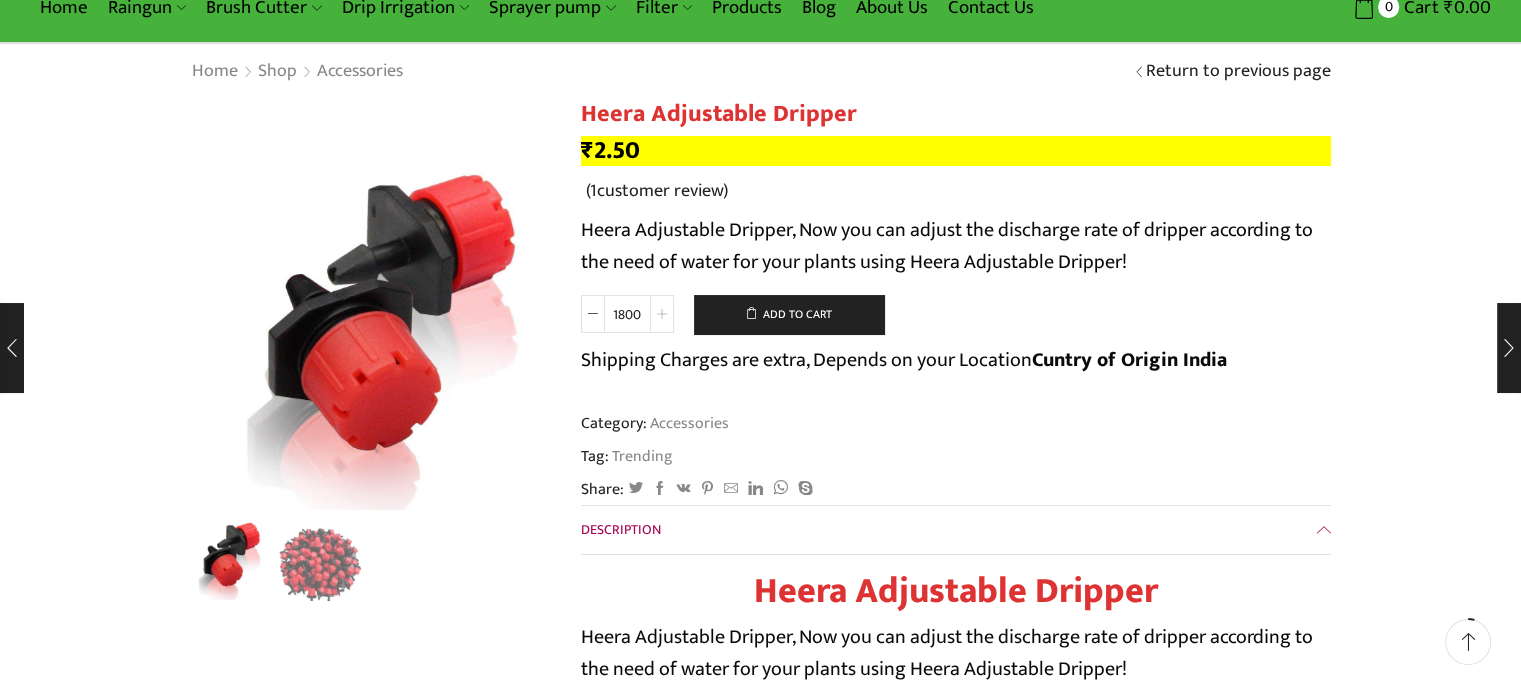 click at bounding box center (662, 314) 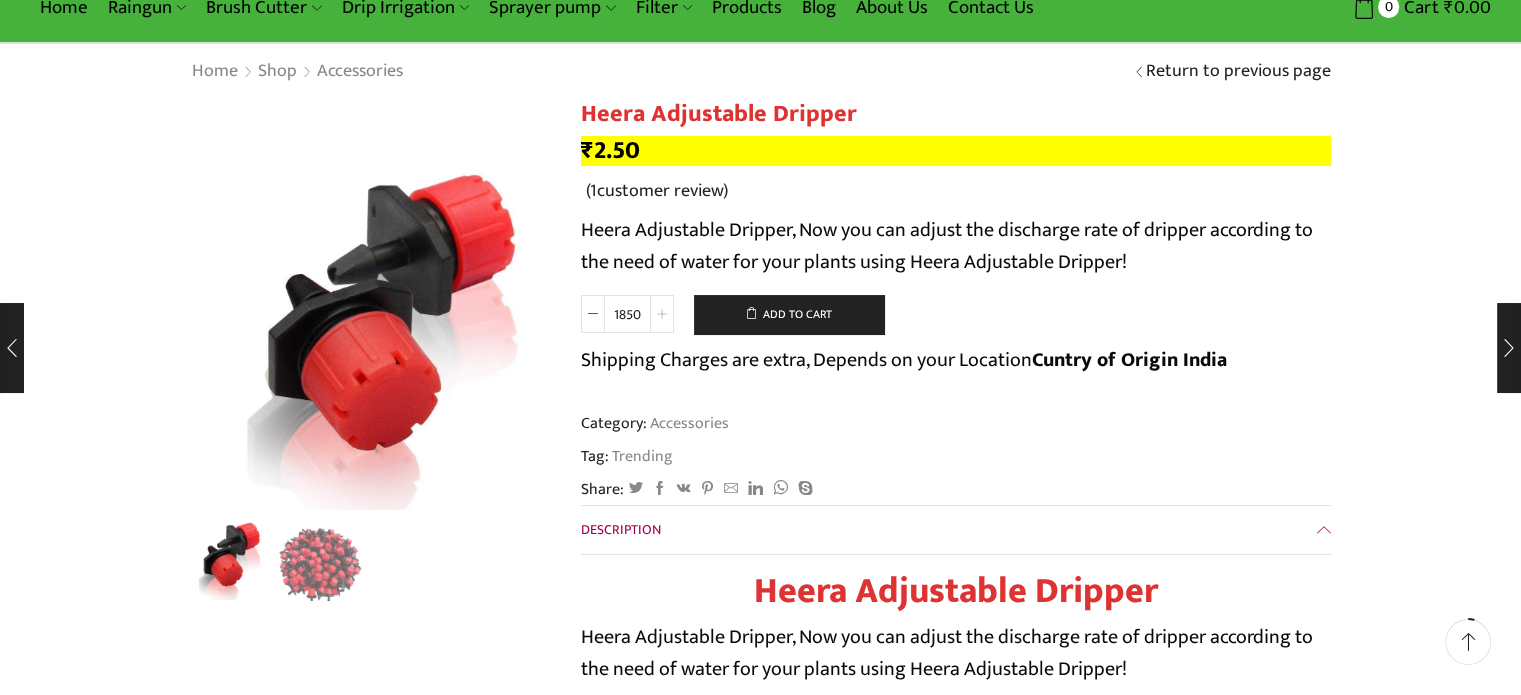 click at bounding box center [662, 314] 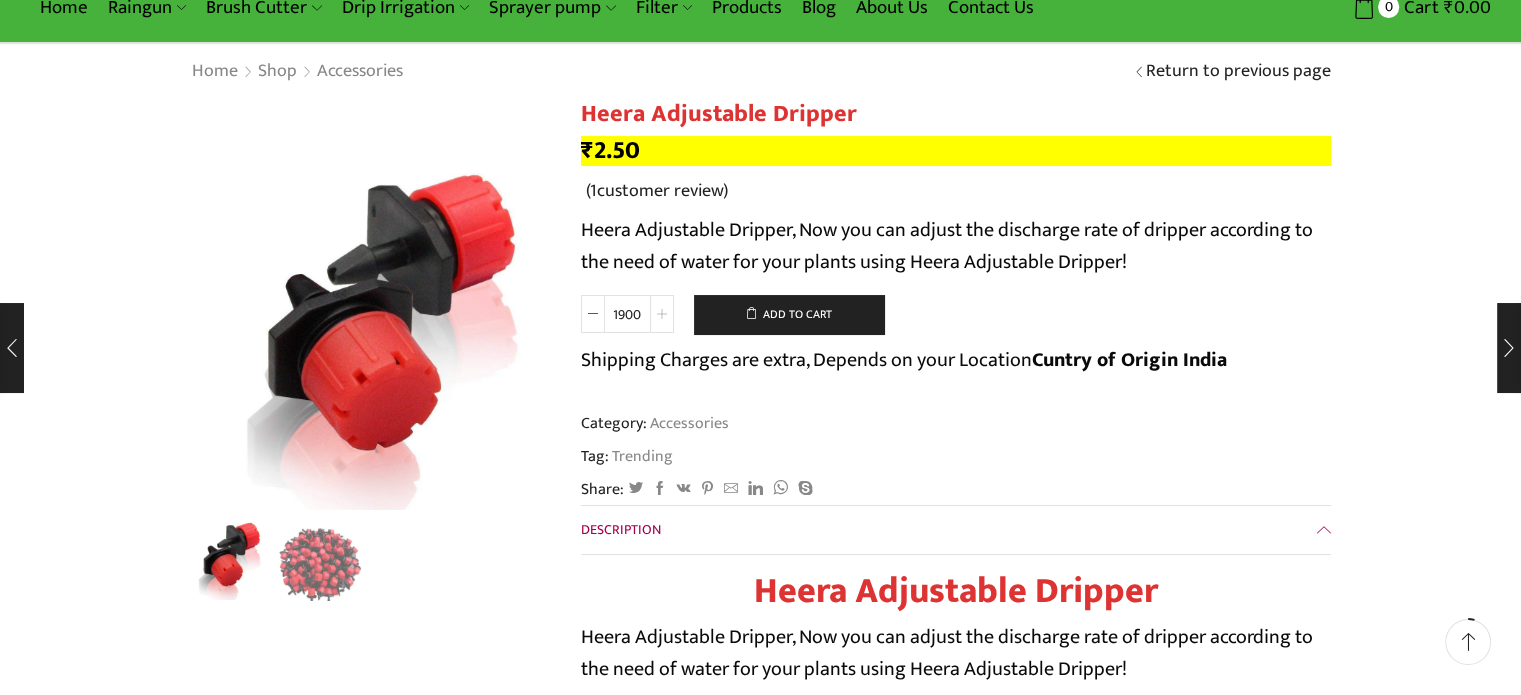 click at bounding box center [662, 314] 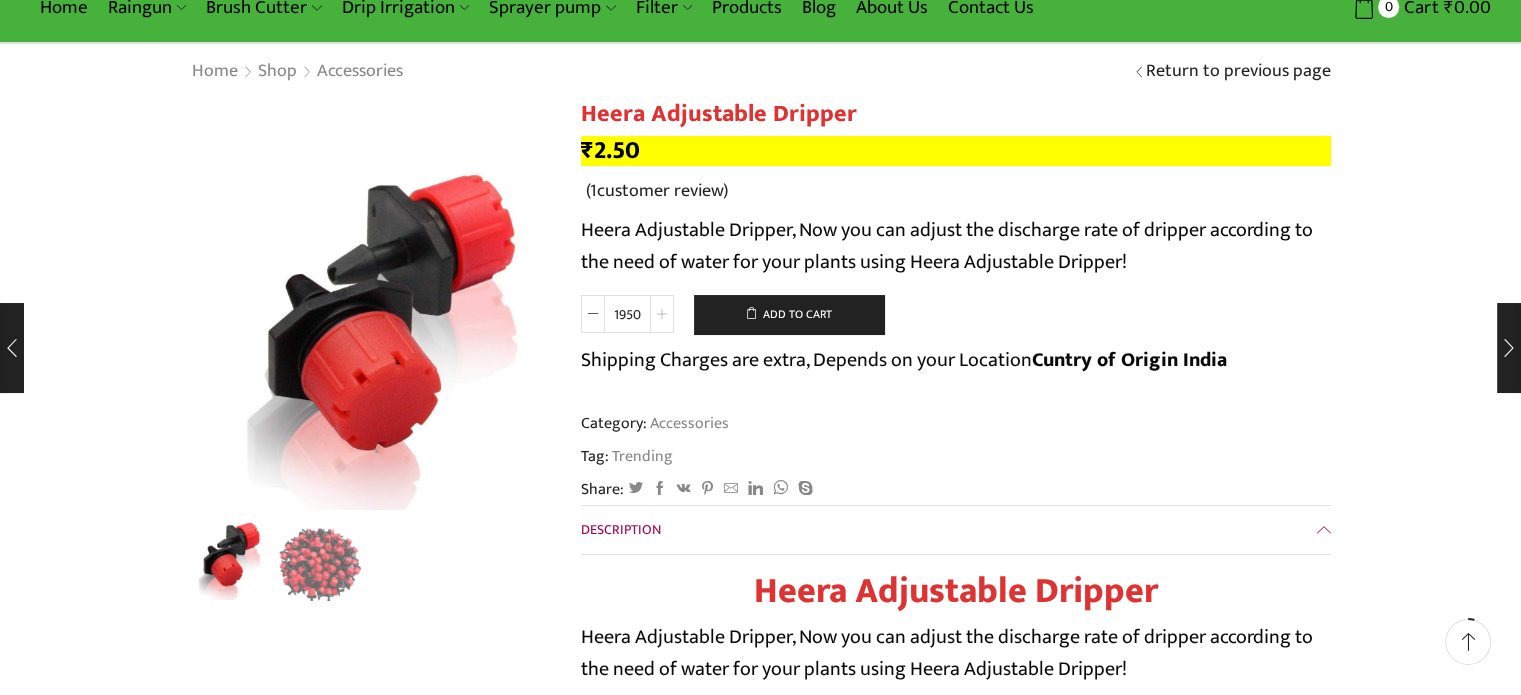 click at bounding box center [662, 314] 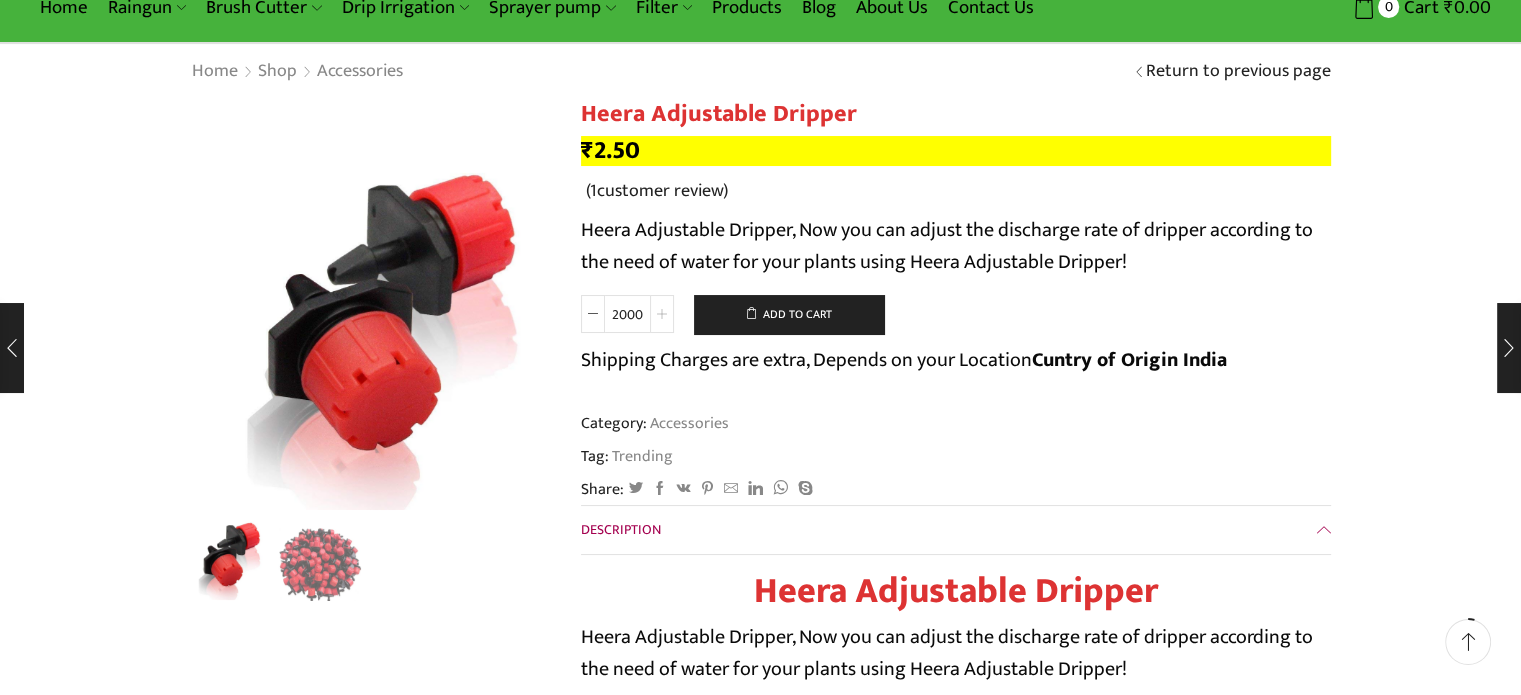 click at bounding box center (662, 314) 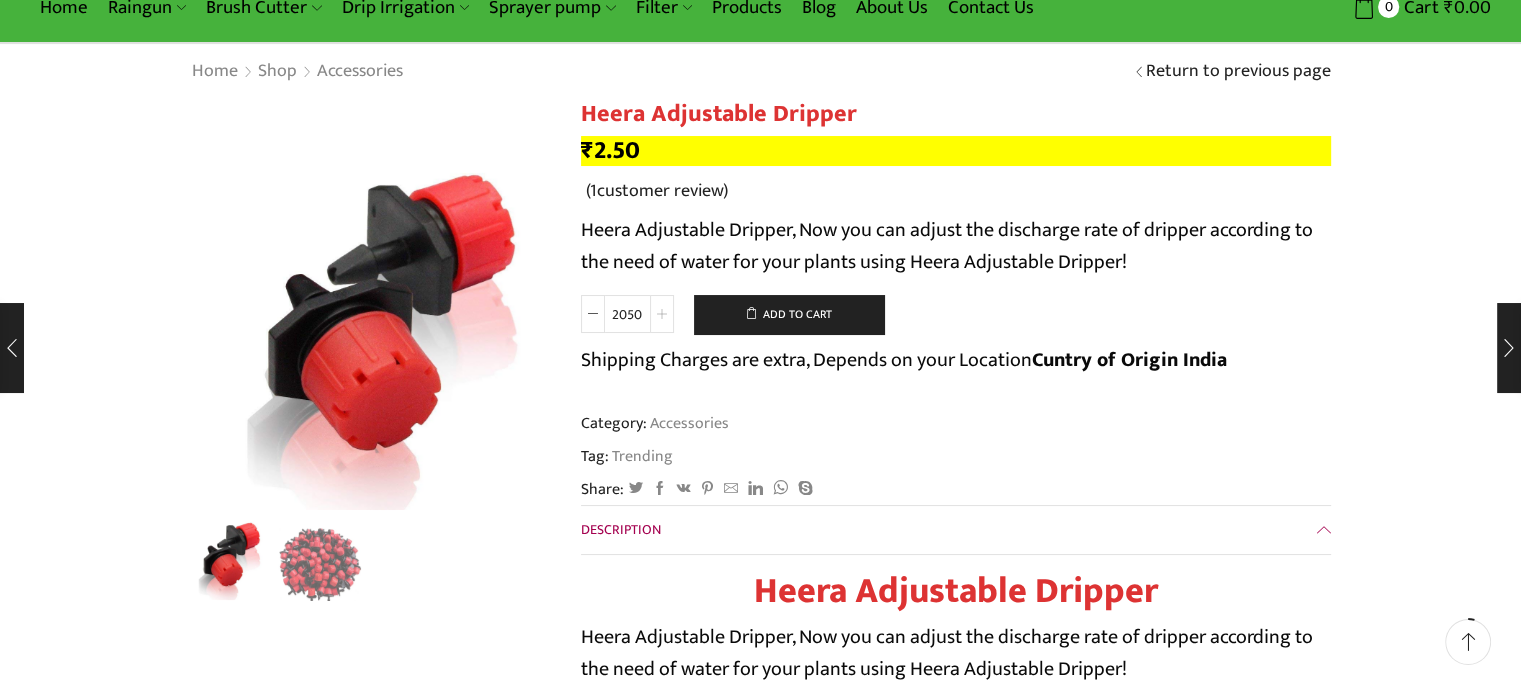 click at bounding box center [662, 314] 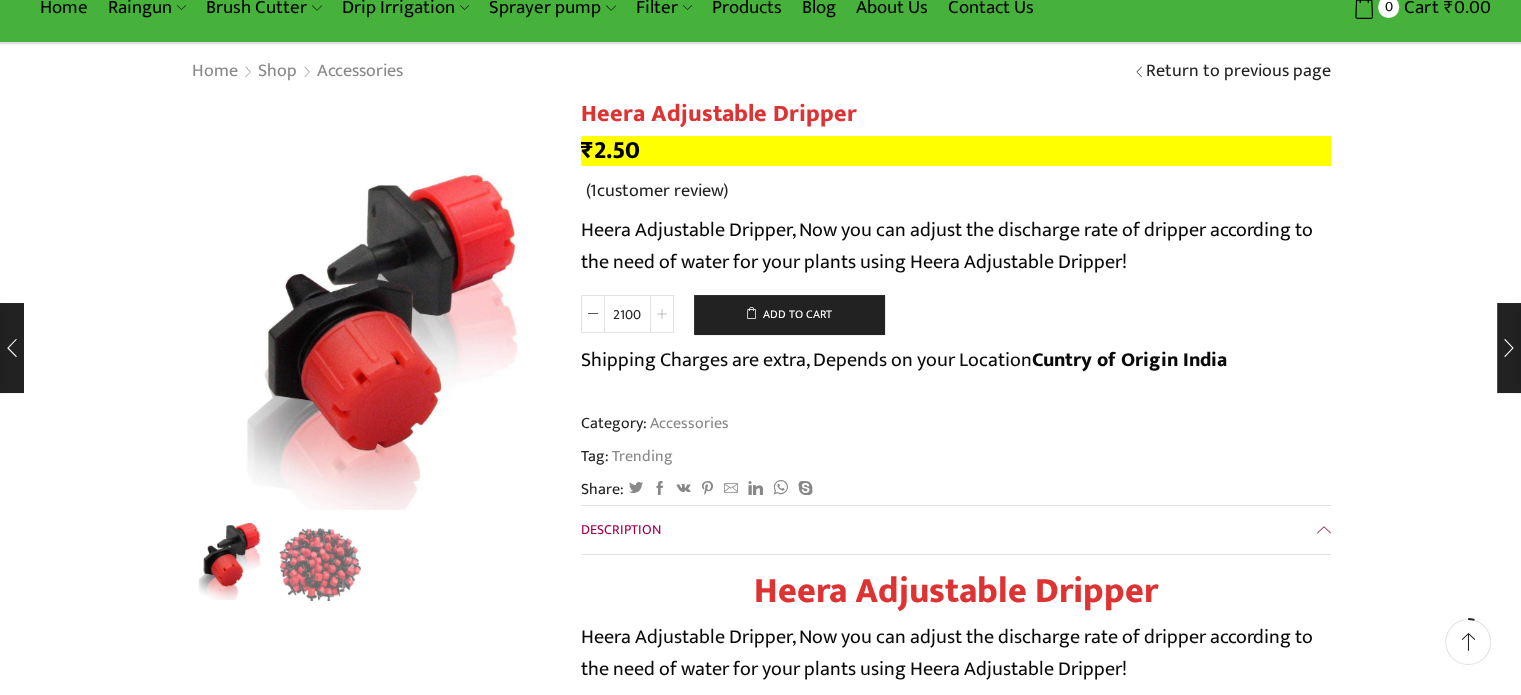 click at bounding box center [662, 314] 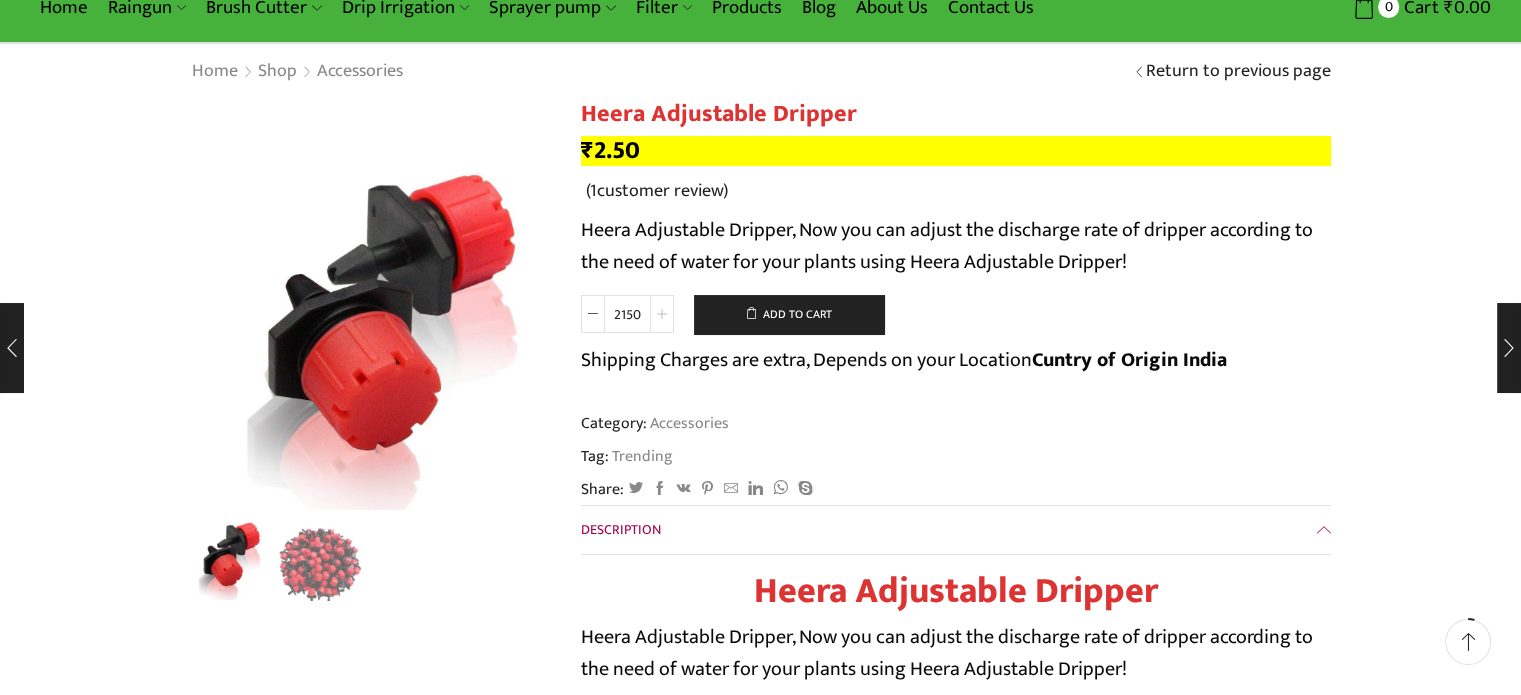 click at bounding box center (662, 314) 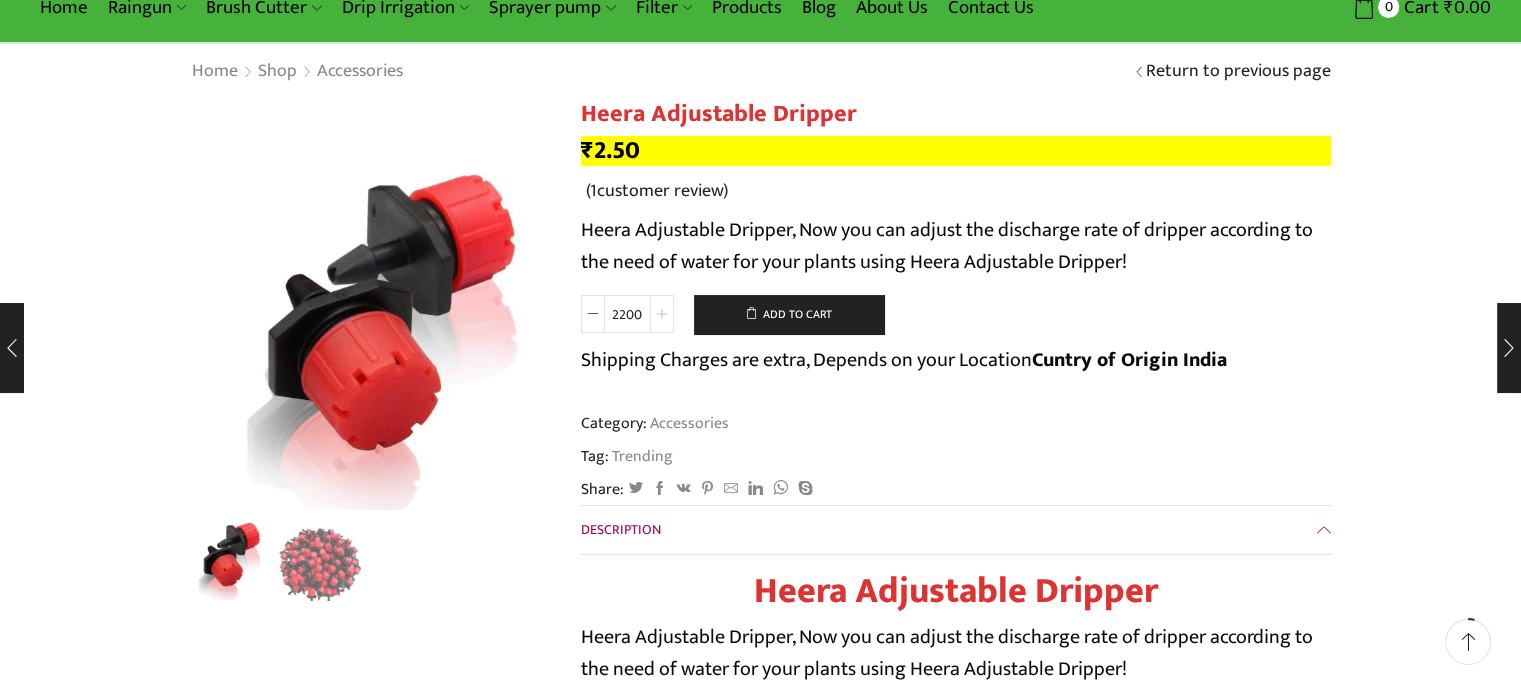 click at bounding box center (662, 314) 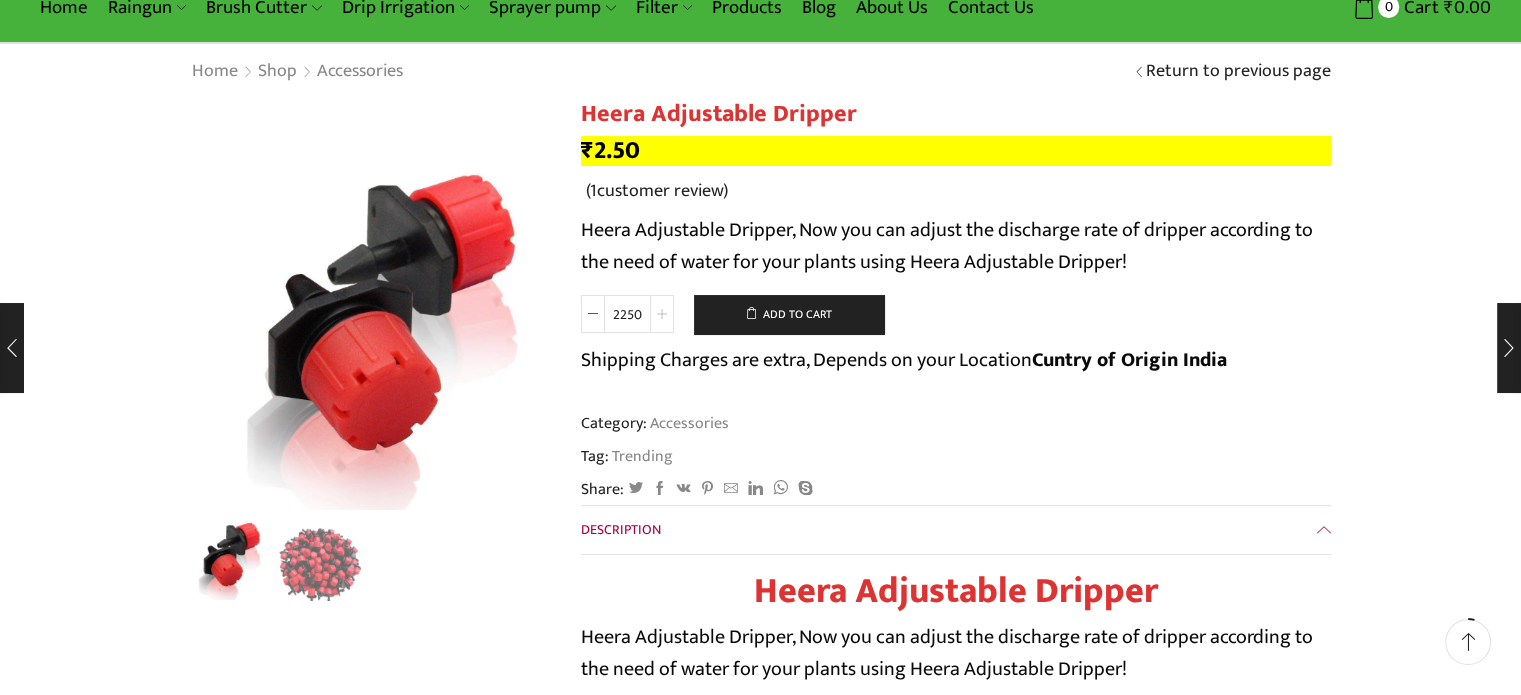 click at bounding box center (662, 314) 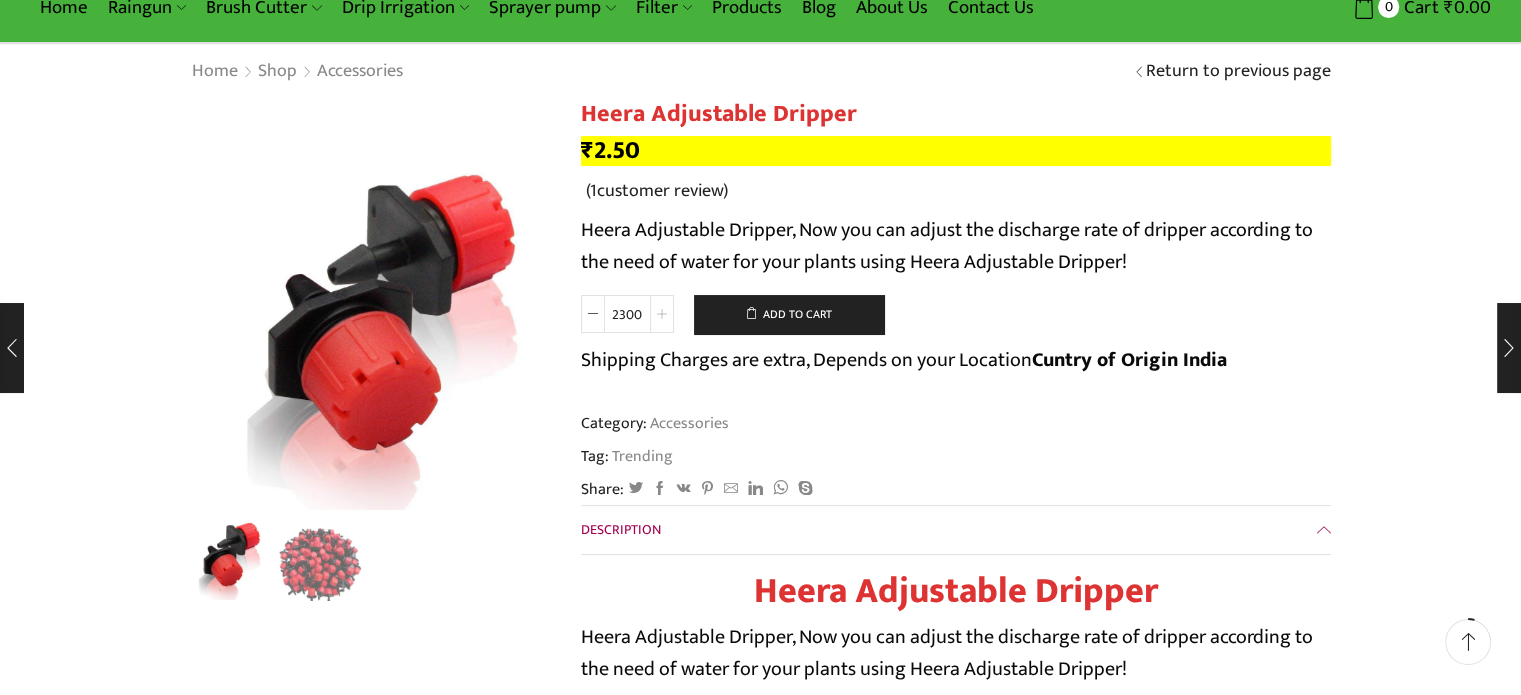 click at bounding box center (662, 314) 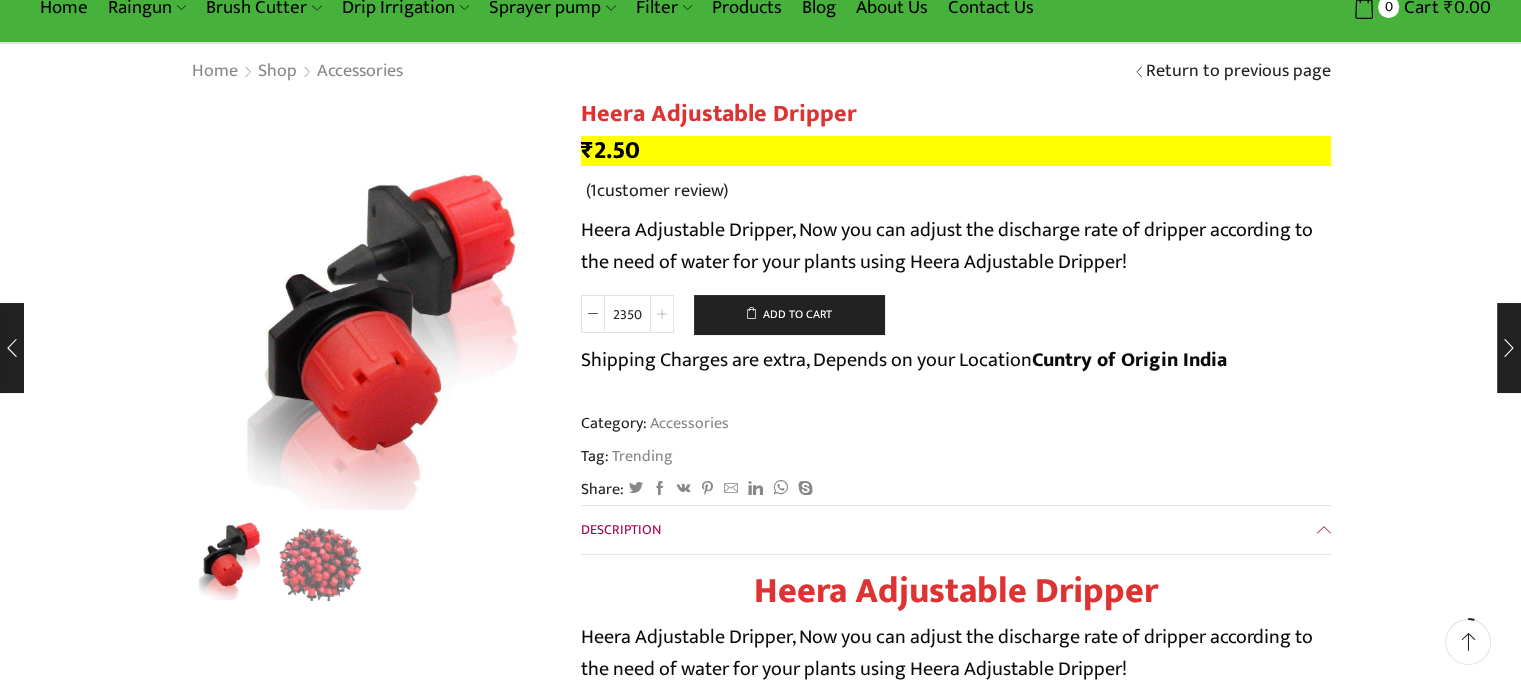 click at bounding box center (662, 314) 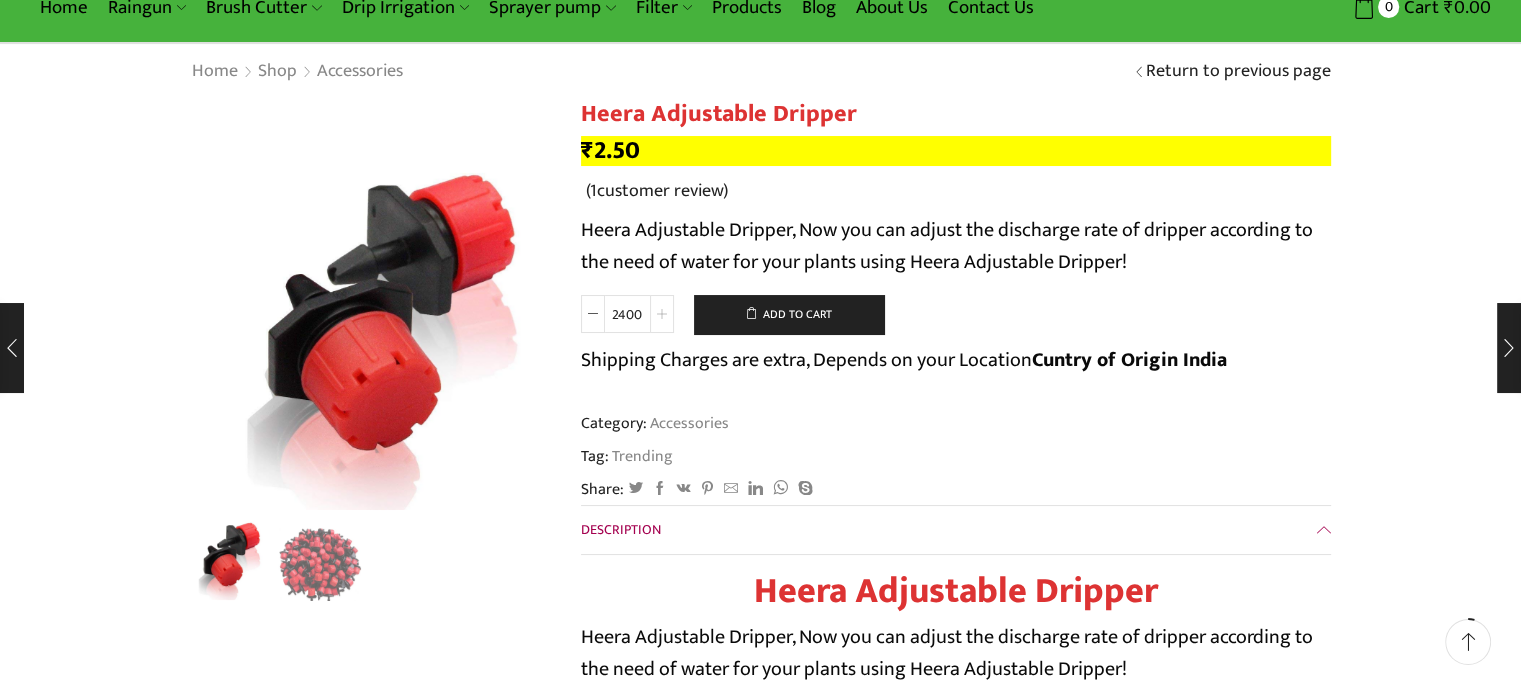 click at bounding box center (662, 314) 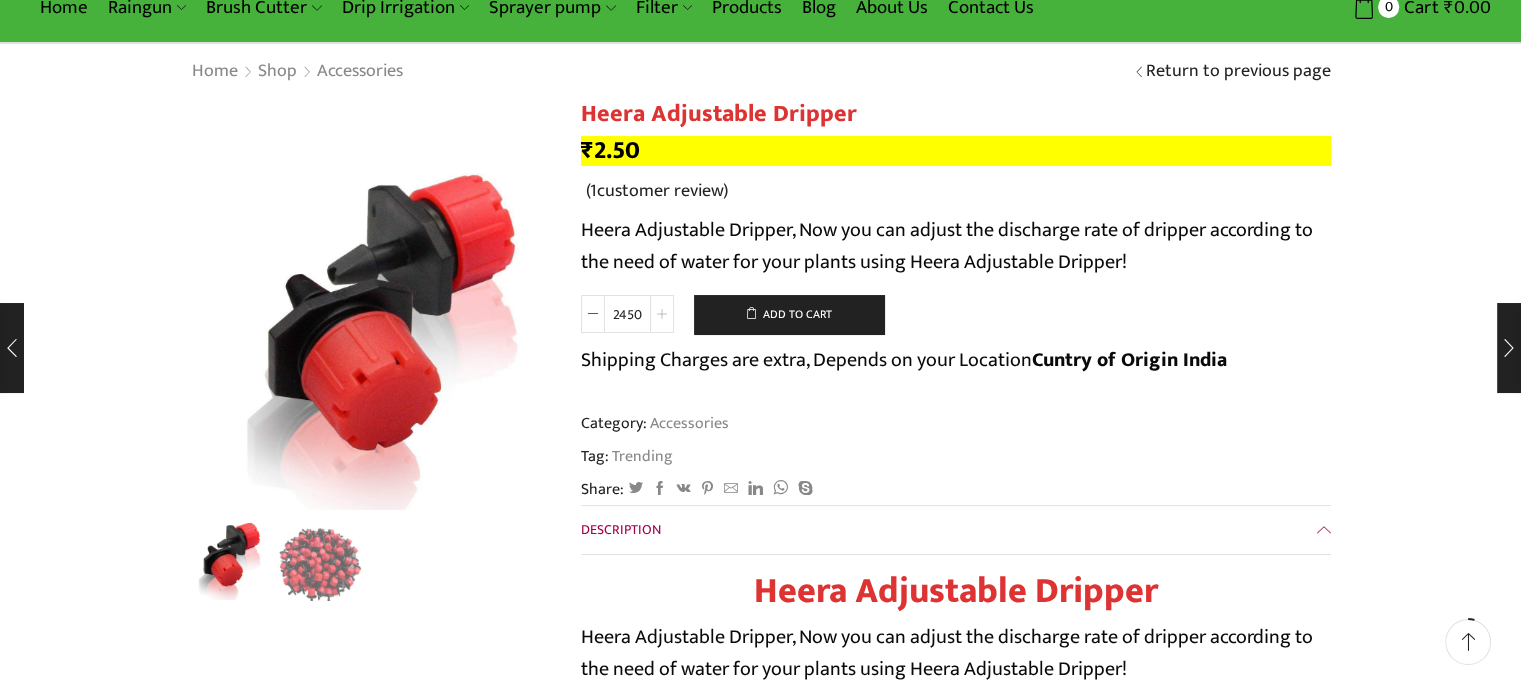 click at bounding box center (662, 314) 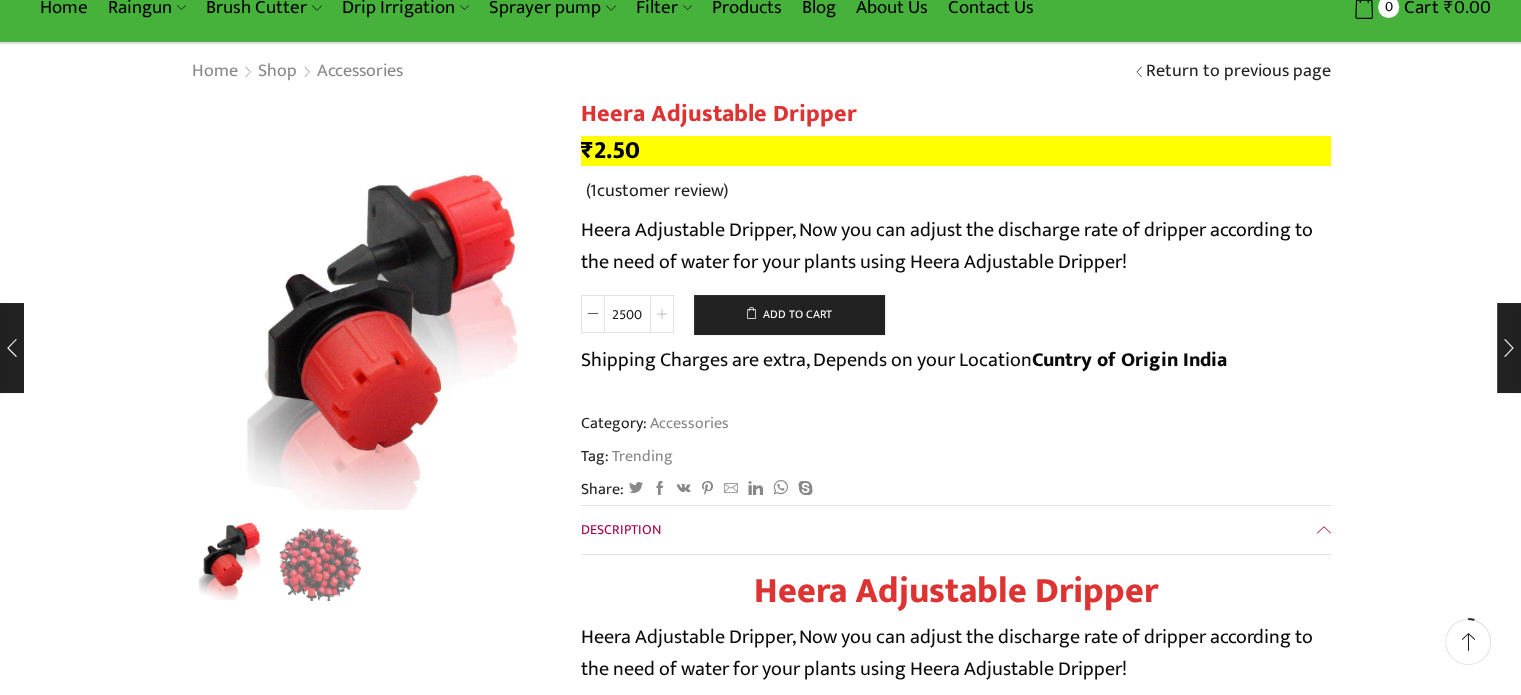 click at bounding box center (662, 314) 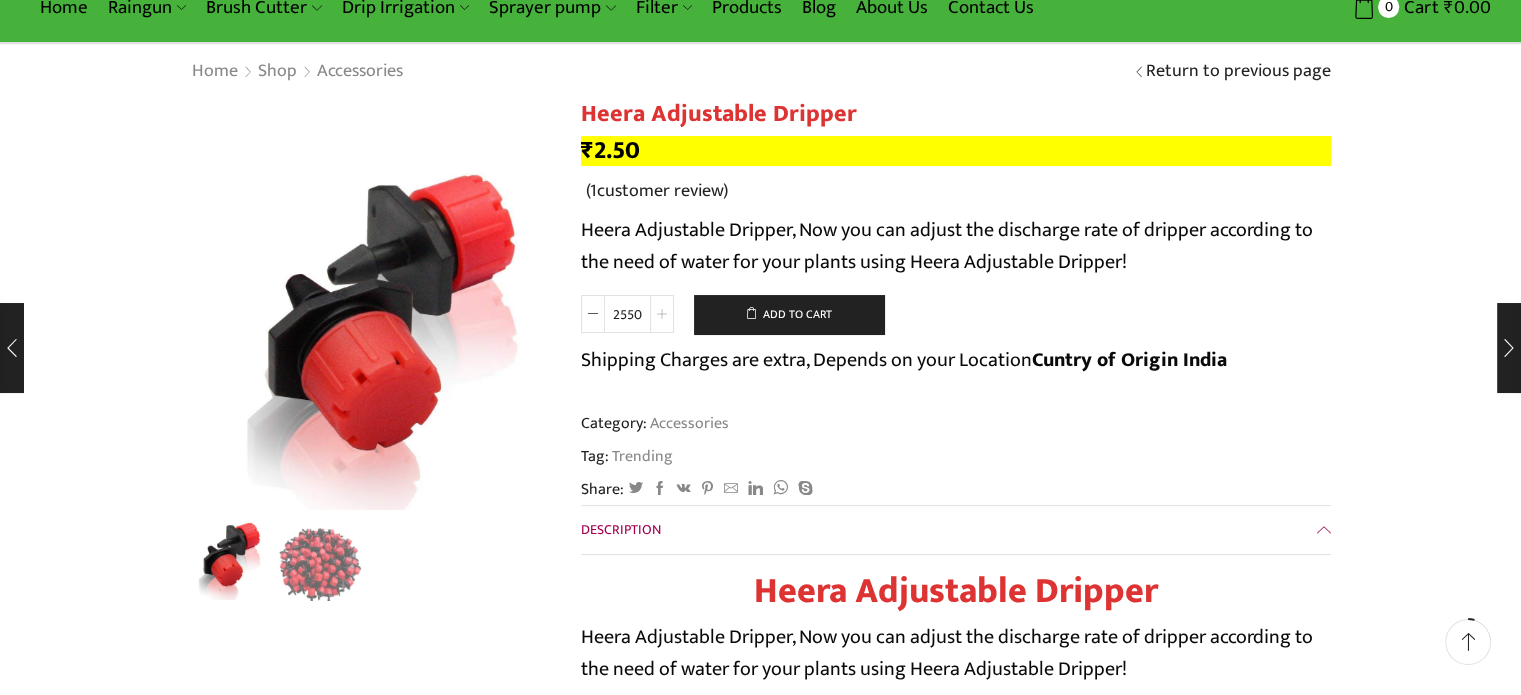 click at bounding box center (662, 314) 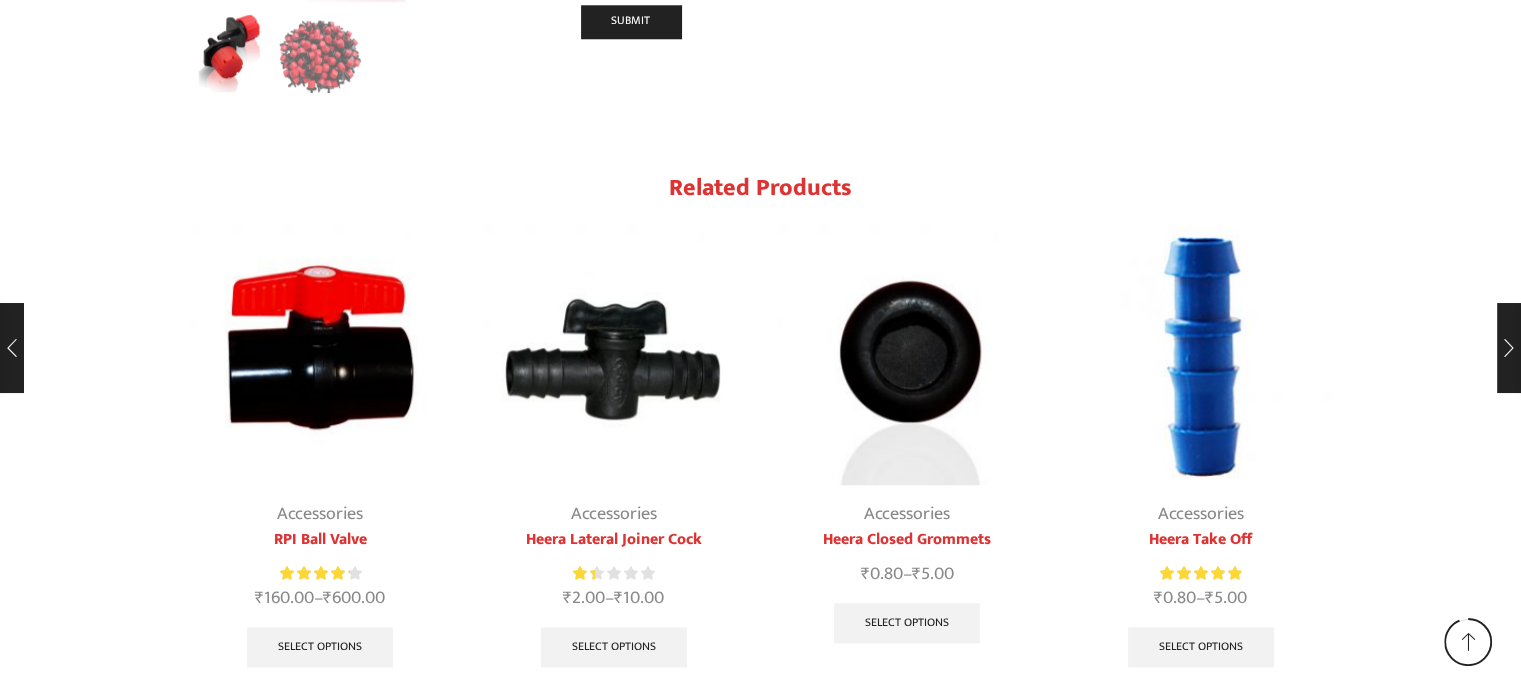 scroll, scrollTop: 2200, scrollLeft: 0, axis: vertical 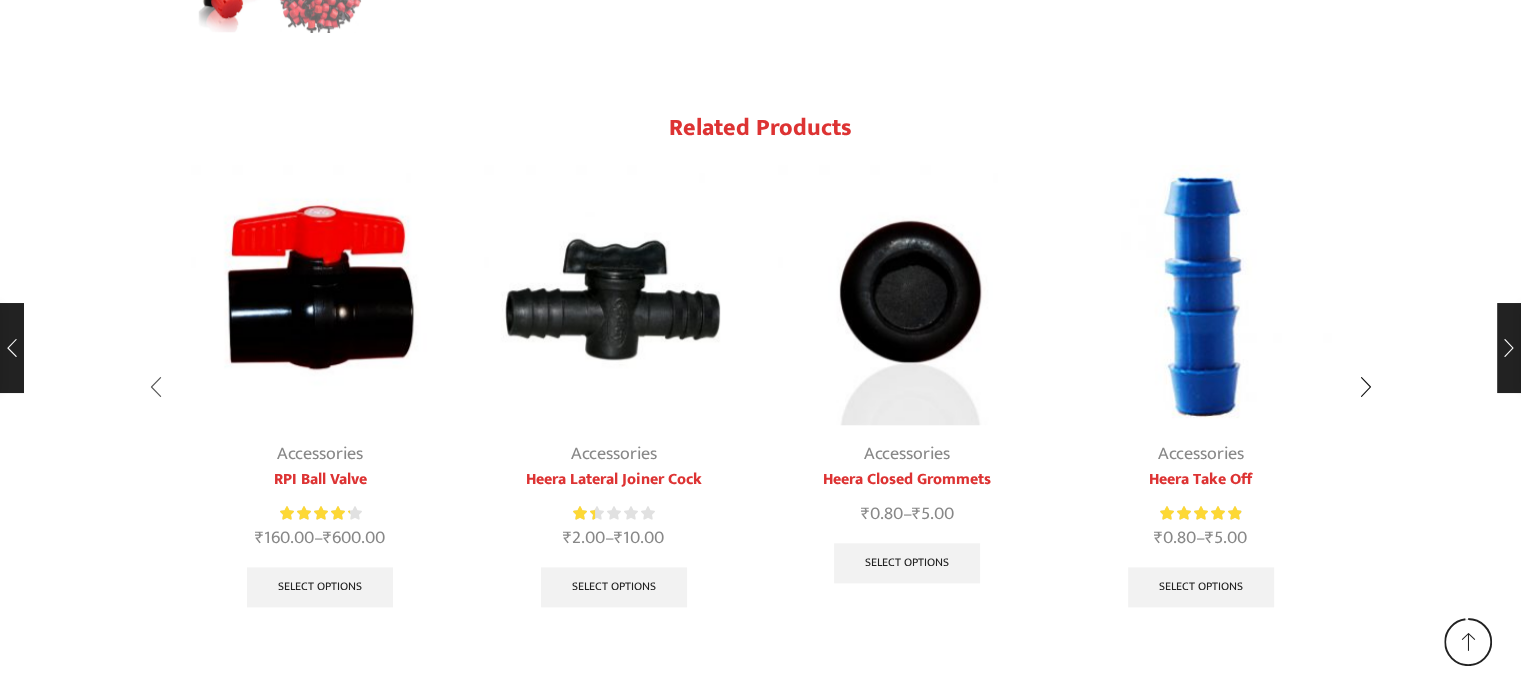 click at bounding box center (156, 387) 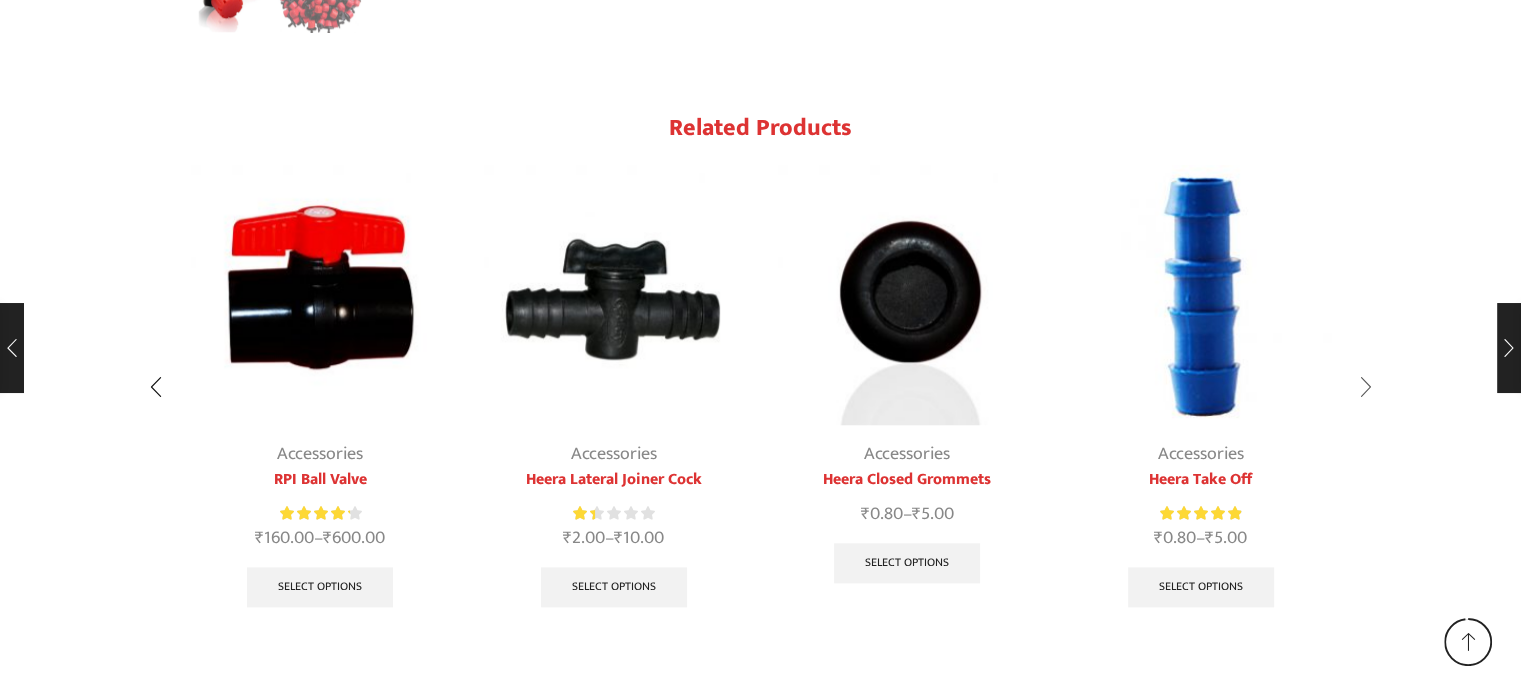 click at bounding box center [1366, 387] 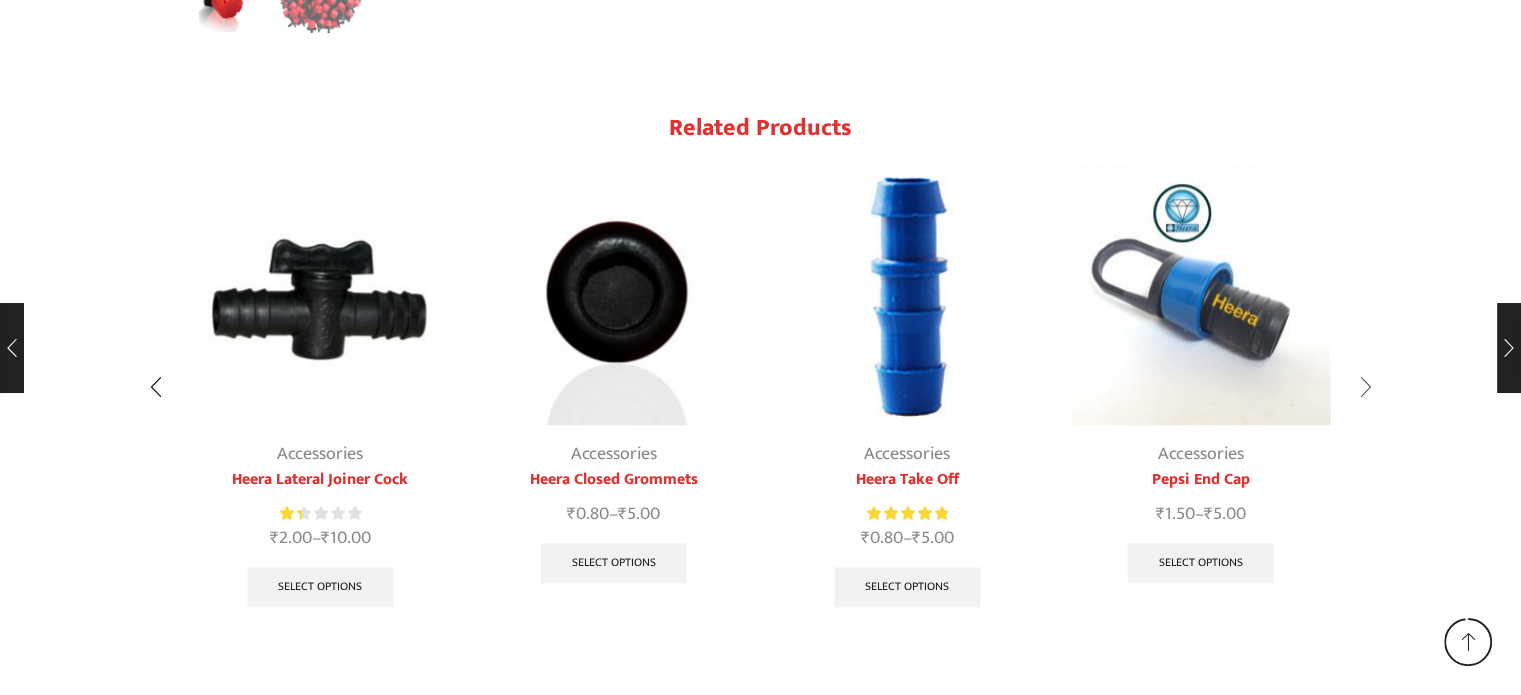 click at bounding box center [1366, 387] 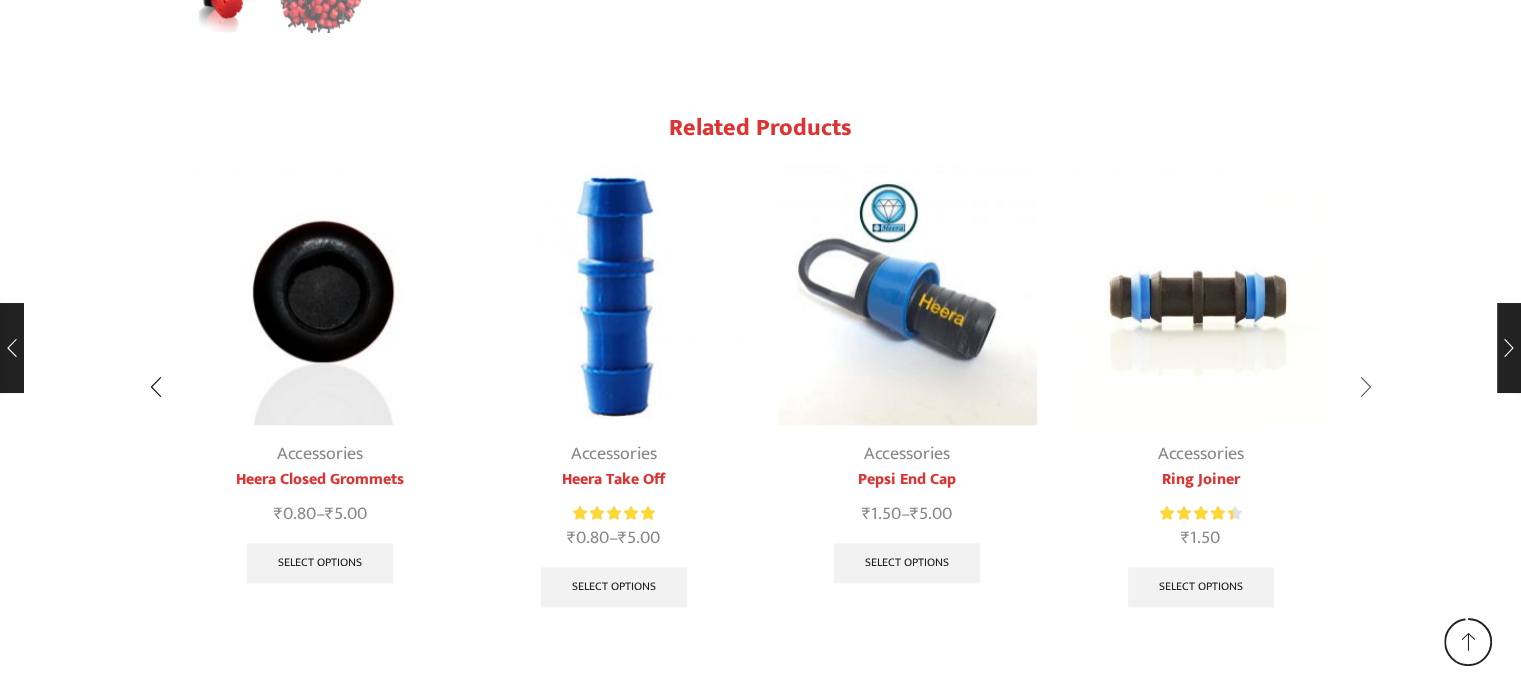 click at bounding box center (1366, 387) 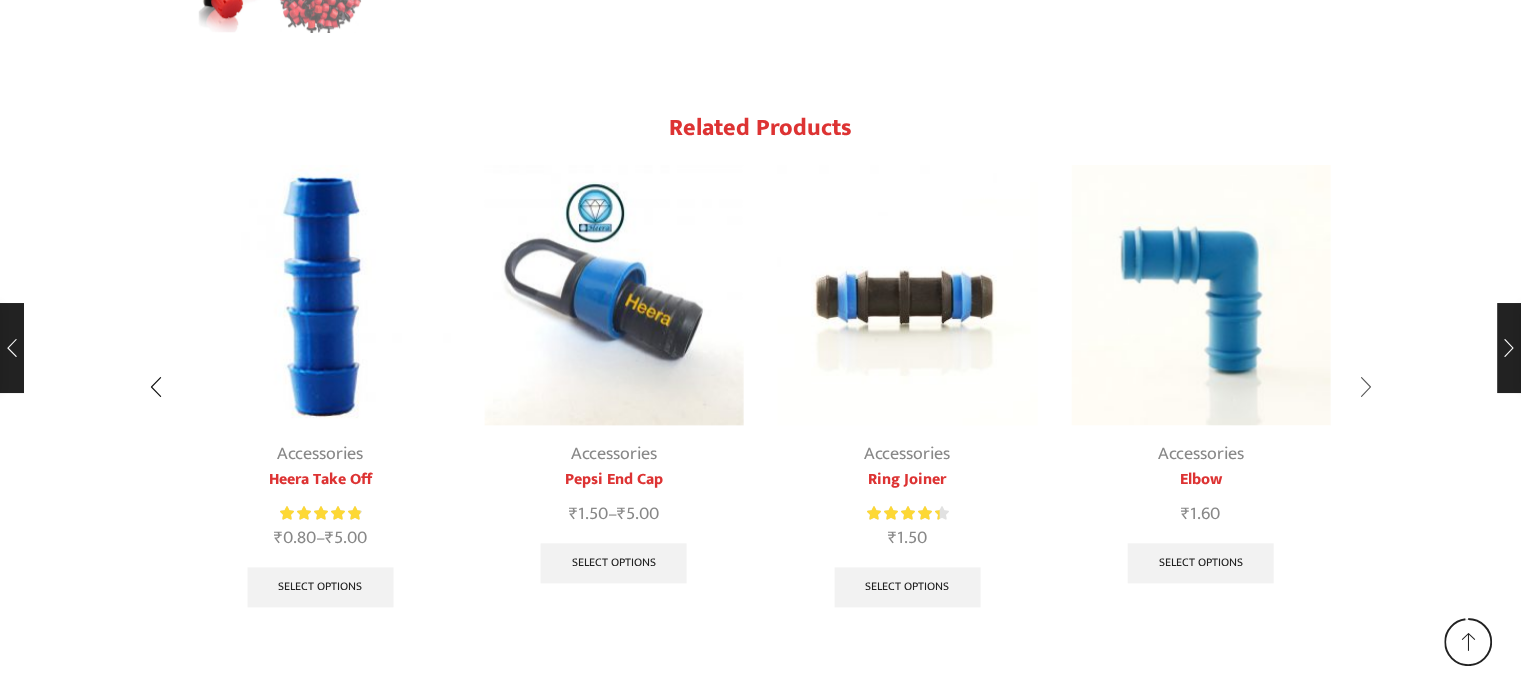 click at bounding box center [1366, 387] 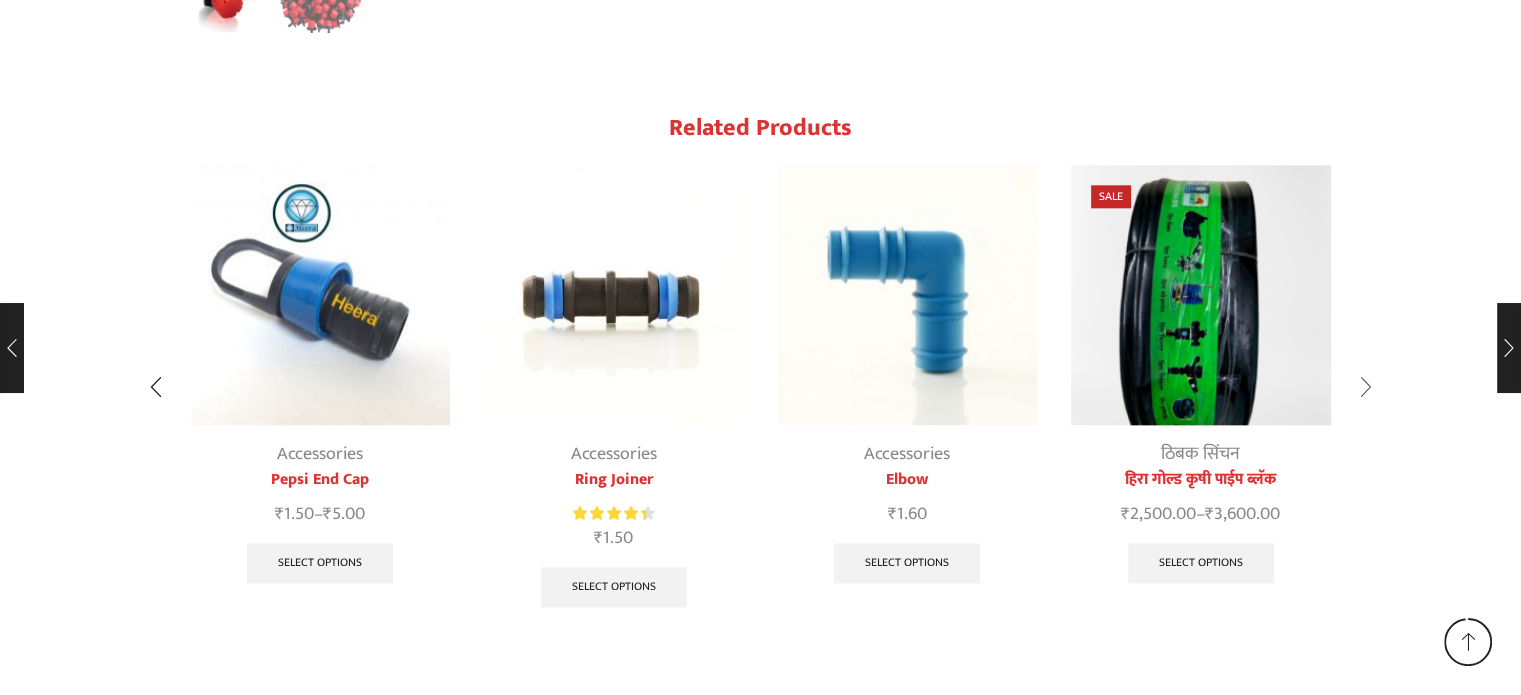 click at bounding box center (1366, 387) 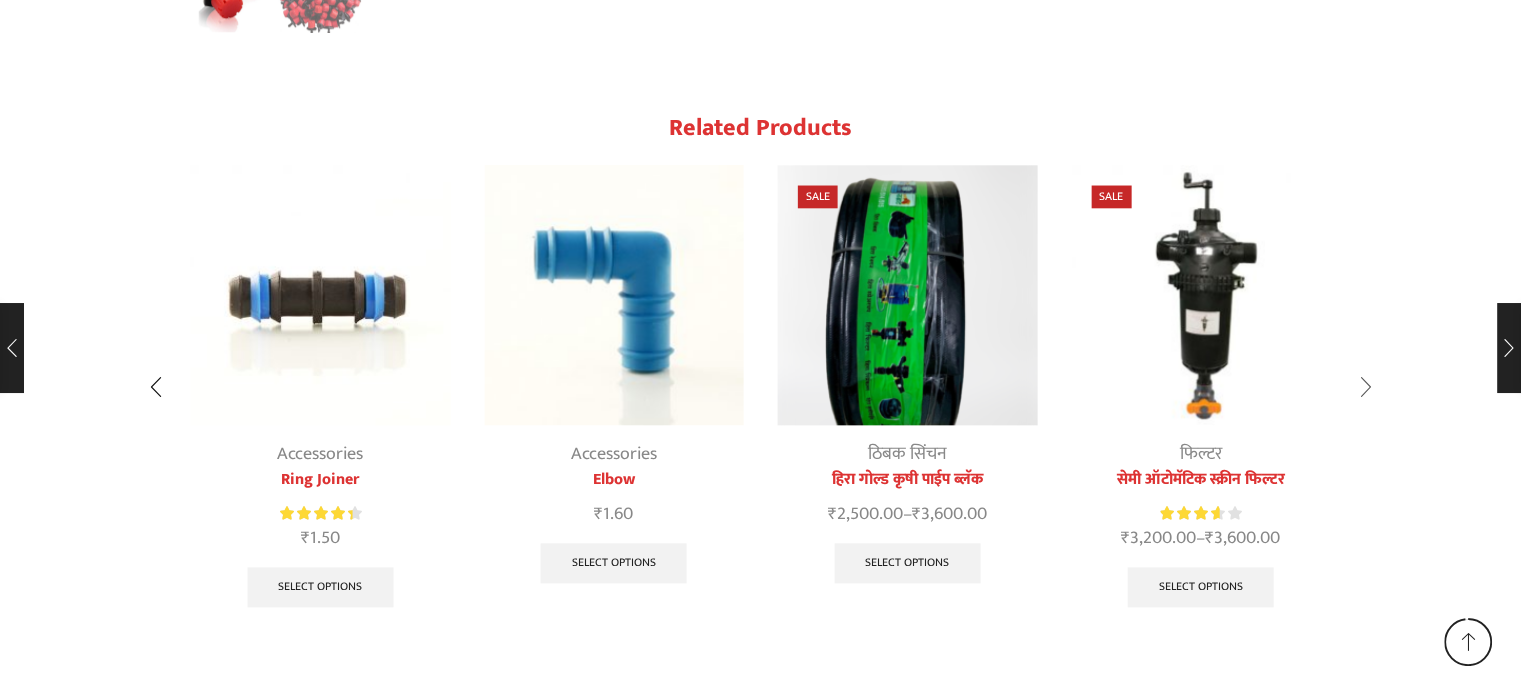 click at bounding box center [1366, 387] 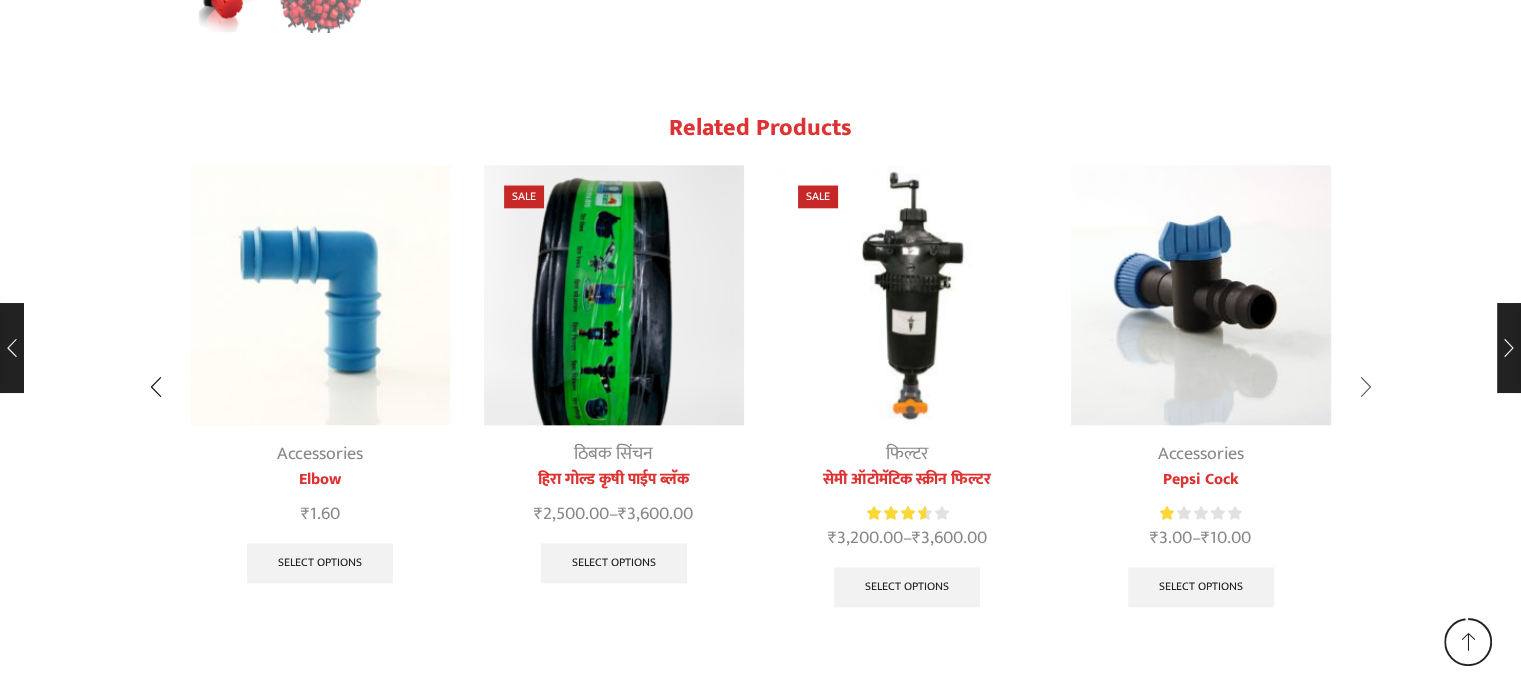 click at bounding box center (1366, 387) 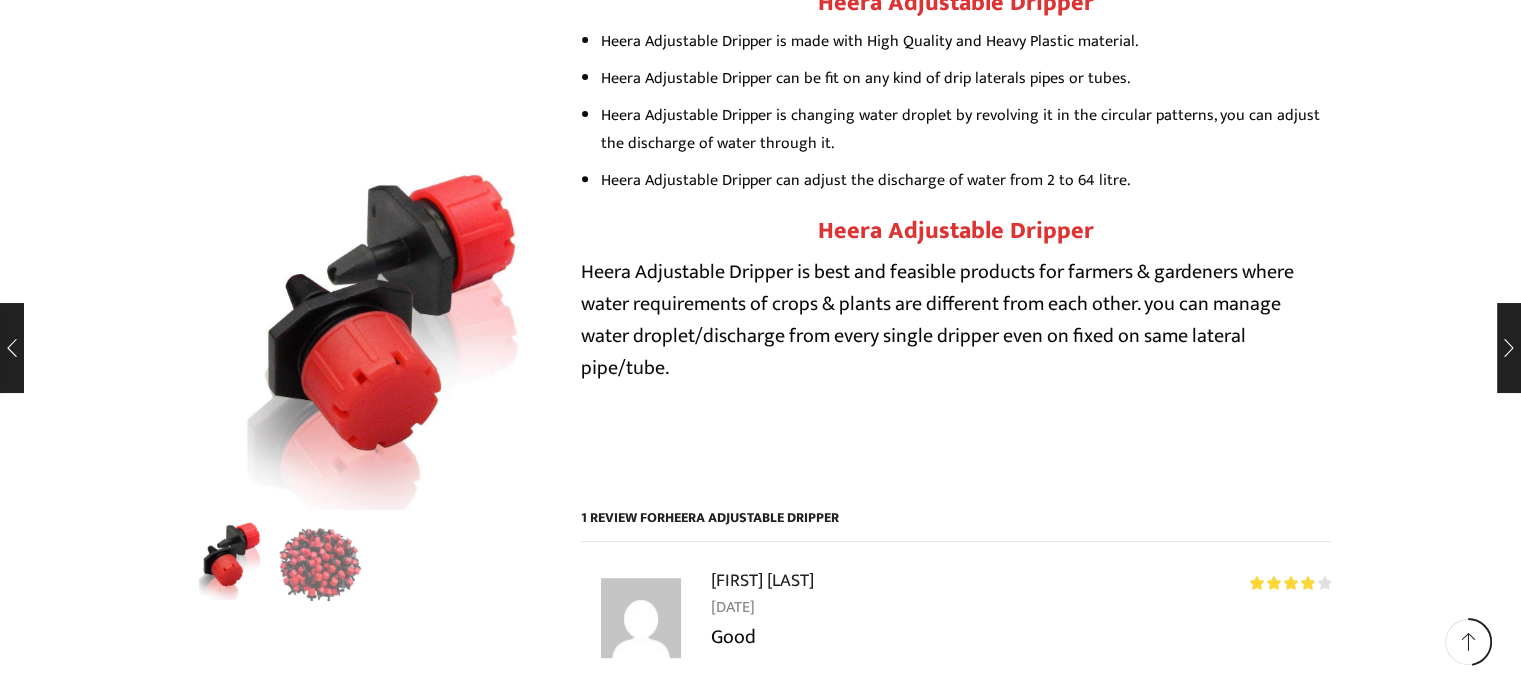 scroll, scrollTop: 759, scrollLeft: 0, axis: vertical 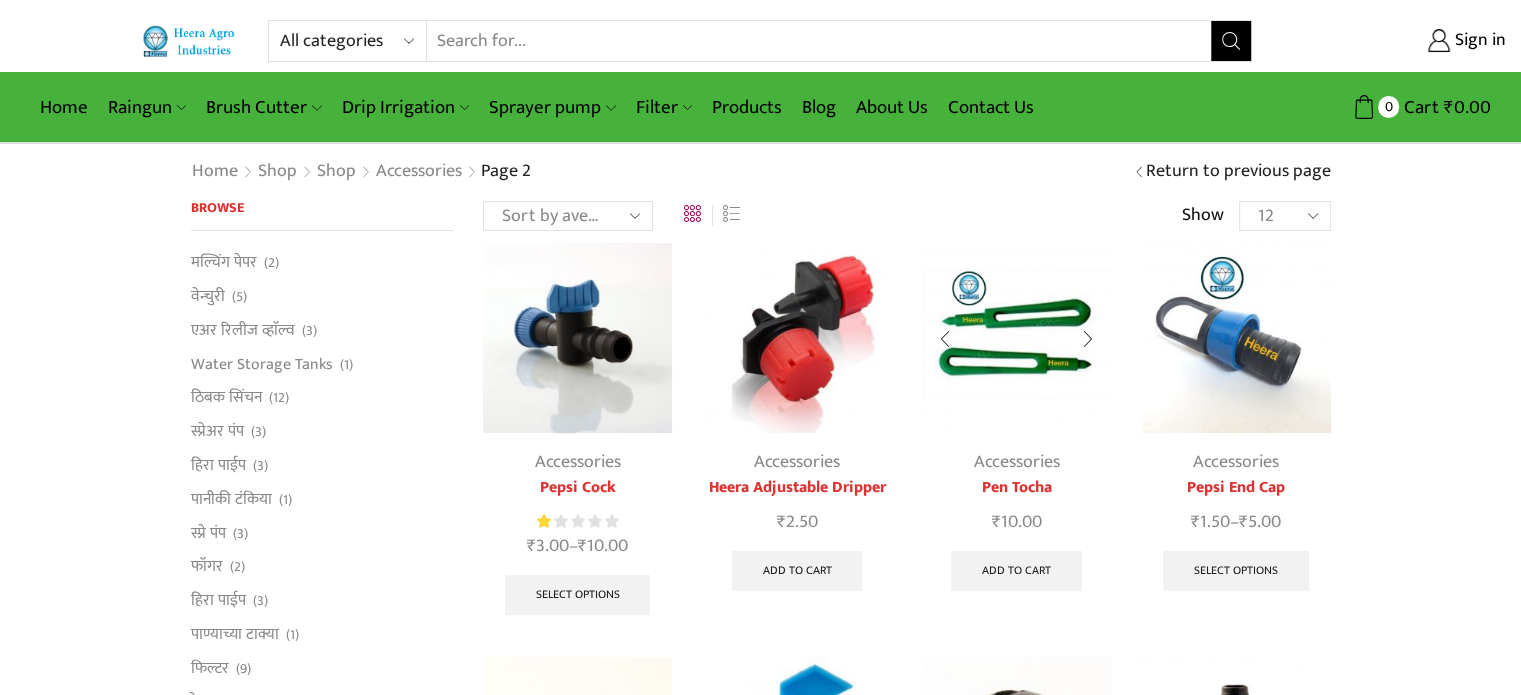 click at bounding box center [1016, 337] 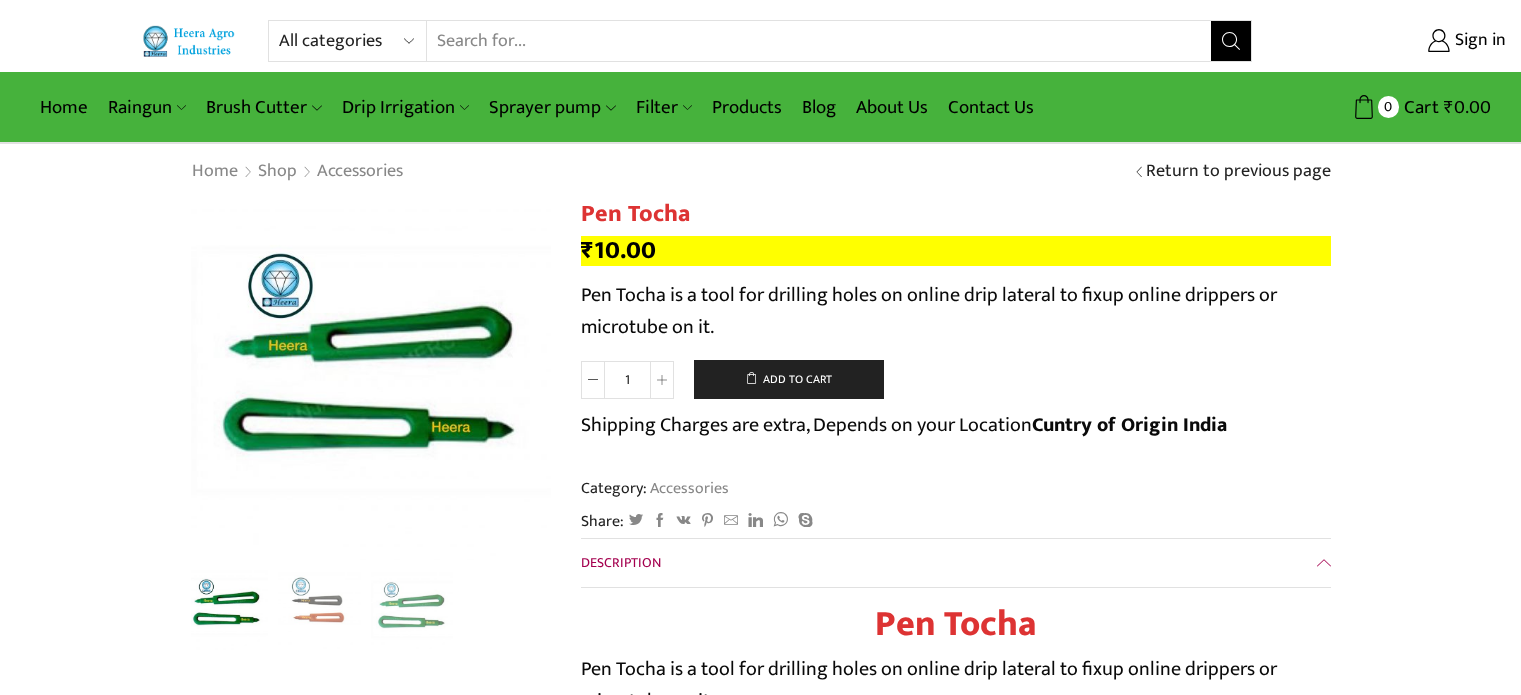 scroll, scrollTop: 0, scrollLeft: 0, axis: both 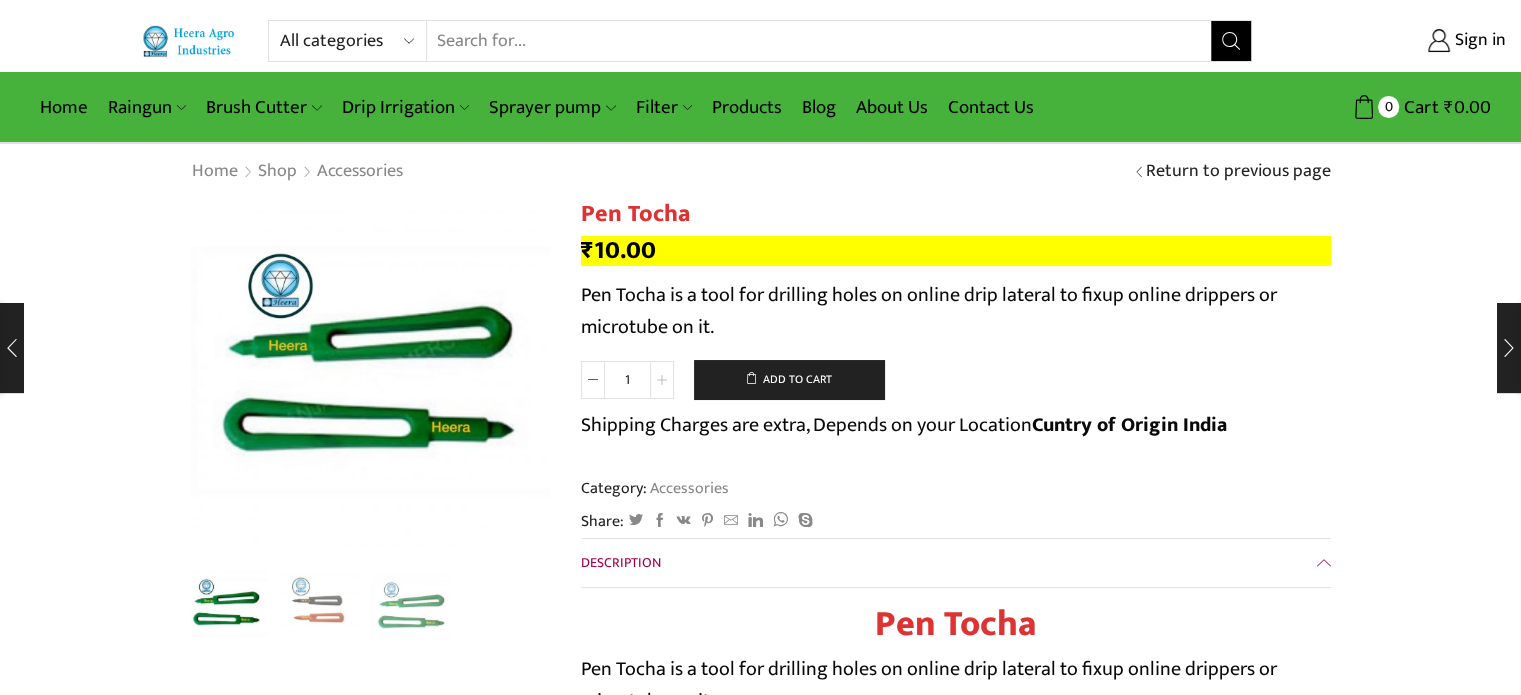 click at bounding box center (662, 380) 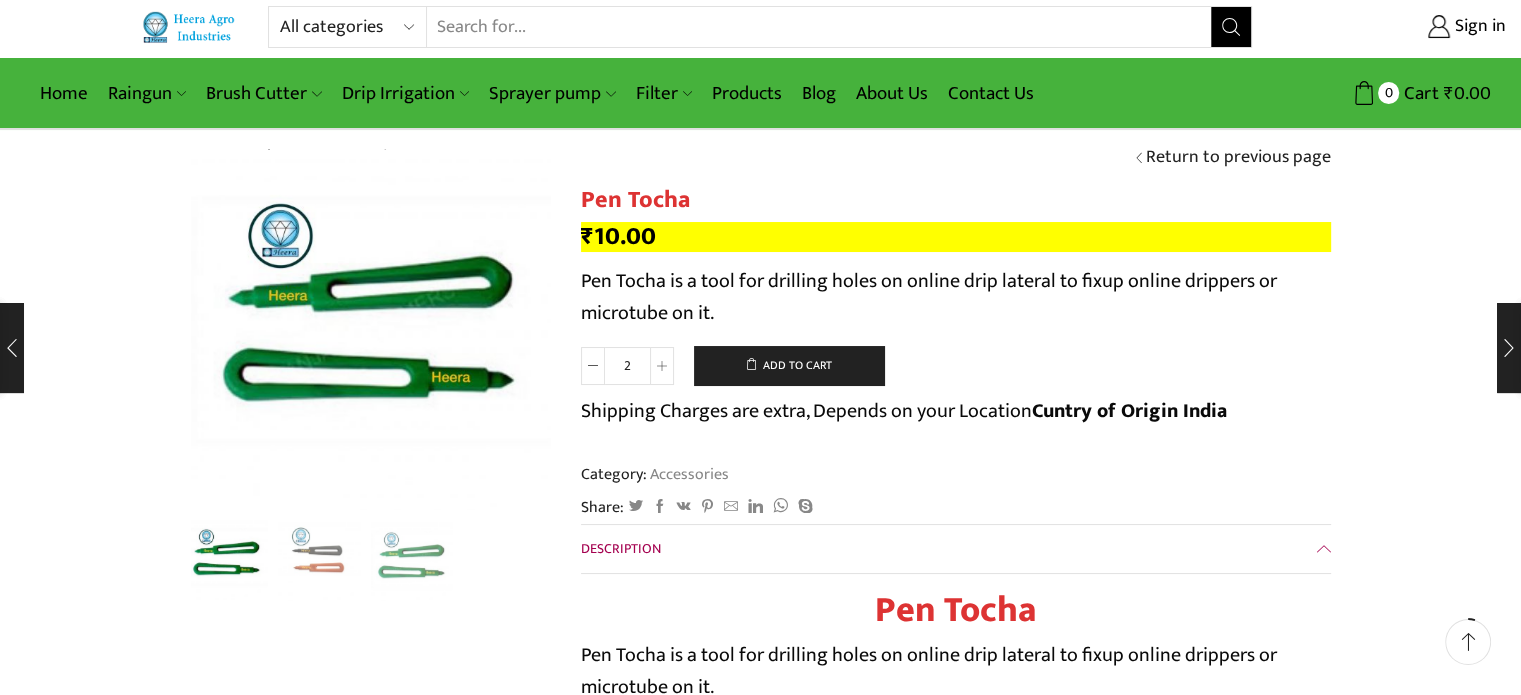 scroll, scrollTop: 0, scrollLeft: 0, axis: both 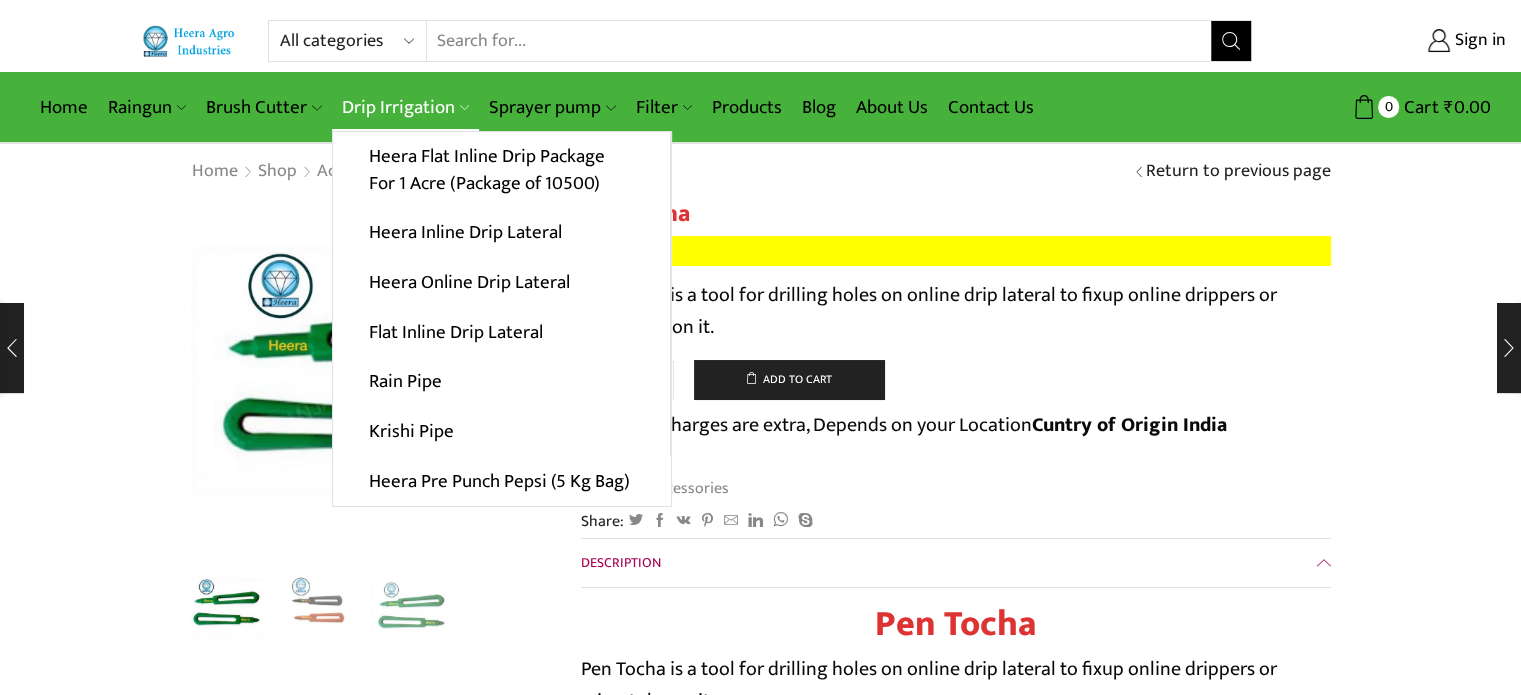 click on "Drip Irrigation" at bounding box center [405, 107] 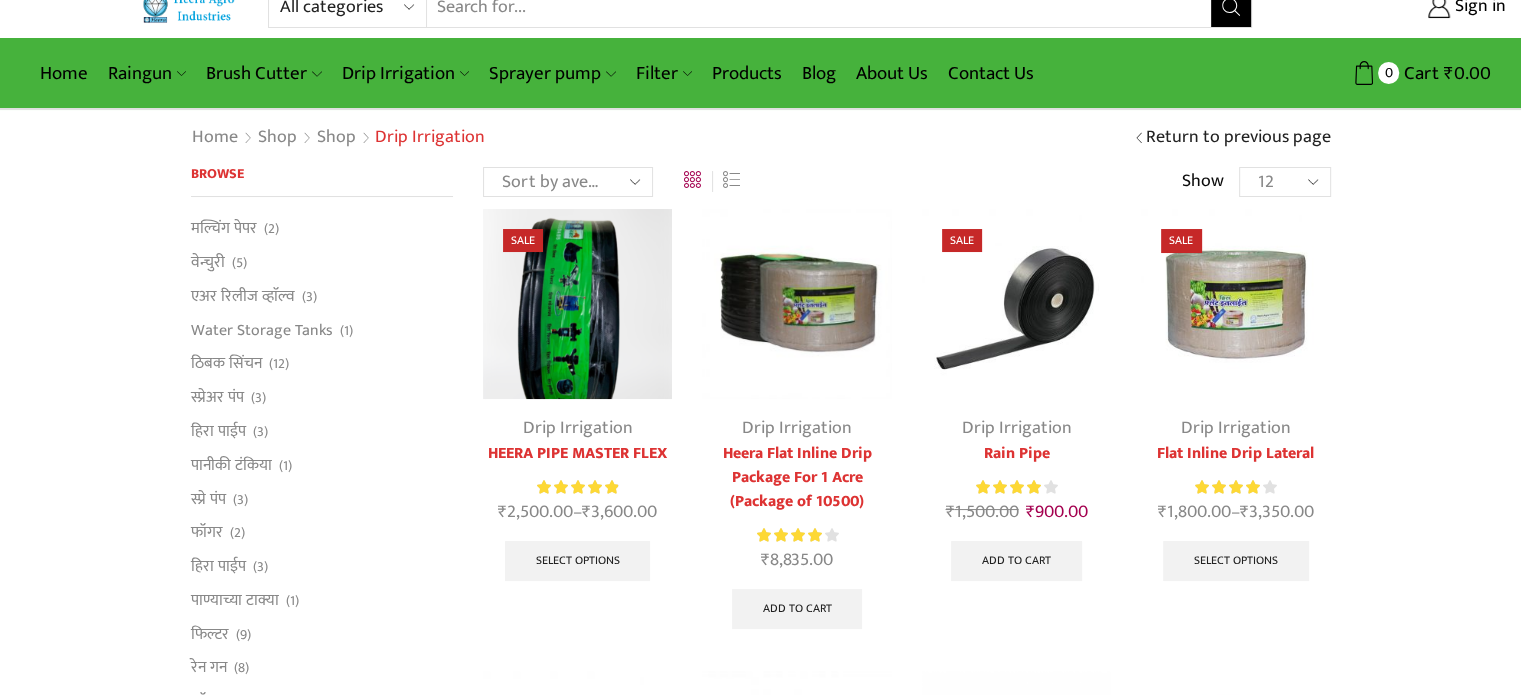 scroll, scrollTop: 0, scrollLeft: 0, axis: both 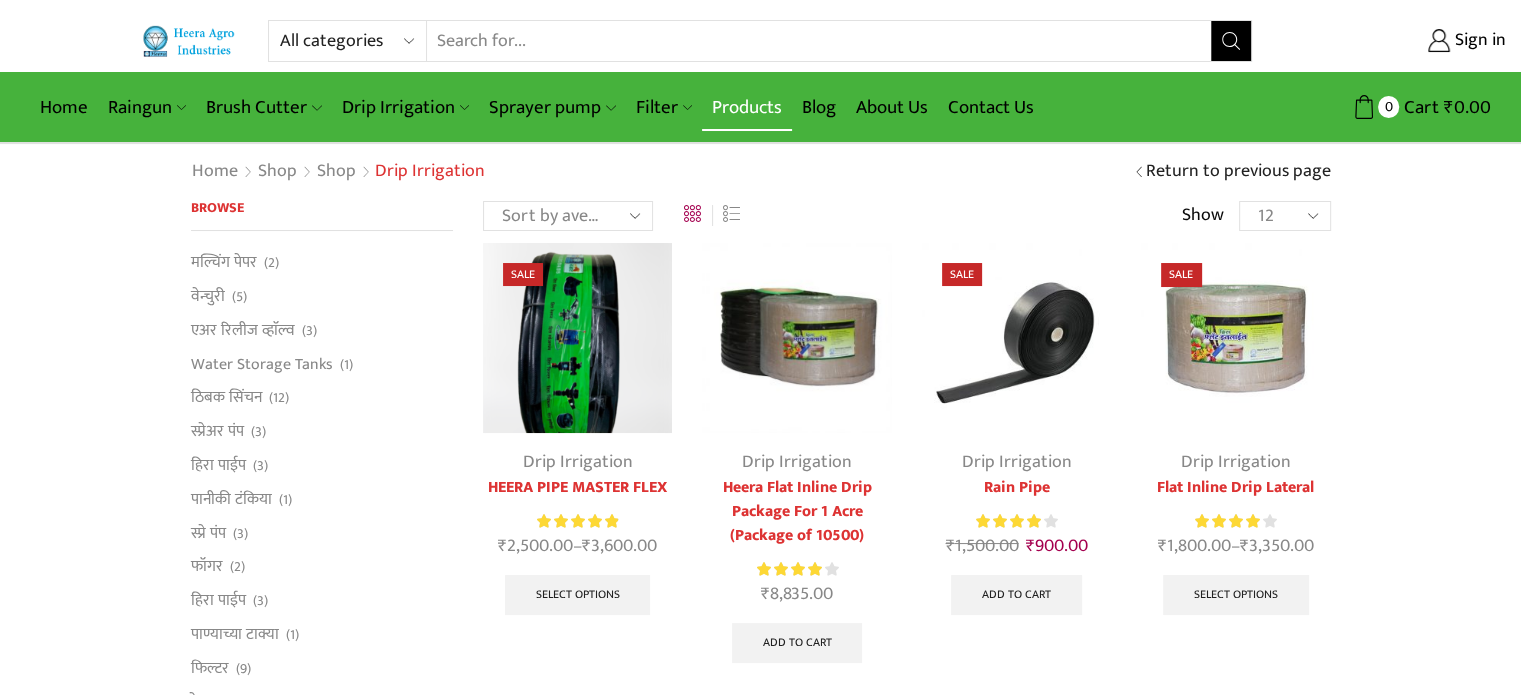 click on "Products" at bounding box center [747, 107] 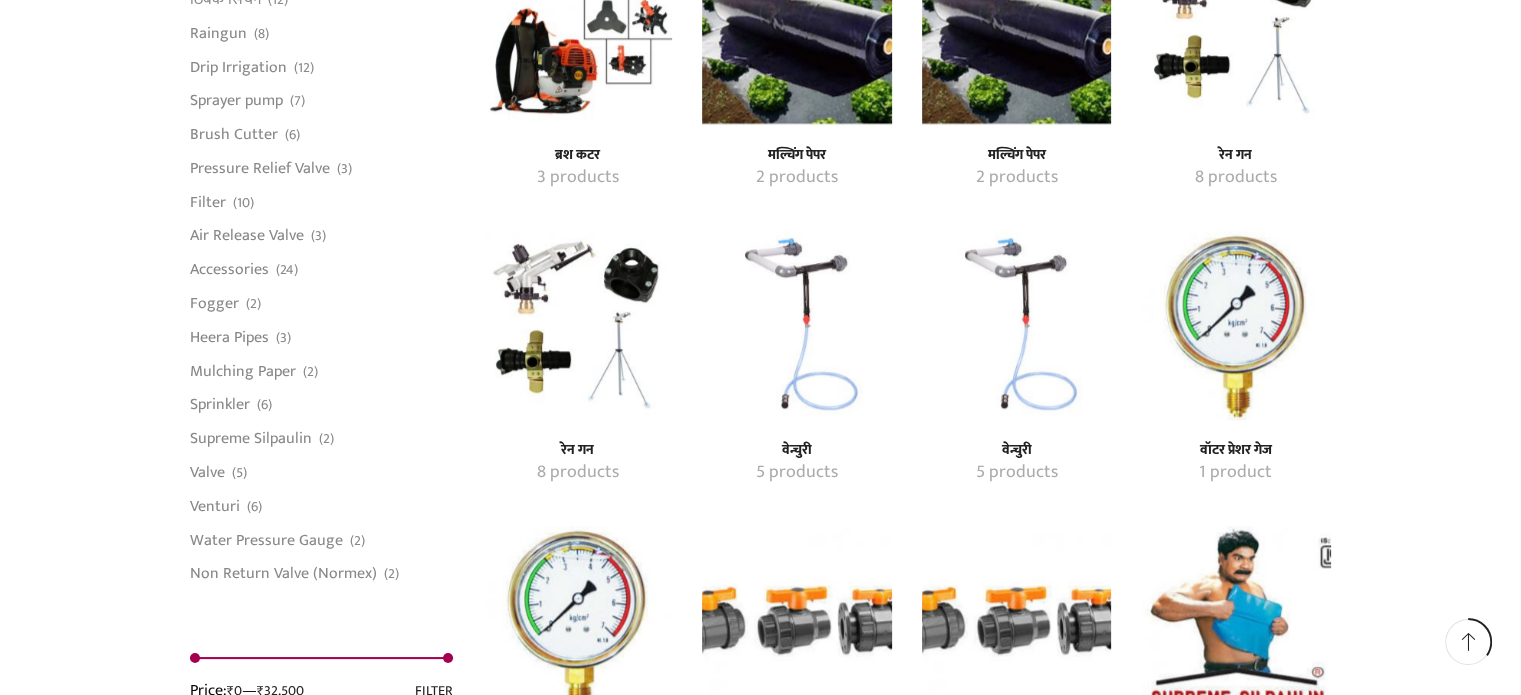scroll, scrollTop: 1800, scrollLeft: 0, axis: vertical 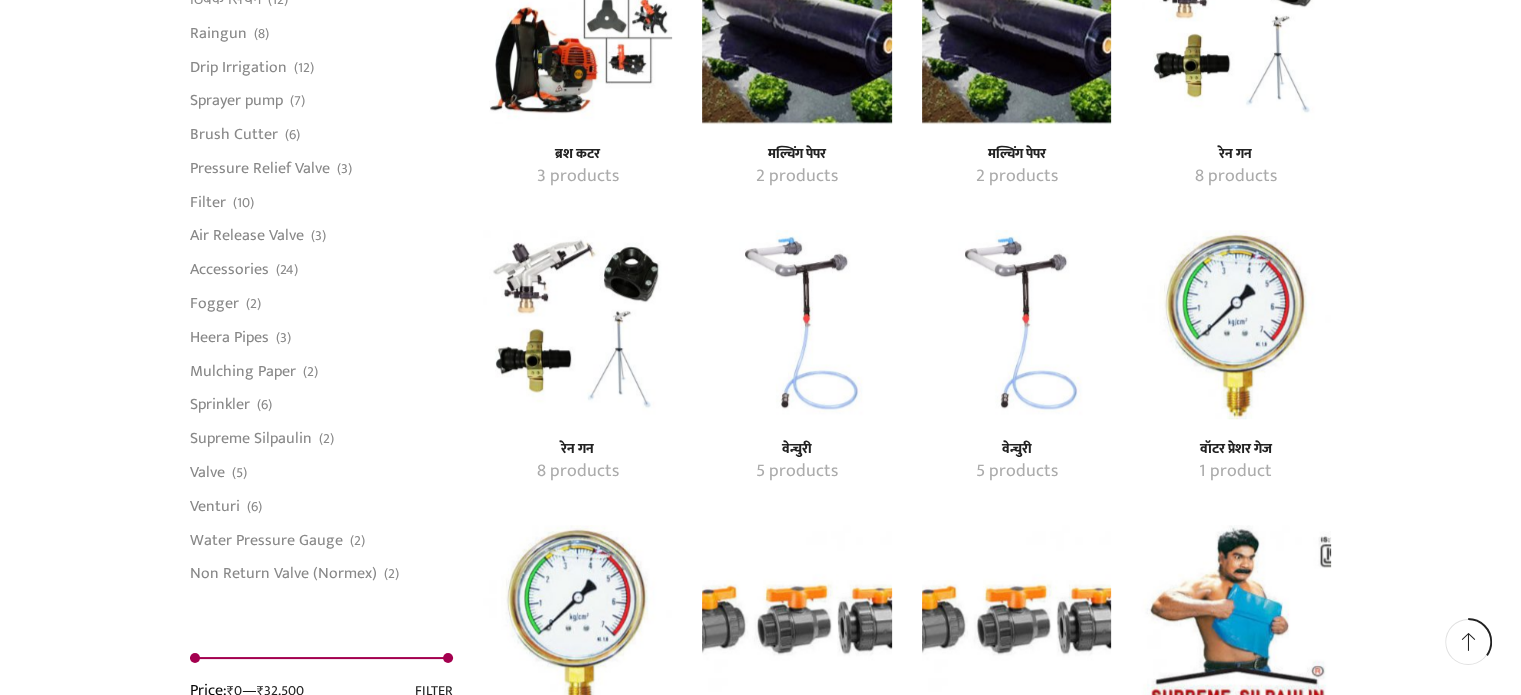 click at bounding box center (1016, 324) 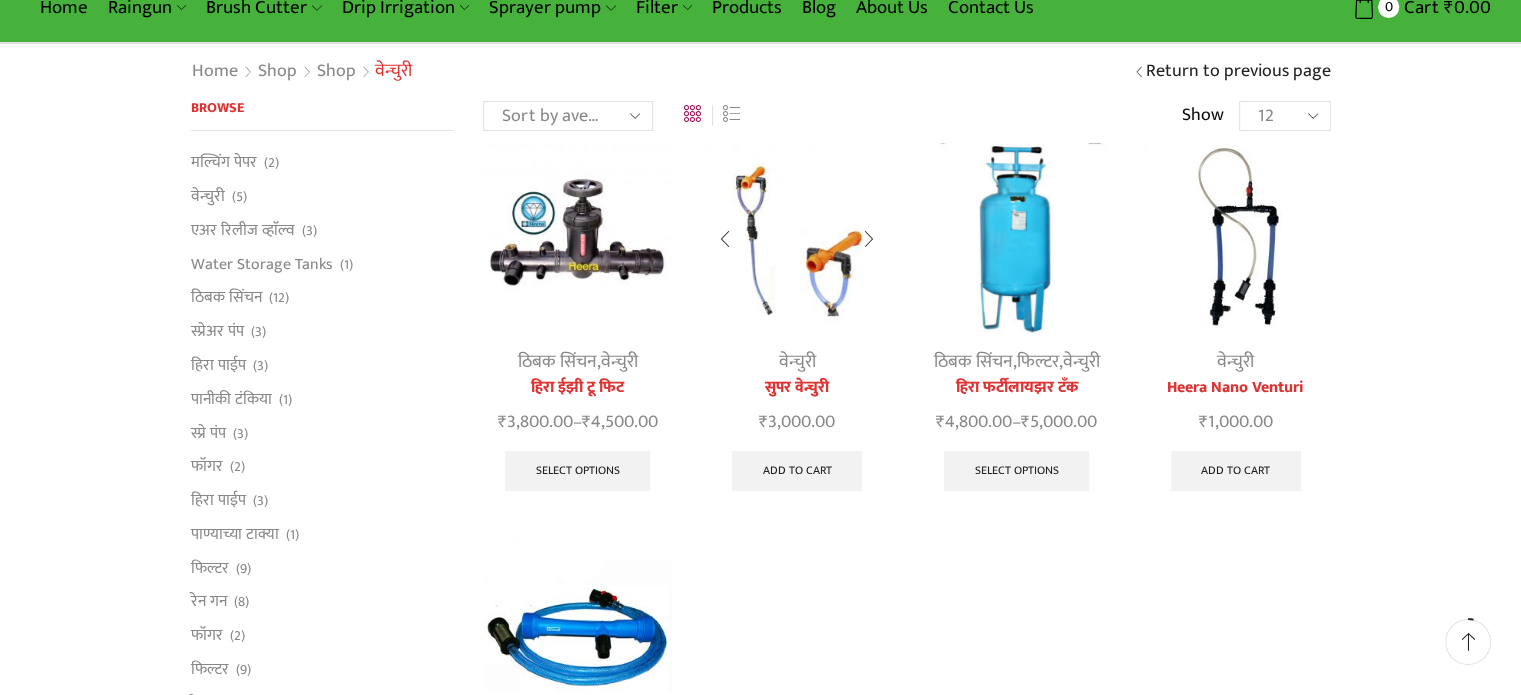scroll, scrollTop: 0, scrollLeft: 0, axis: both 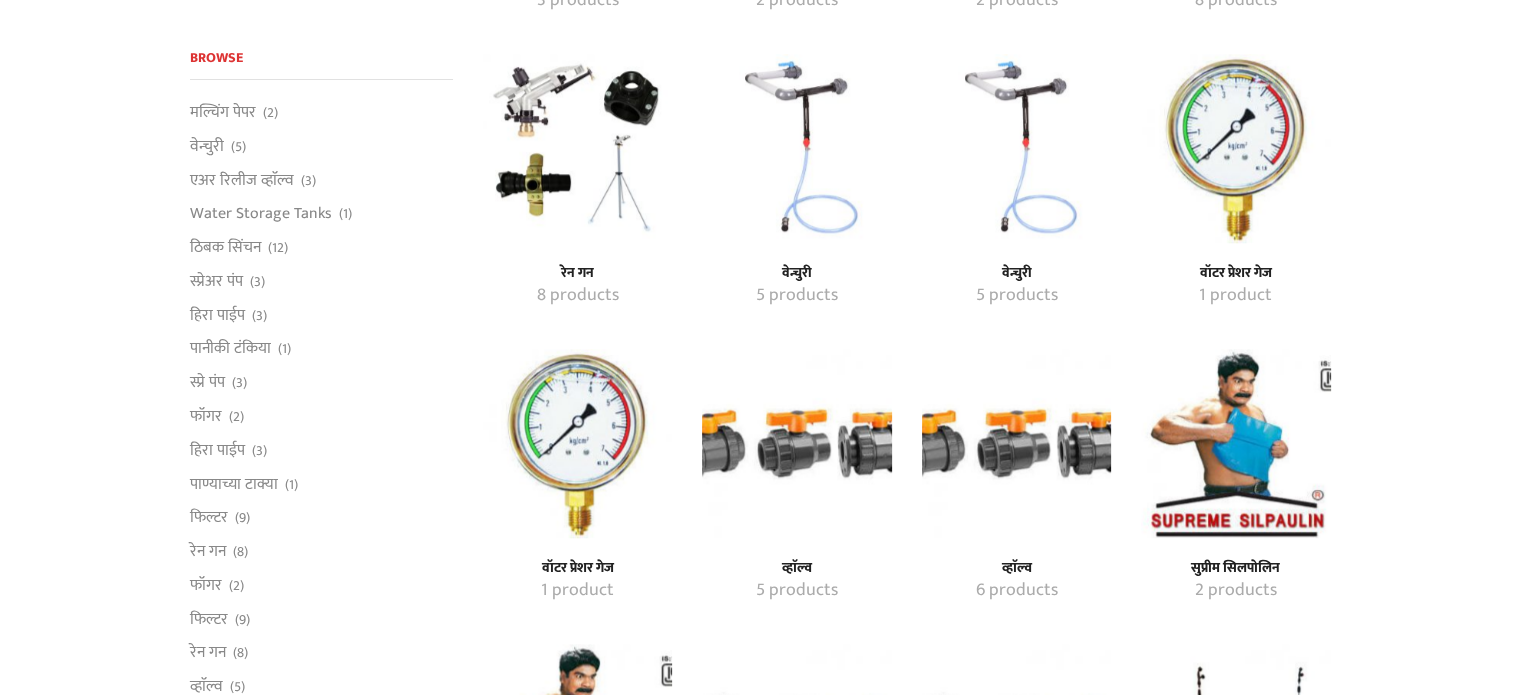 click at bounding box center [1235, 148] 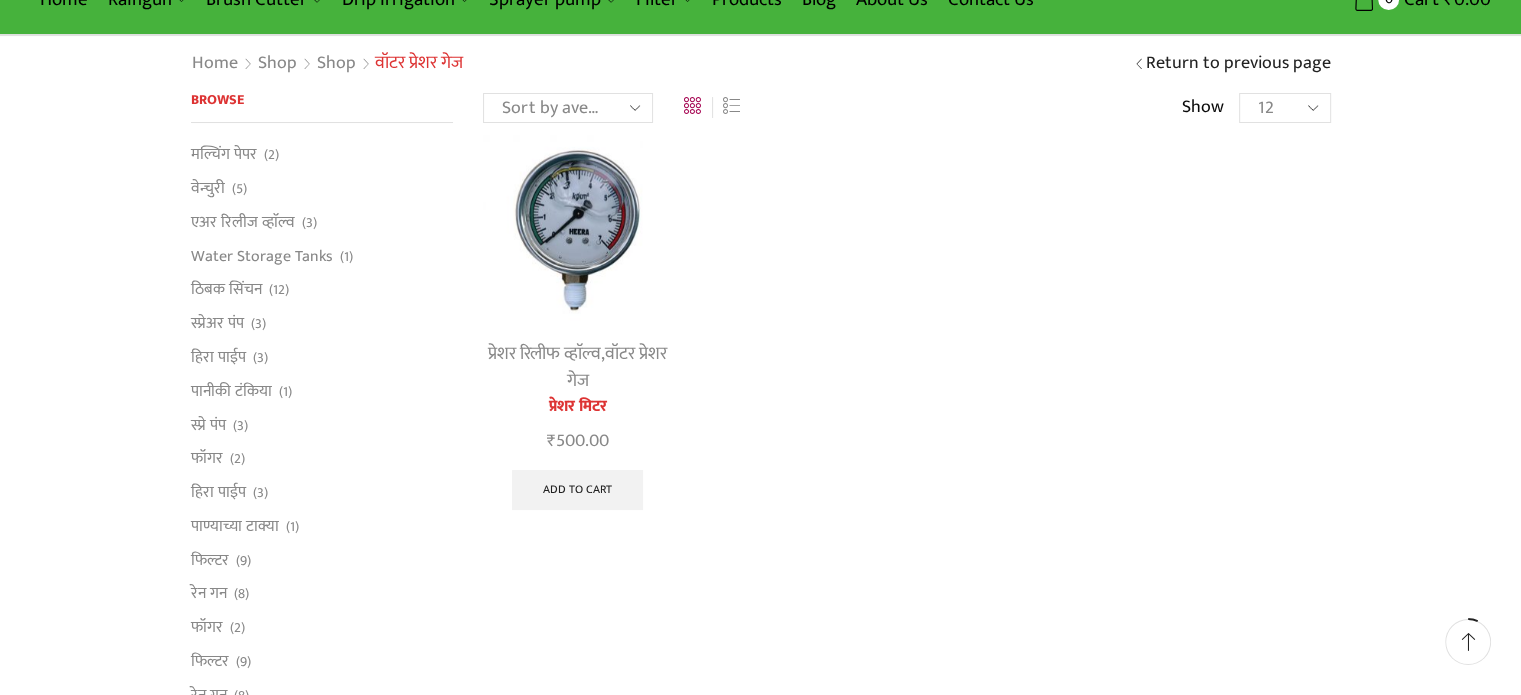 scroll, scrollTop: 0, scrollLeft: 0, axis: both 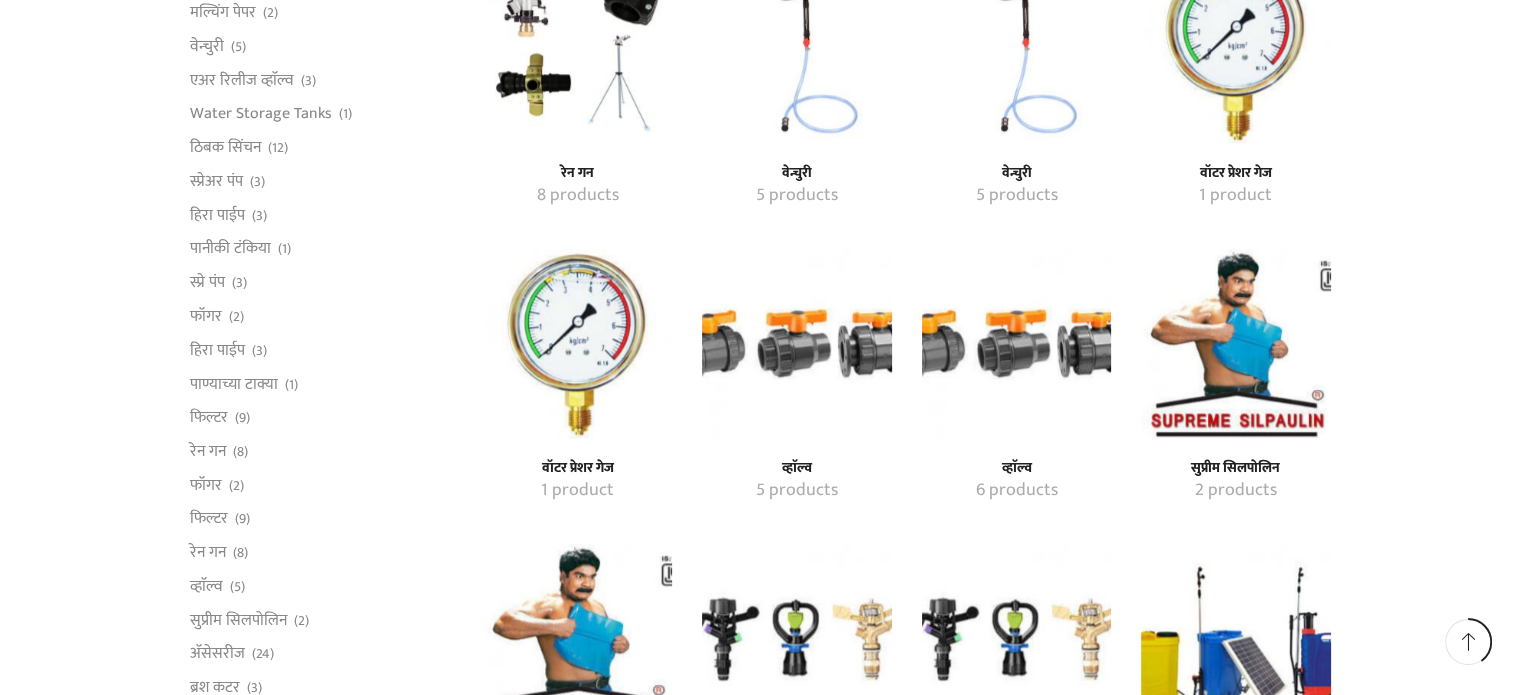 click at bounding box center [796, 343] 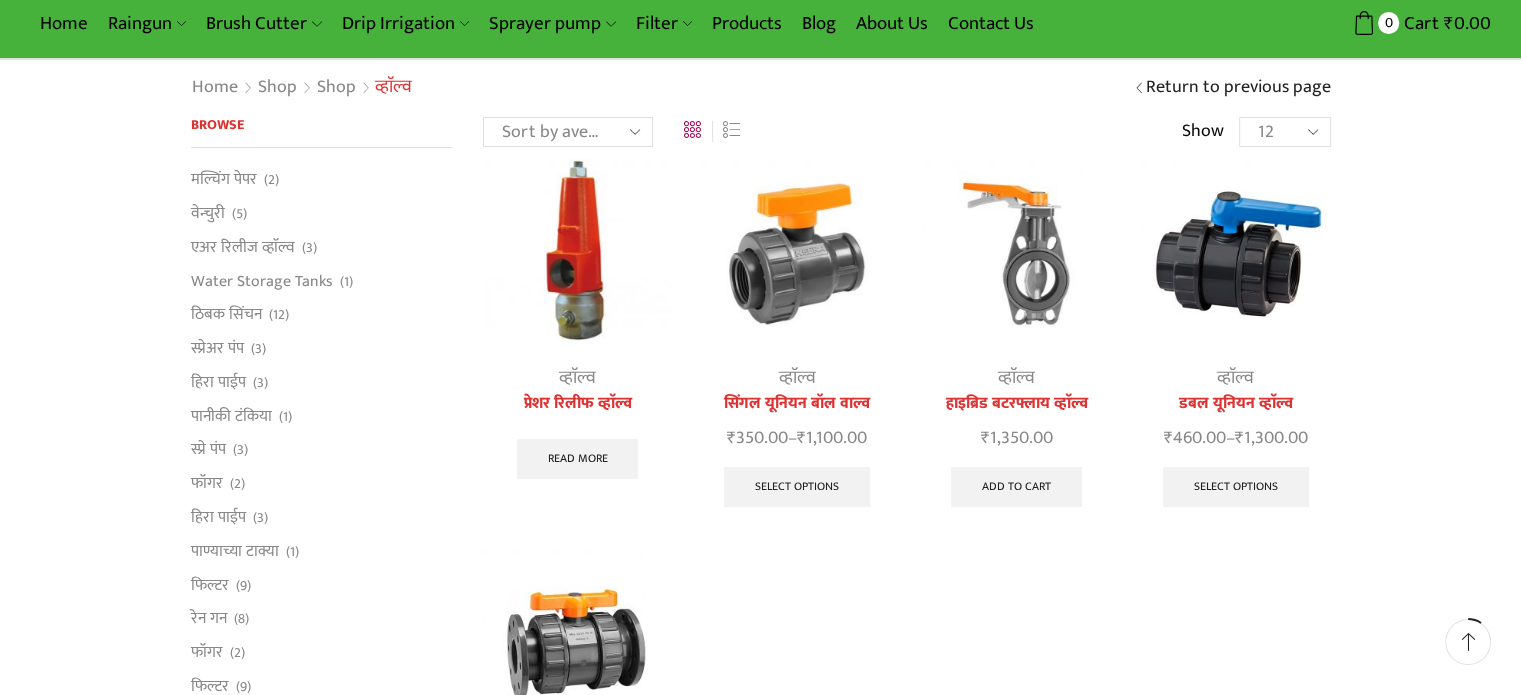 scroll, scrollTop: 0, scrollLeft: 0, axis: both 